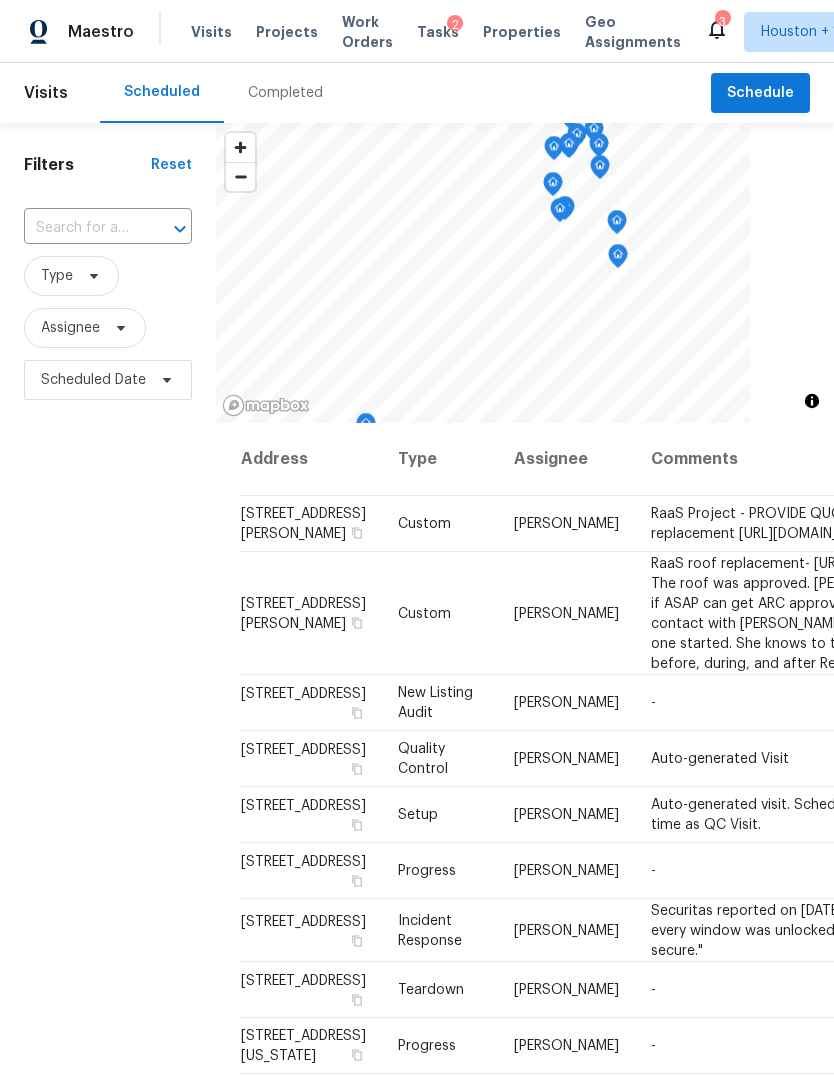 scroll, scrollTop: 0, scrollLeft: 0, axis: both 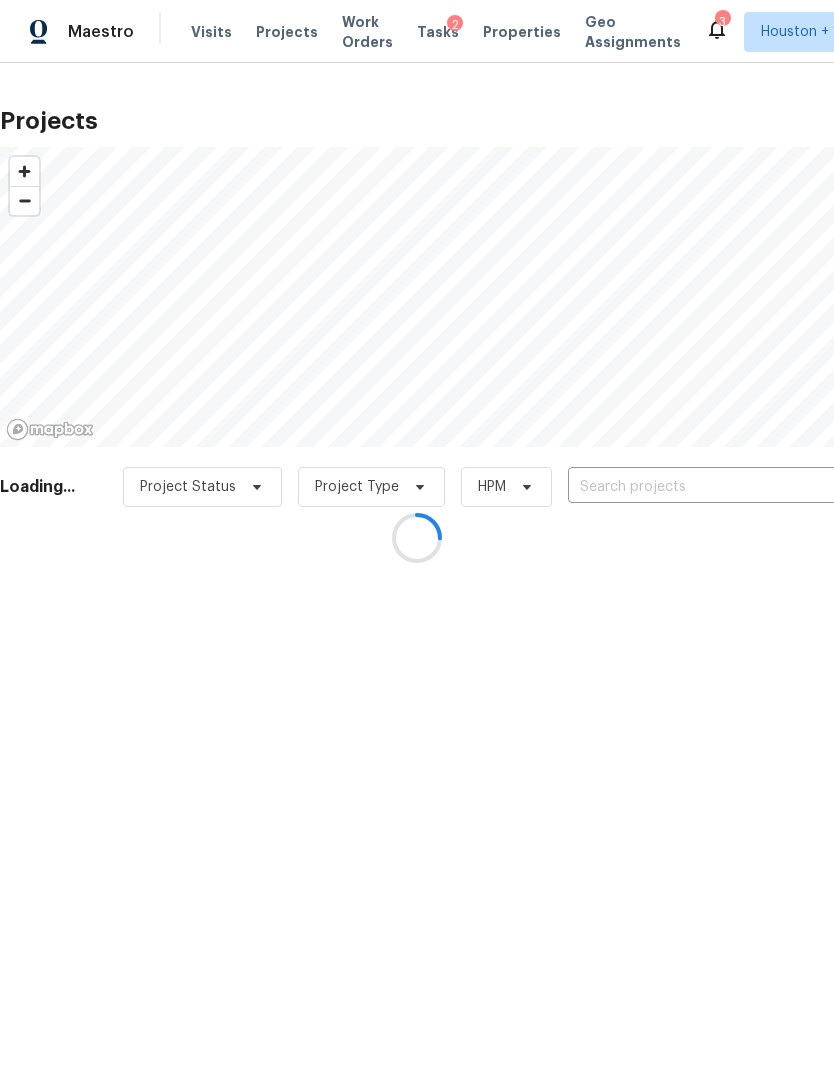 click at bounding box center (417, 537) 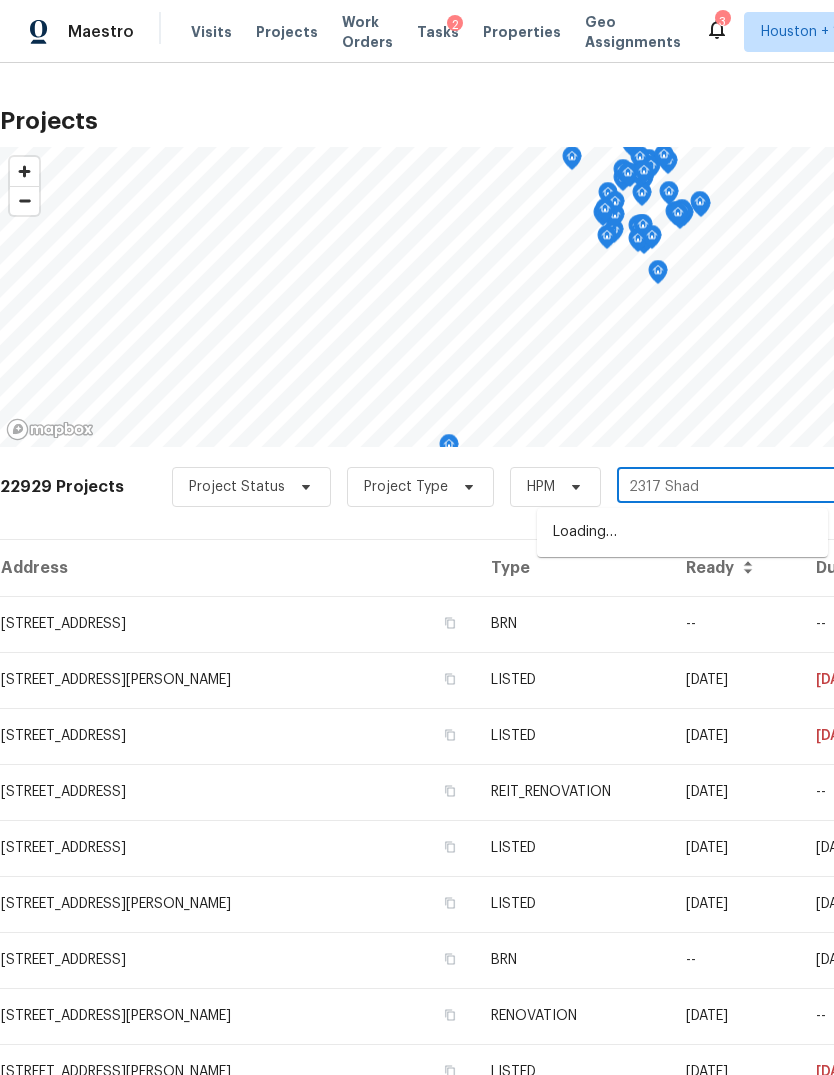 type on "2317 Shady" 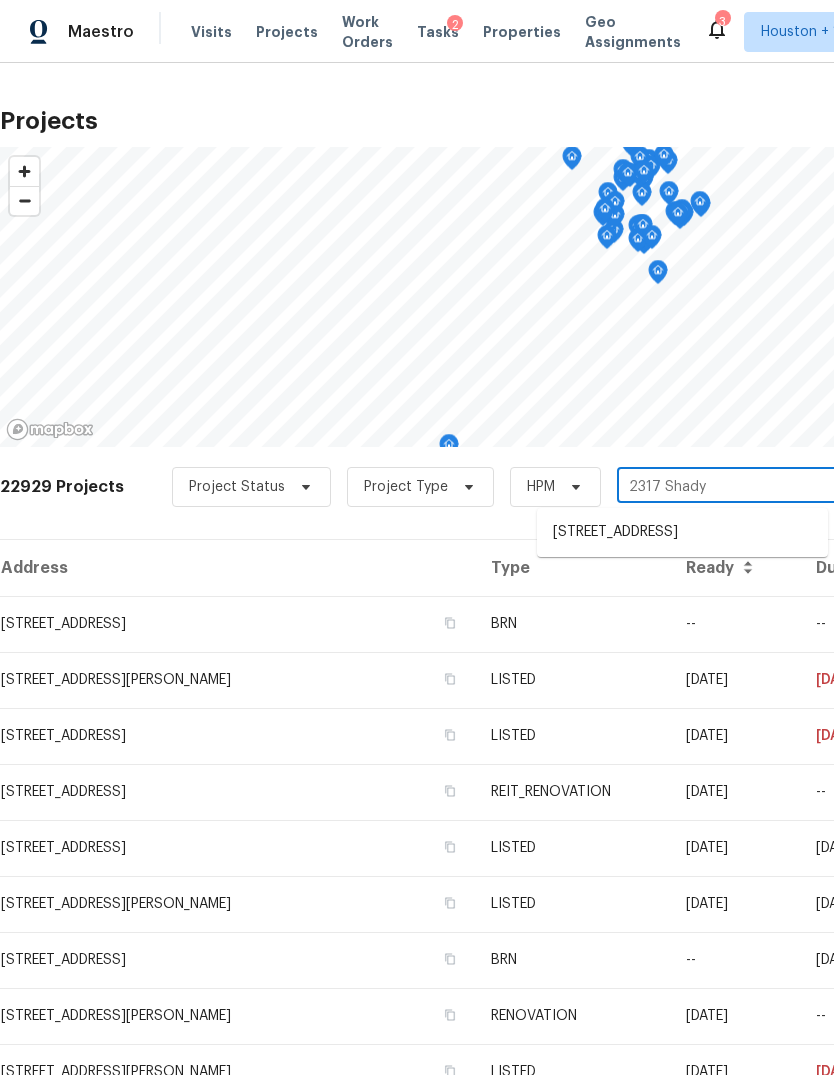click on "[STREET_ADDRESS]" at bounding box center (682, 532) 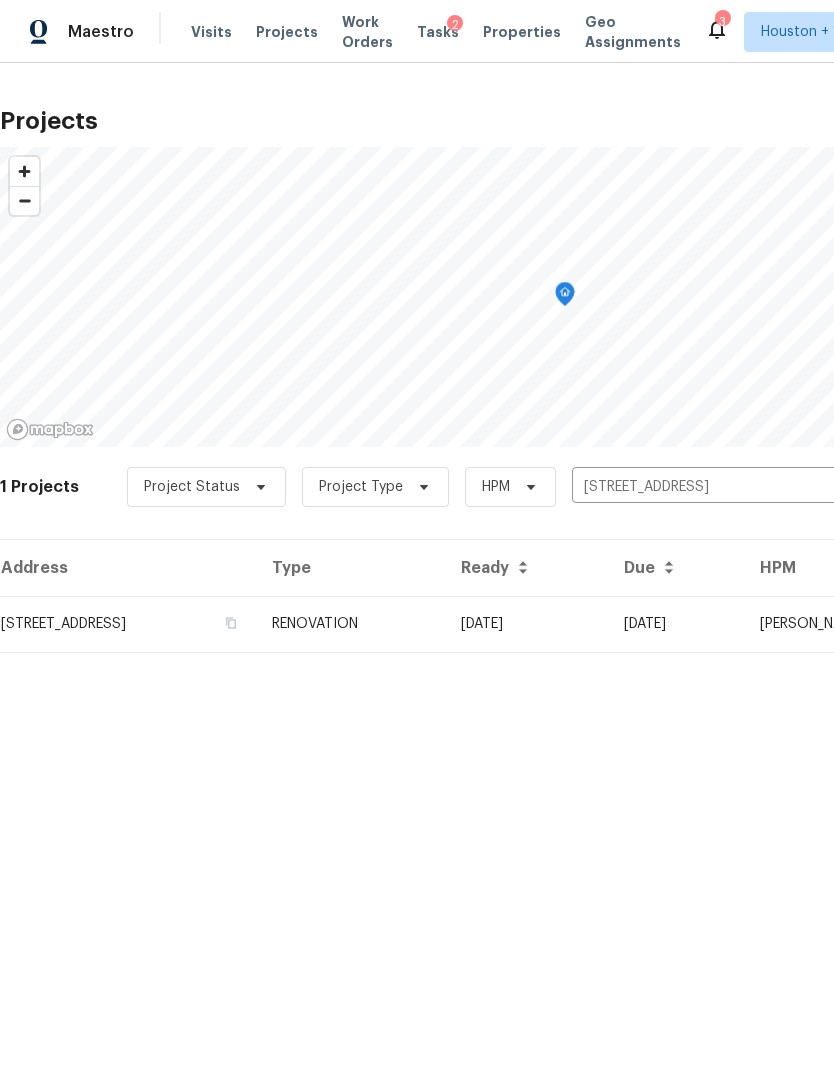 click on "[STREET_ADDRESS]" at bounding box center [128, 624] 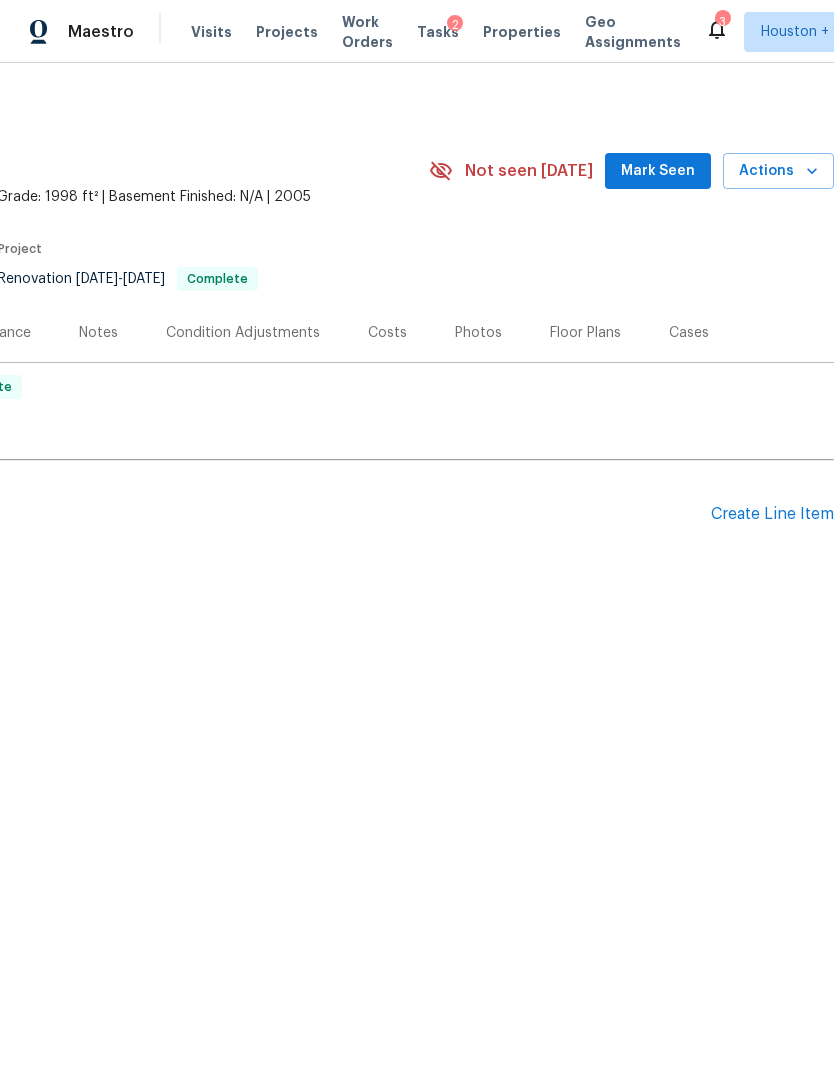 click on "Create Line Item" at bounding box center [772, 514] 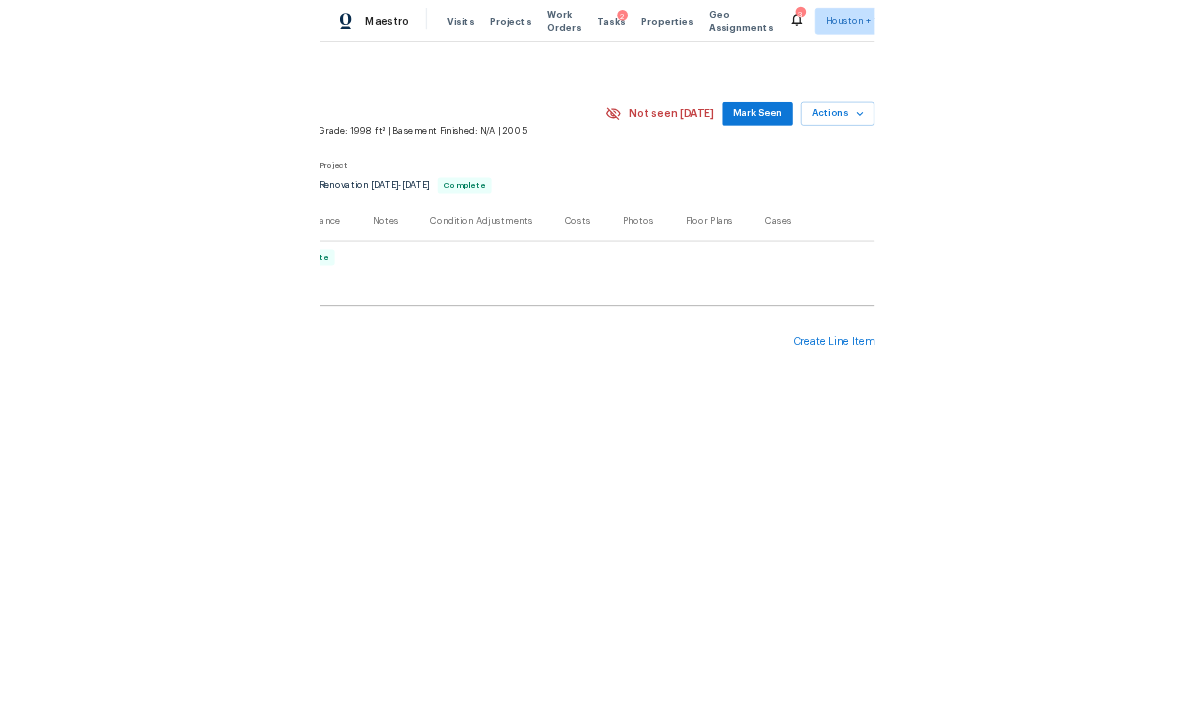 scroll, scrollTop: 0, scrollLeft: 296, axis: horizontal 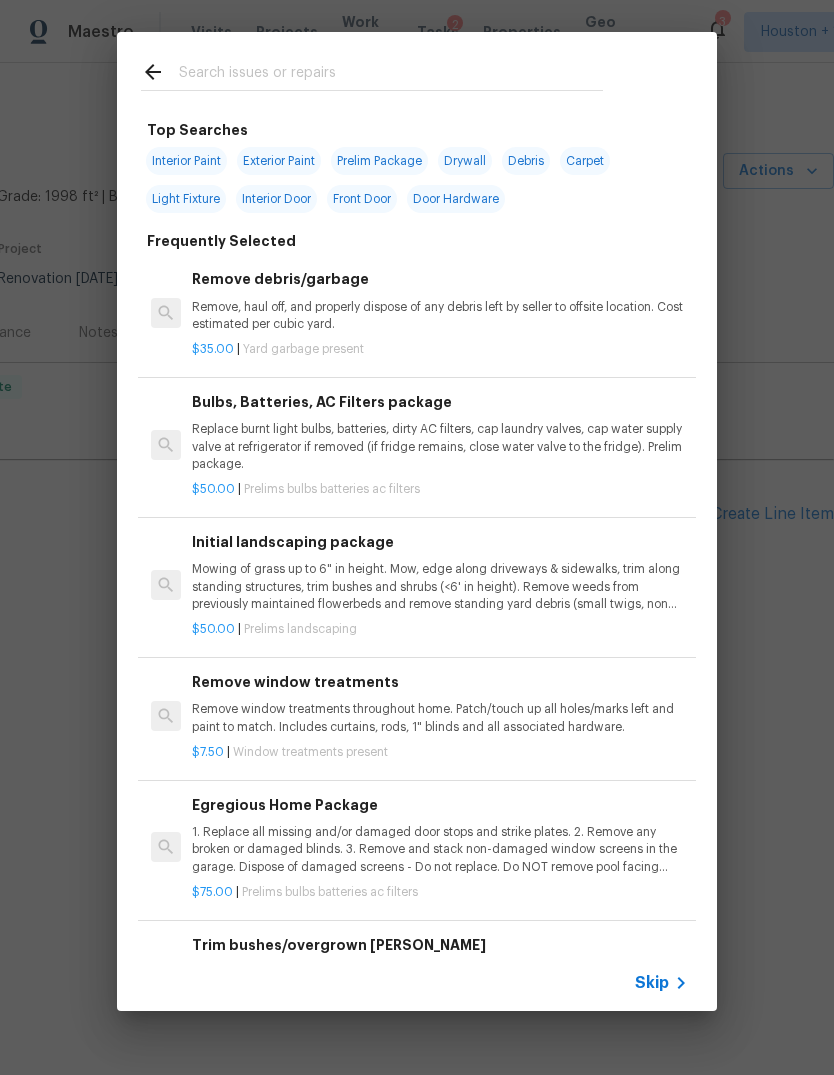 click on "Skip" at bounding box center (652, 983) 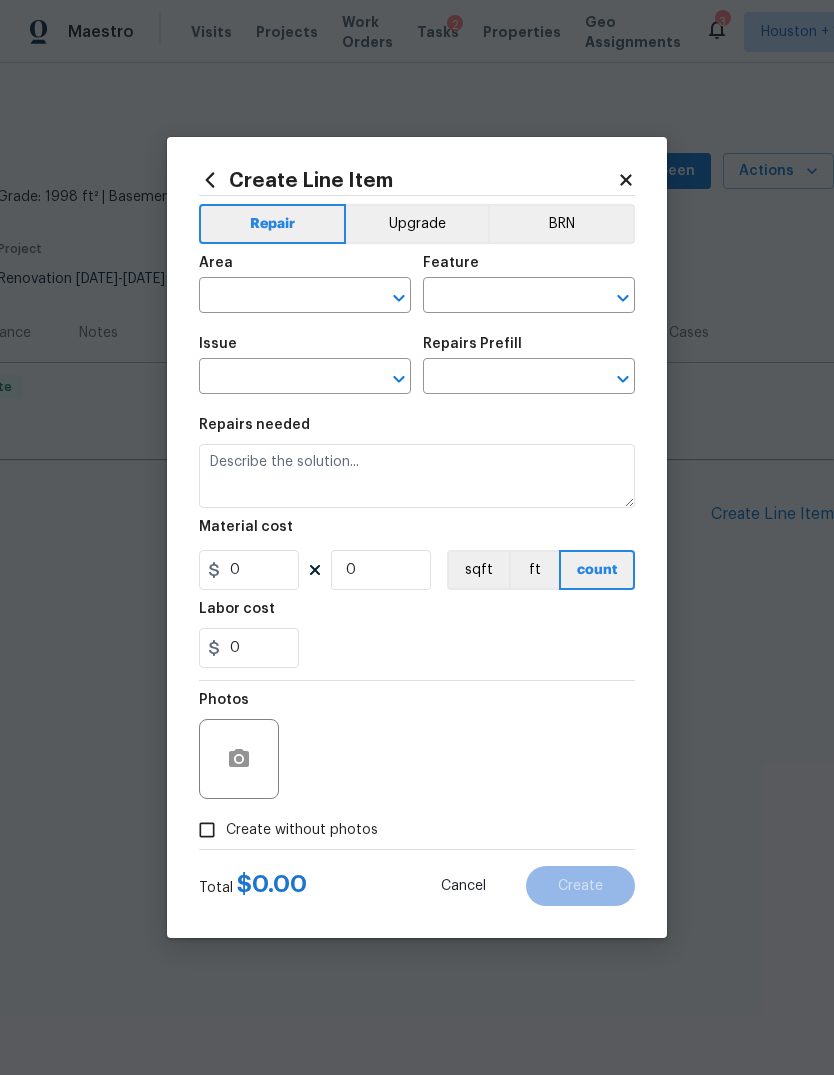 click at bounding box center (277, 297) 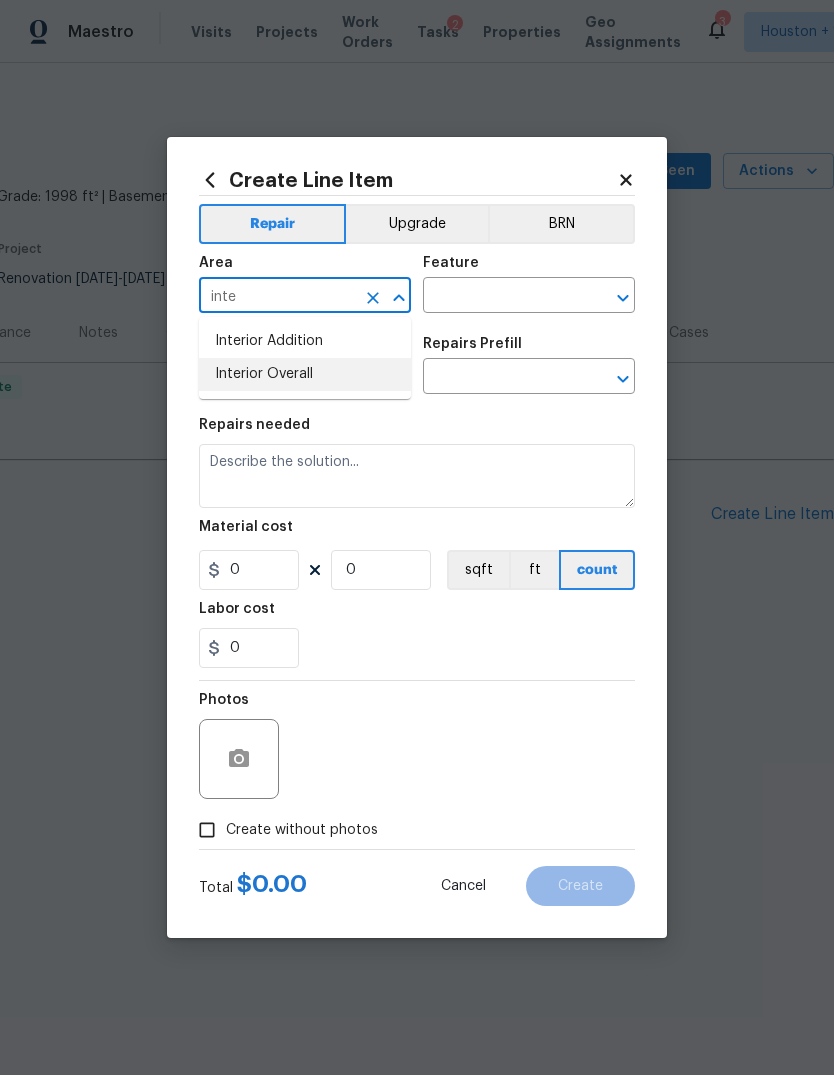 click on "Interior Overall" at bounding box center [305, 374] 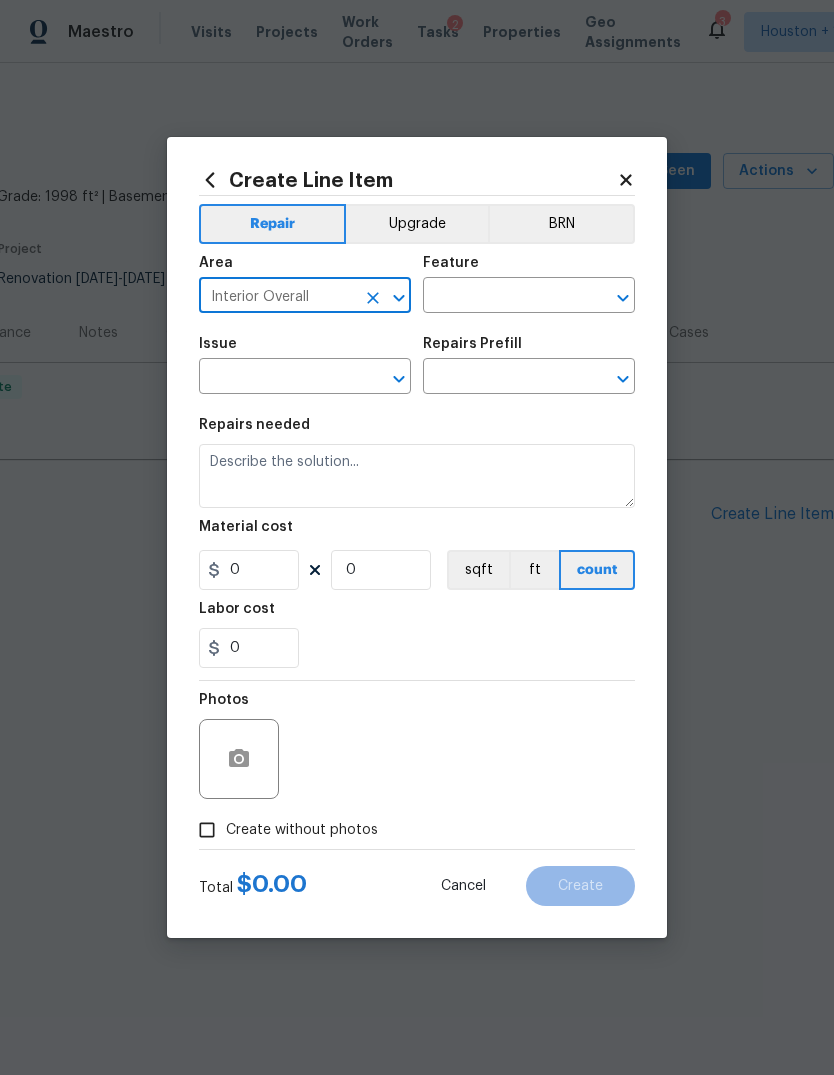 click at bounding box center (501, 297) 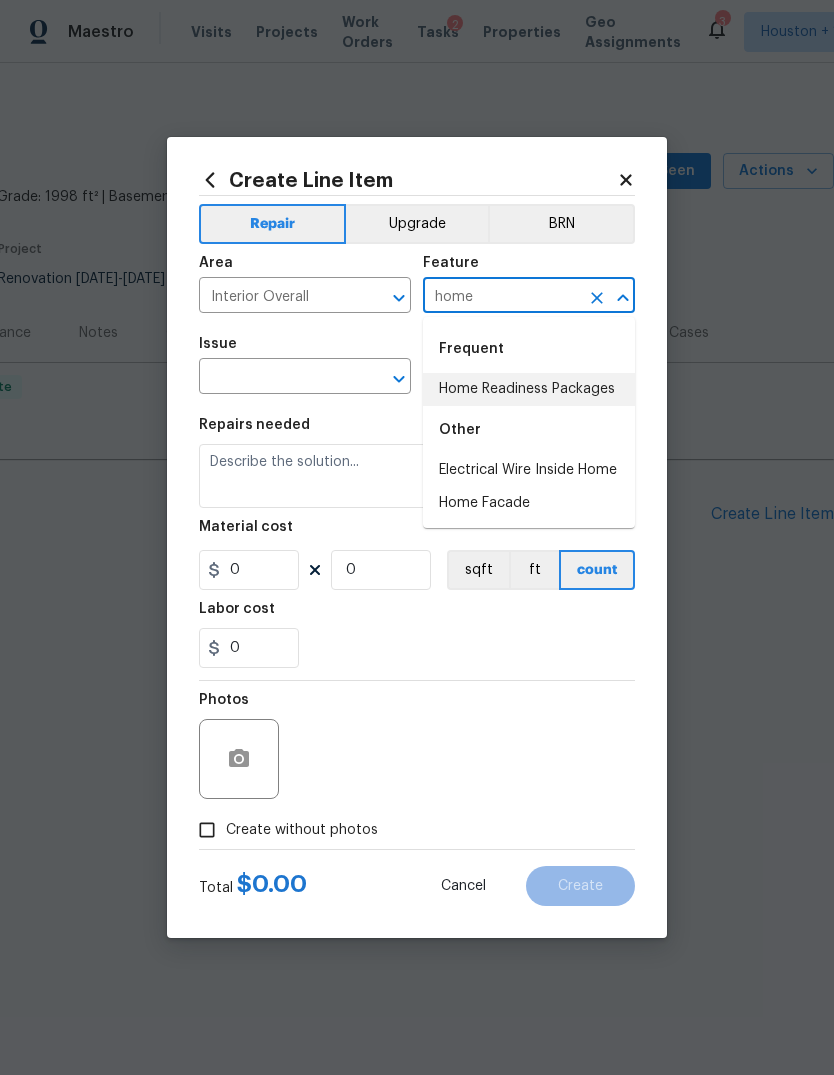 click on "Home Readiness Packages" at bounding box center (529, 389) 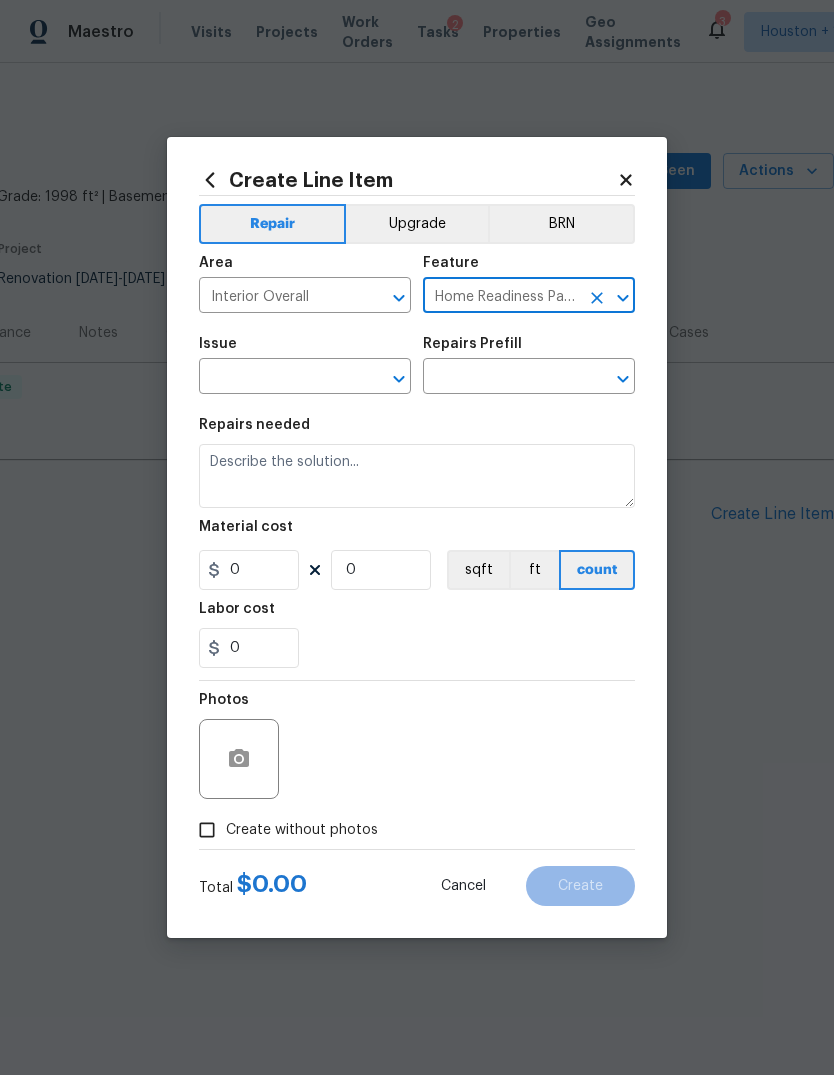 click at bounding box center [277, 378] 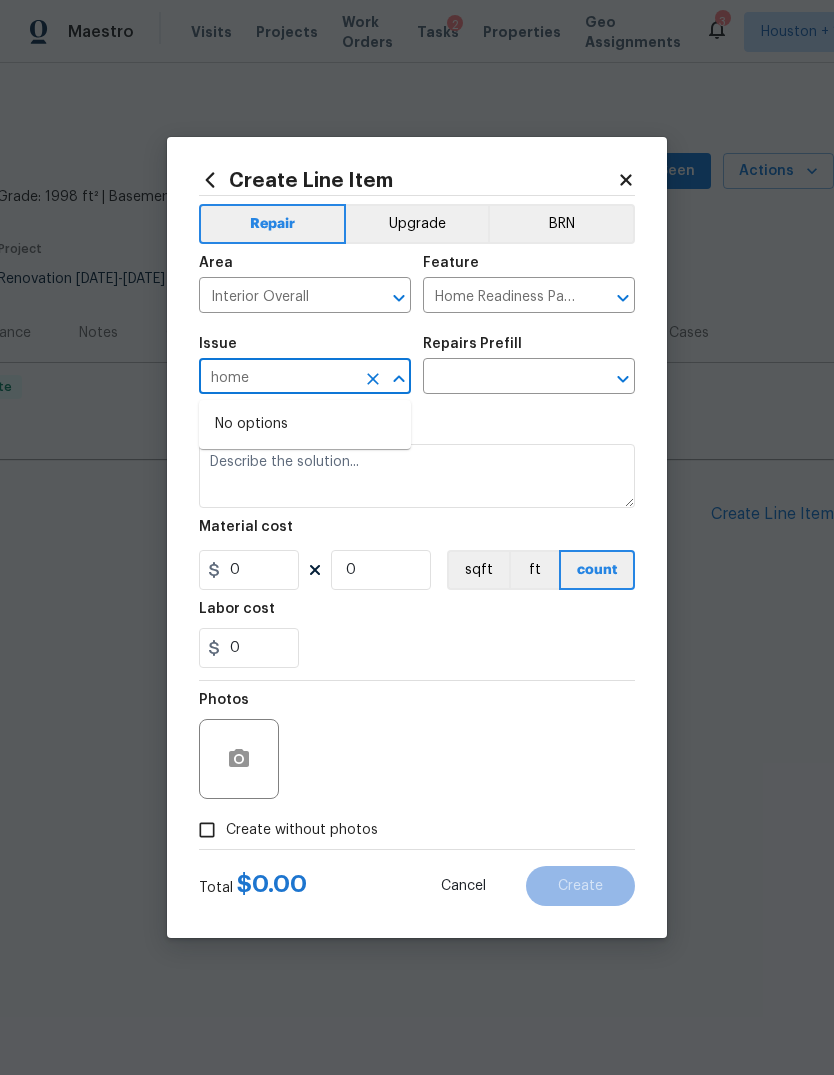 type on "home" 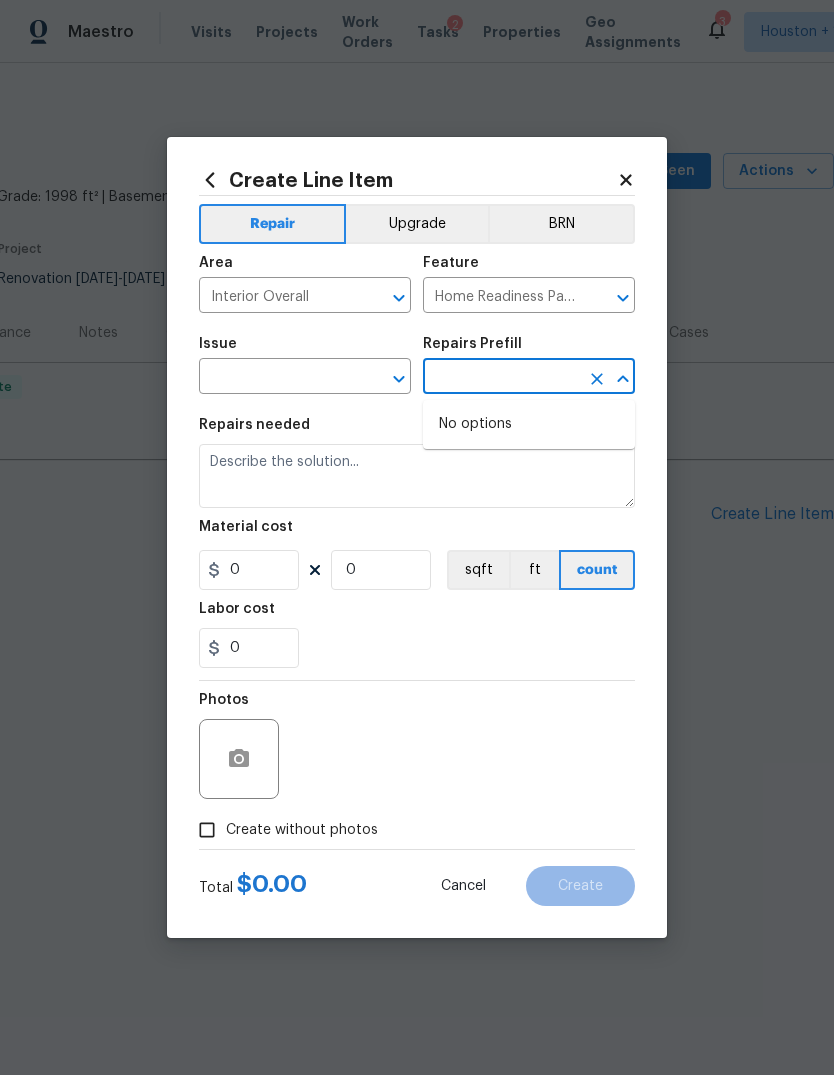 click on "Issue ​" at bounding box center (305, 365) 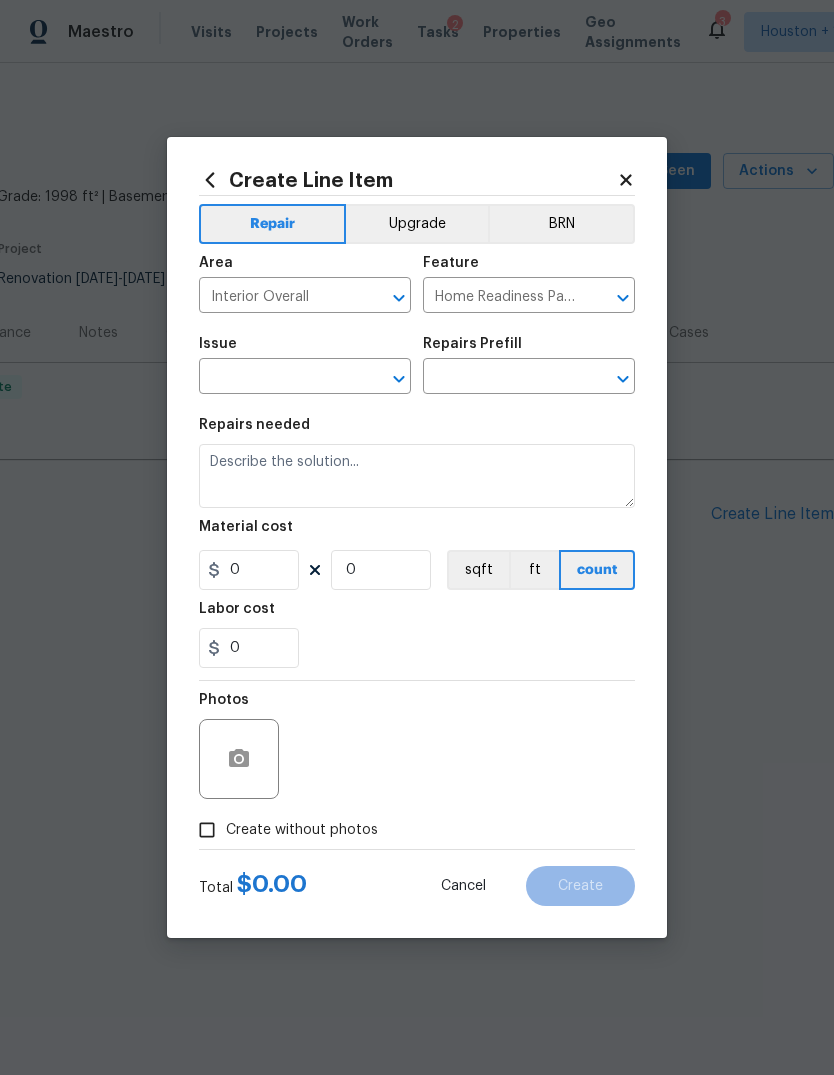 click at bounding box center [277, 378] 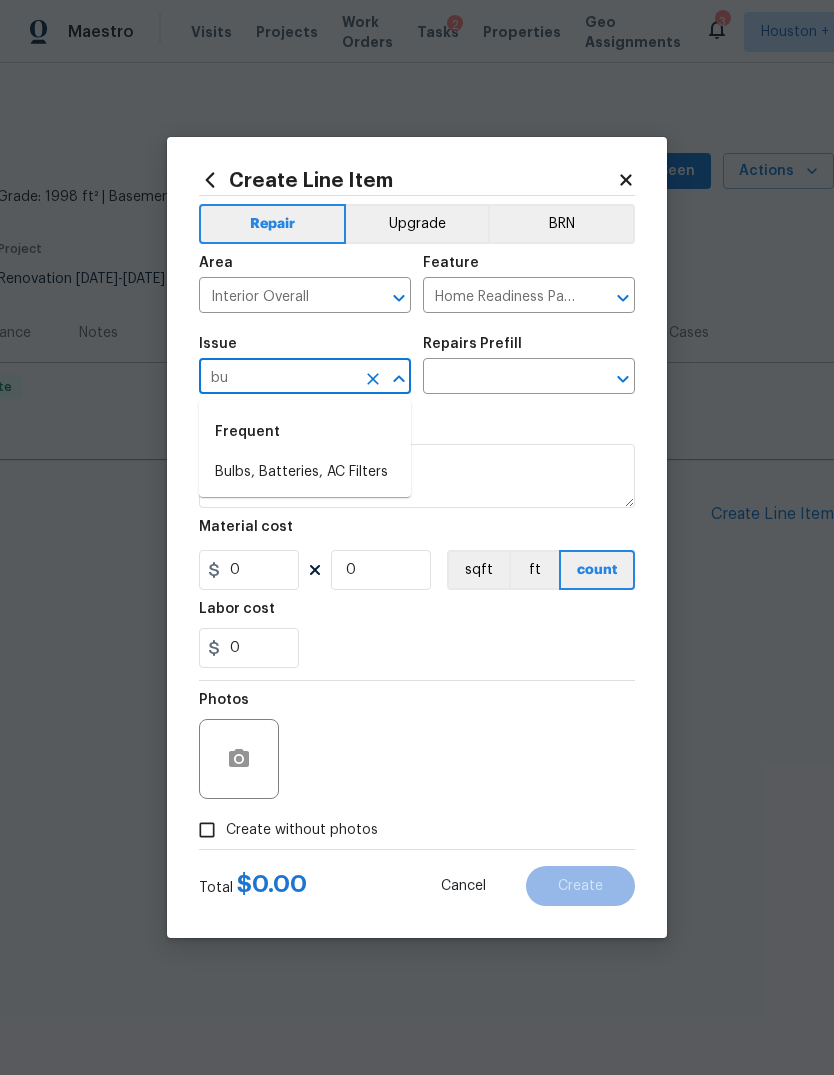 click on "Bulbs, Batteries, AC Filters" at bounding box center [305, 472] 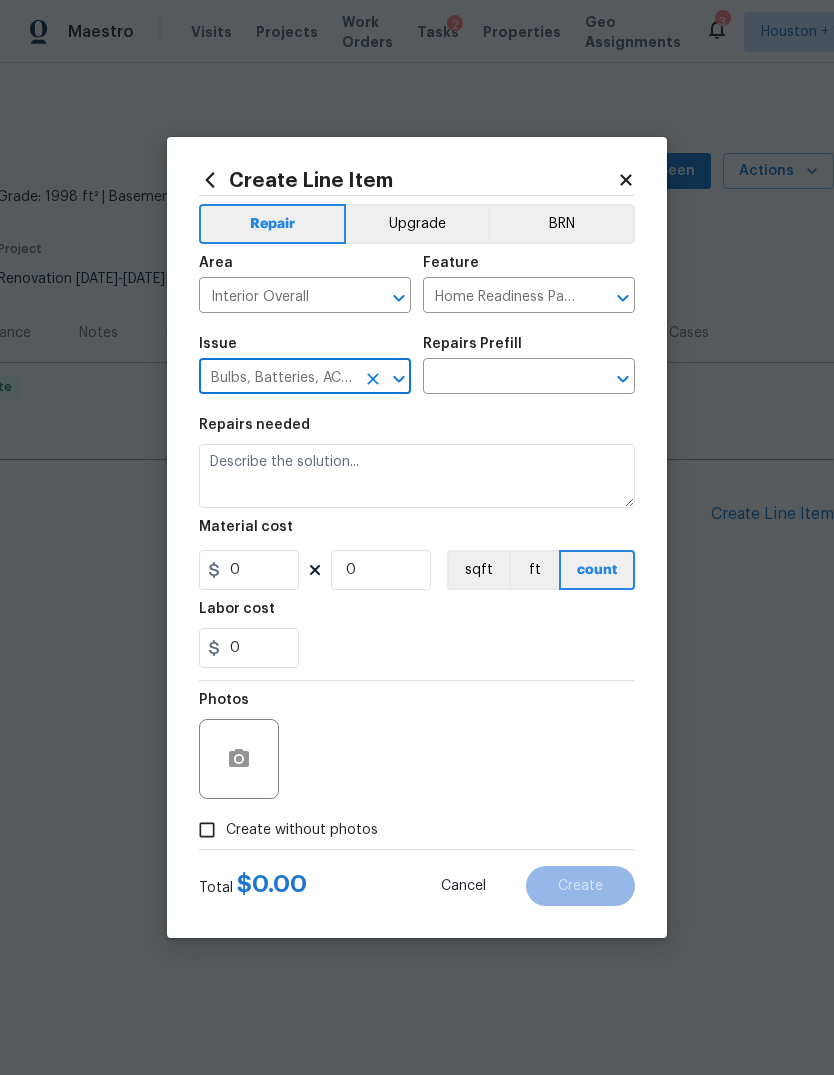 click at bounding box center (501, 378) 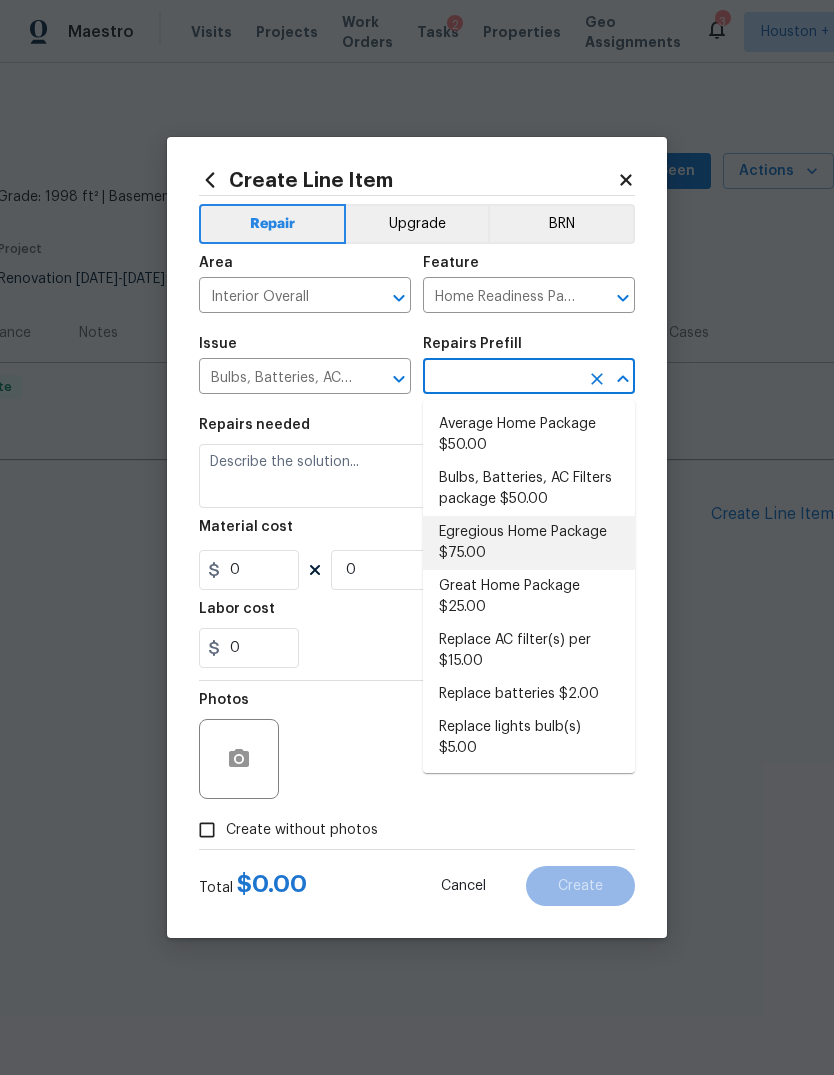 click on "Egregious Home Package $75.00" at bounding box center [529, 543] 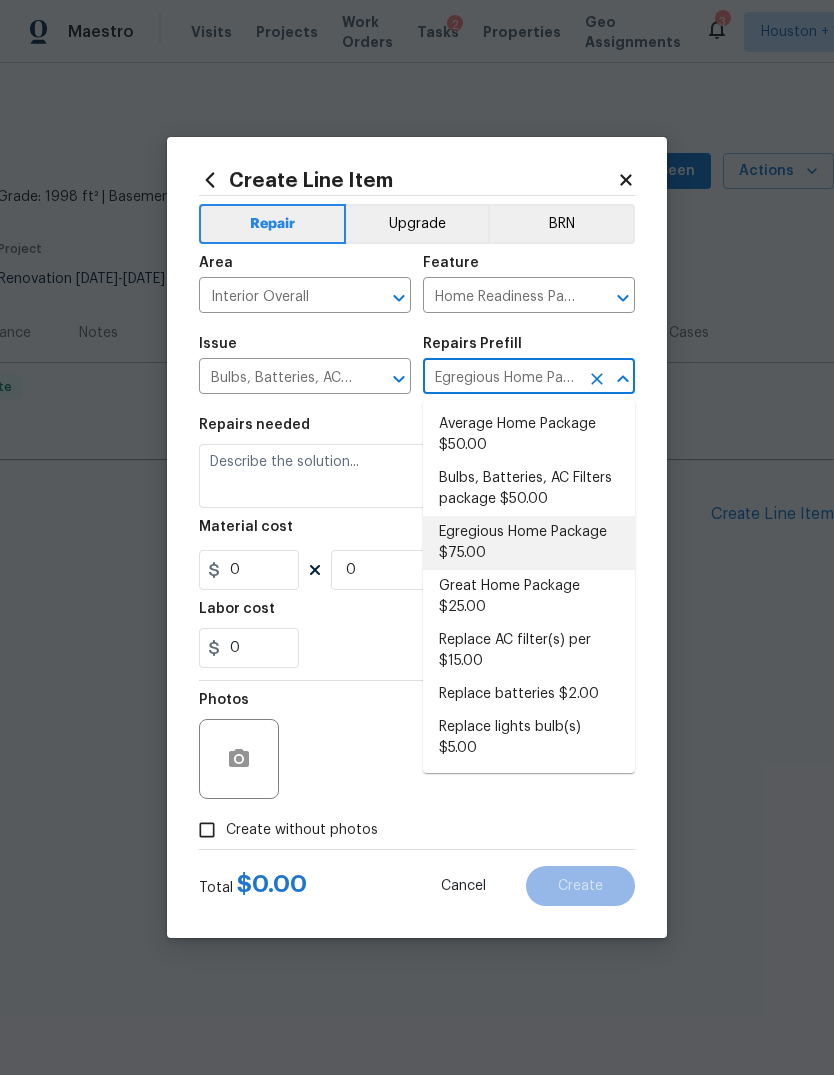 type 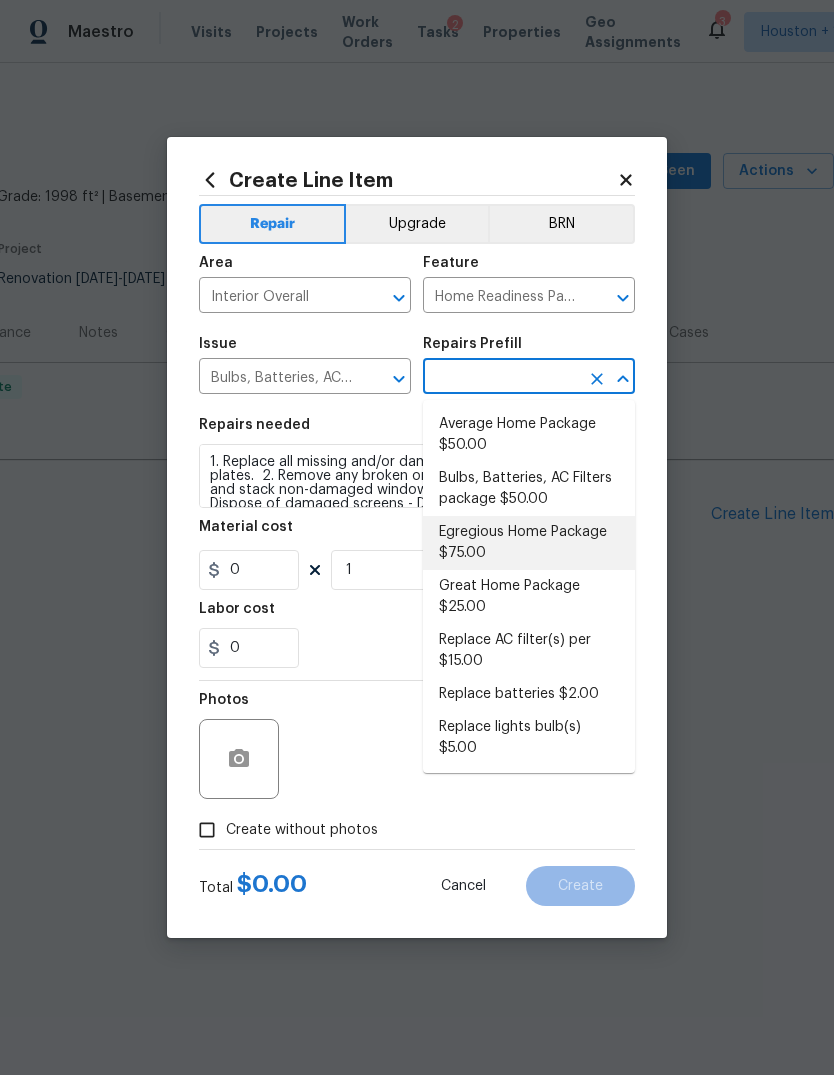 type on "Egregious Home Package $75.00" 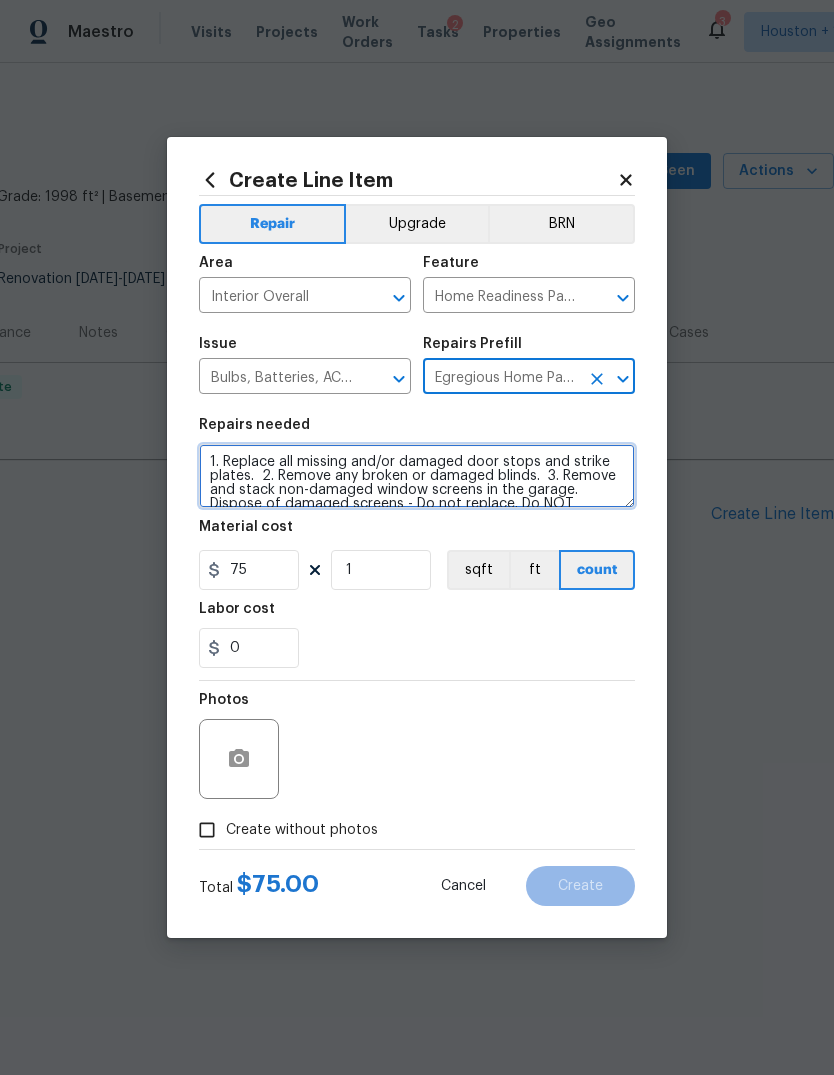 click on "1. Replace all missing and/or damaged door stops and strike plates.  2. Remove any broken or damaged blinds.  3. Remove and stack non-damaged window screens in the garage. Dispose of damaged screens - Do not replace. Do NOT remove pool facing window screens.  4. Replace any missing, broken, or inconsistent color switch plates/receptacle cover plates with appropriate color. If all plates in an area/room are a unique style but matching – request approval to keep.  5. Replace all burnt out light bulbs. Bulbs in fixtures should be matching (both style and color). All vanity fixtures must have vanity bulbs. This includes microwave and oven bulbs.  6. Replace all batteries and test all smoke detectors for functionality. Pictures with date printed on batteries needed for approval.  7. Cap all unused water and gas lines (i.e. refrigerator, water heater, washer supply hot/cold, gas line for dryer, etc).  8. Install new pleated HVAC air filters" at bounding box center (417, 476) 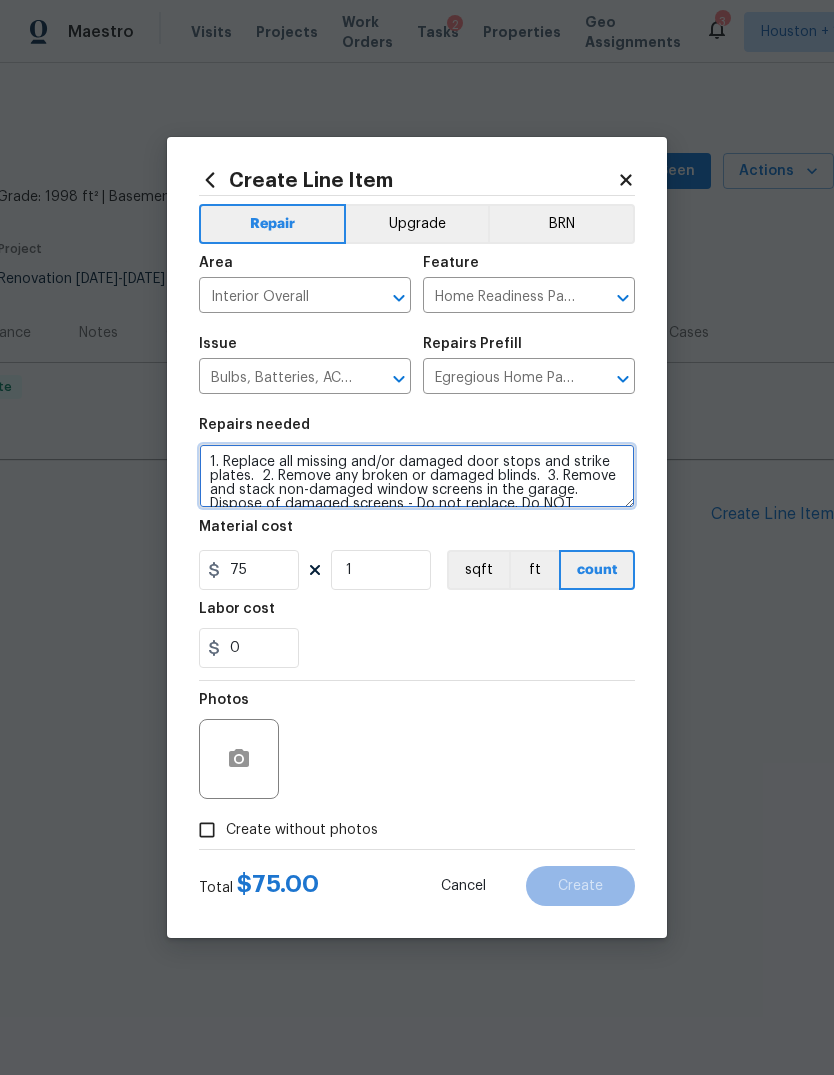 click on "1. Replace all missing and/or damaged door stops and strike plates.  2. Remove any broken or damaged blinds.  3. Remove and stack non-damaged window screens in the garage. Dispose of damaged screens - Do not replace. Do NOT remove pool facing window screens.  4. Replace any missing, broken, or inconsistent color switch plates/receptacle cover plates with appropriate color. If all plates in an area/room are a unique style but matching – request approval to keep.  5. Replace all burnt out light bulbs. Bulbs in fixtures should be matching (both style and color). All vanity fixtures must have vanity bulbs. This includes microwave and oven bulbs.  6. Replace all batteries and test all smoke detectors for functionality. Pictures with date printed on batteries needed for approval.  7. Cap all unused water and gas lines (i.e. refrigerator, water heater, washer supply hot/cold, gas line for dryer, etc).  8. Install new pleated HVAC air filters" at bounding box center (417, 476) 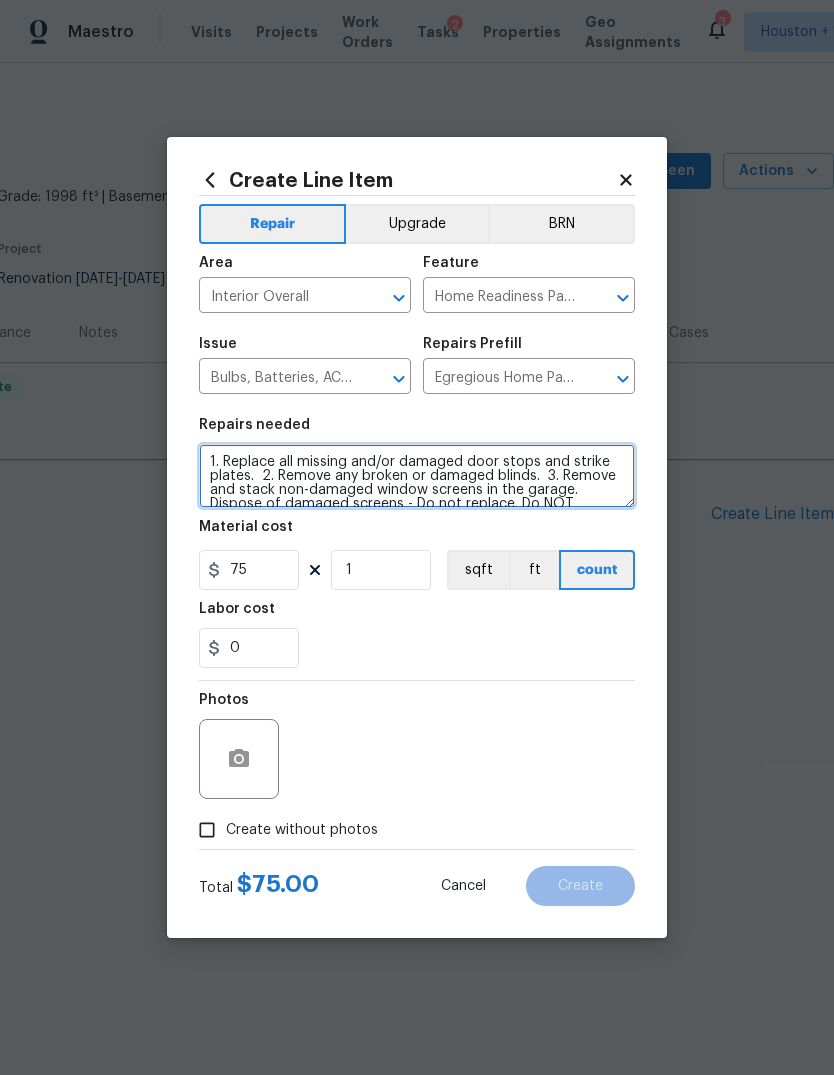 click on "1. Replace all missing and/or damaged door stops and strike plates.  2. Remove any broken or damaged blinds.  3. Remove and stack non-damaged window screens in the garage. Dispose of damaged screens - Do not replace. Do NOT remove pool facing window screens.  4. Replace any missing, broken, or inconsistent color switch plates/receptacle cover plates with appropriate color. If all plates in an area/room are a unique style but matching – request approval to keep.  5. Replace all burnt out light bulbs. Bulbs in fixtures should be matching (both style and color). All vanity fixtures must have vanity bulbs. This includes microwave and oven bulbs.  6. Replace all batteries and test all smoke detectors for functionality. Pictures with date printed on batteries needed for approval.  7. Cap all unused water and gas lines (i.e. refrigerator, water heater, washer supply hot/cold, gas line for dryer, etc).  8. Install new pleated HVAC air filters" at bounding box center [417, 476] 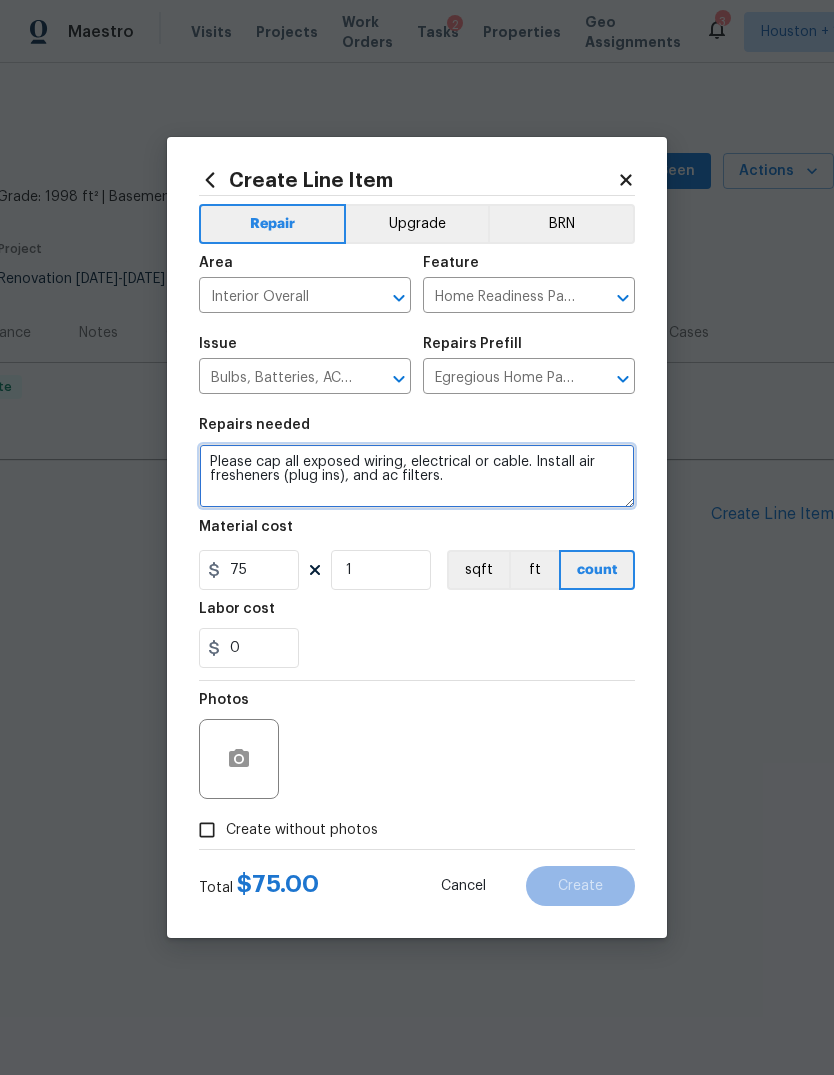 type on "Please cap all exposed wiring, electrical or cable. Install air fresheners (plug ins), and ac filters." 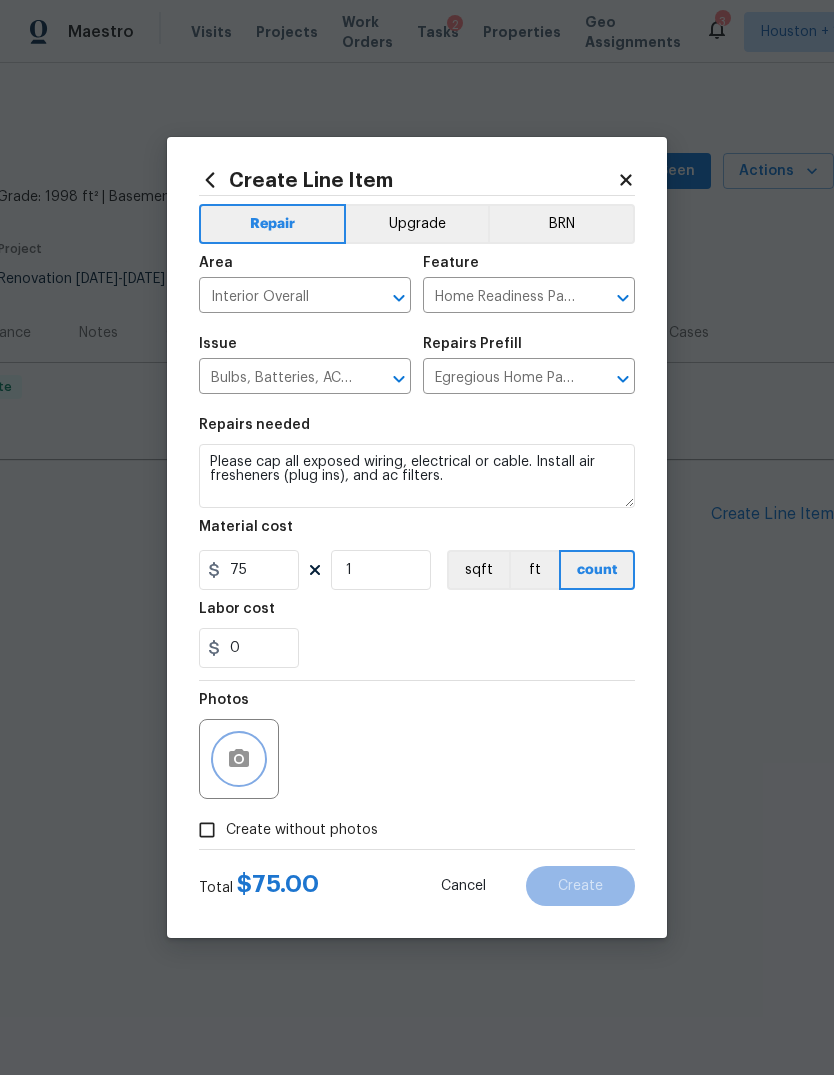 click at bounding box center [239, 759] 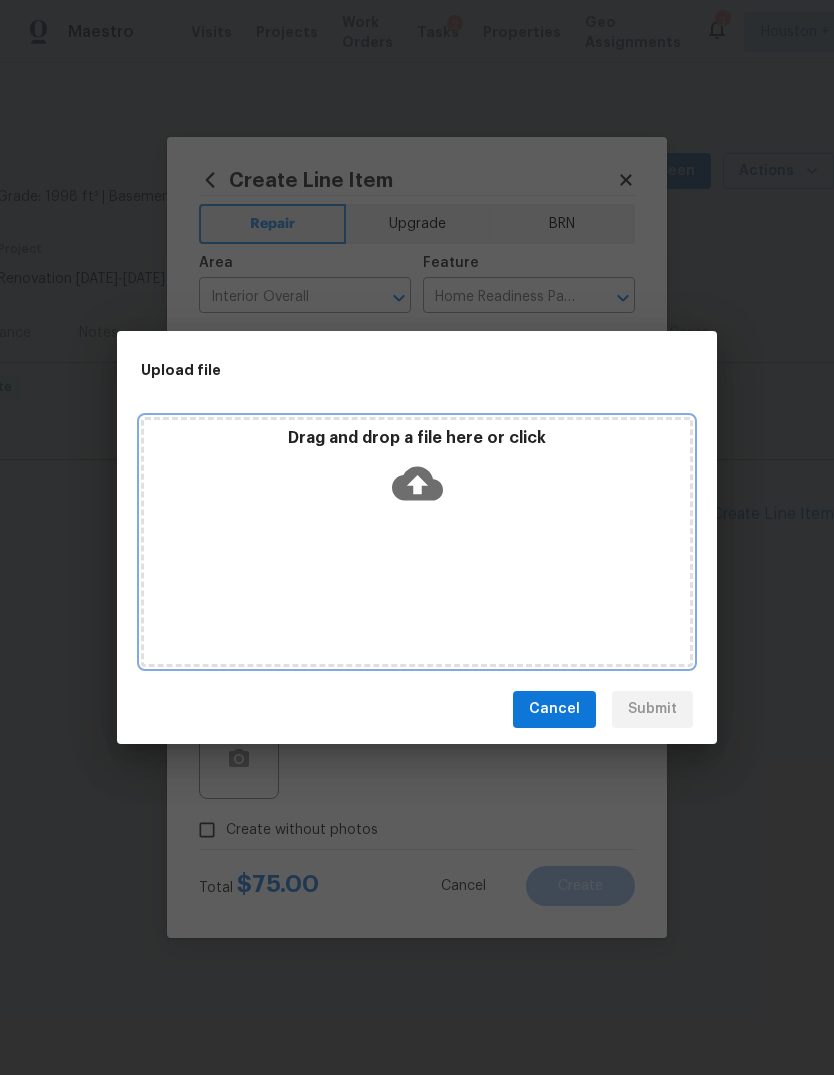 click on "Drag and drop a file here or click" at bounding box center (417, 542) 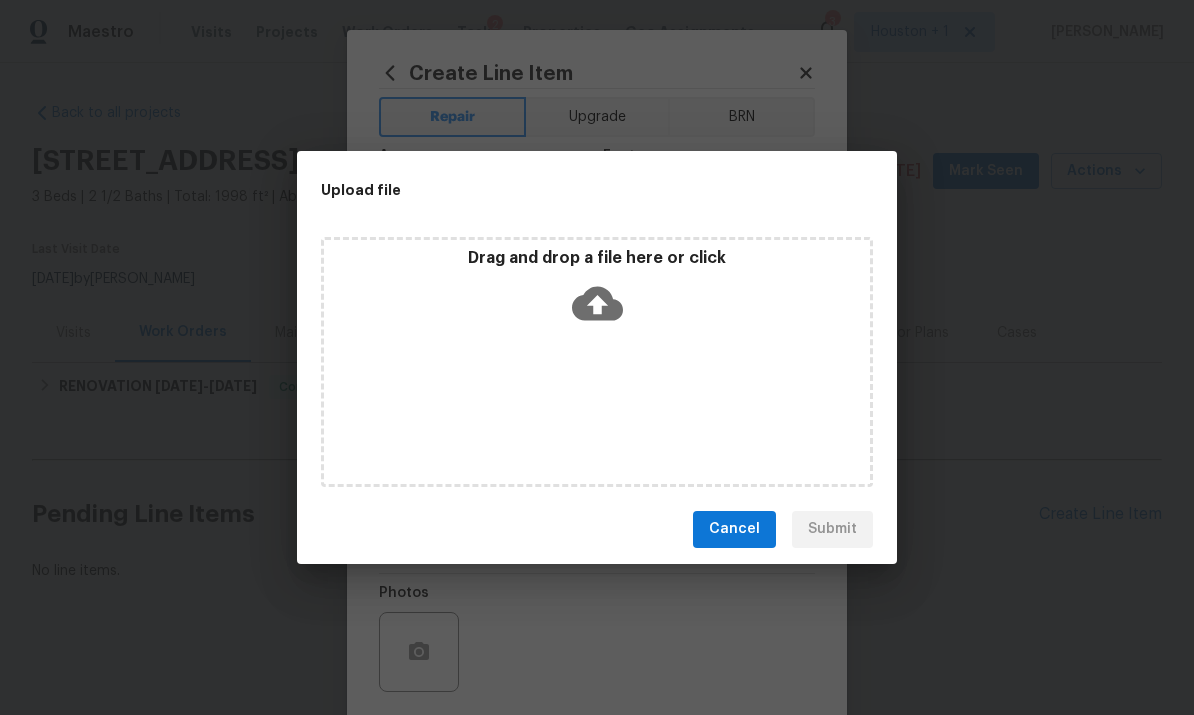scroll, scrollTop: 0, scrollLeft: 0, axis: both 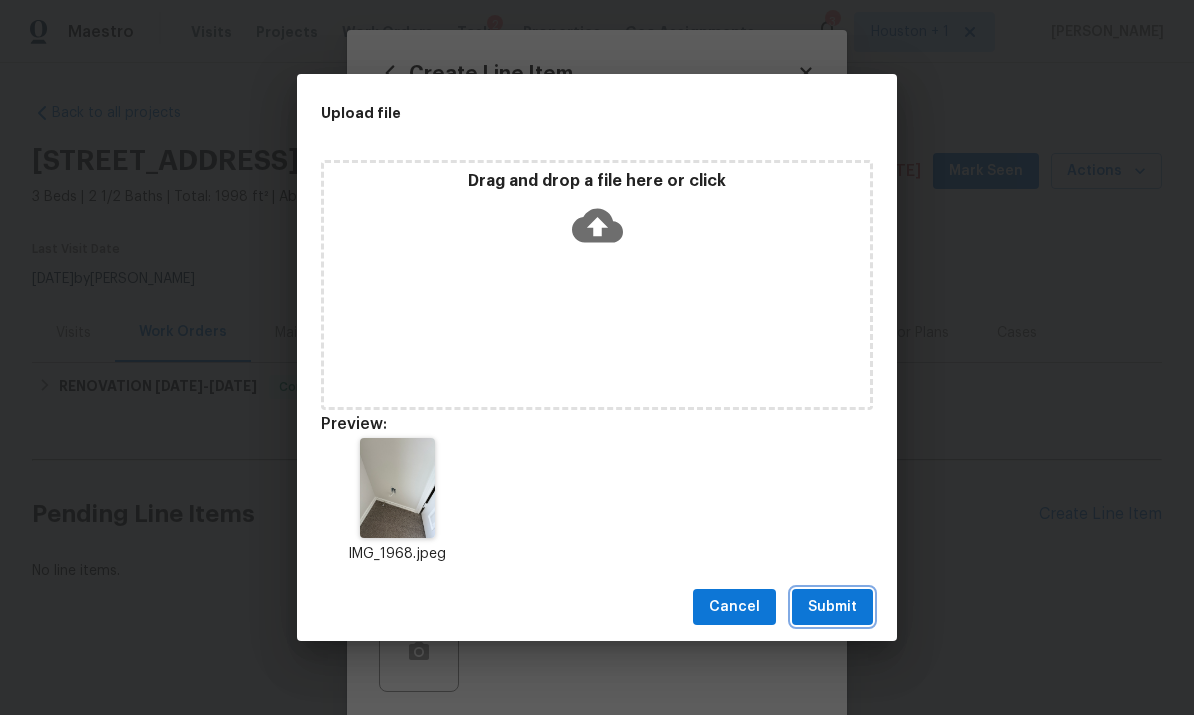 click on "Submit" at bounding box center (832, 607) 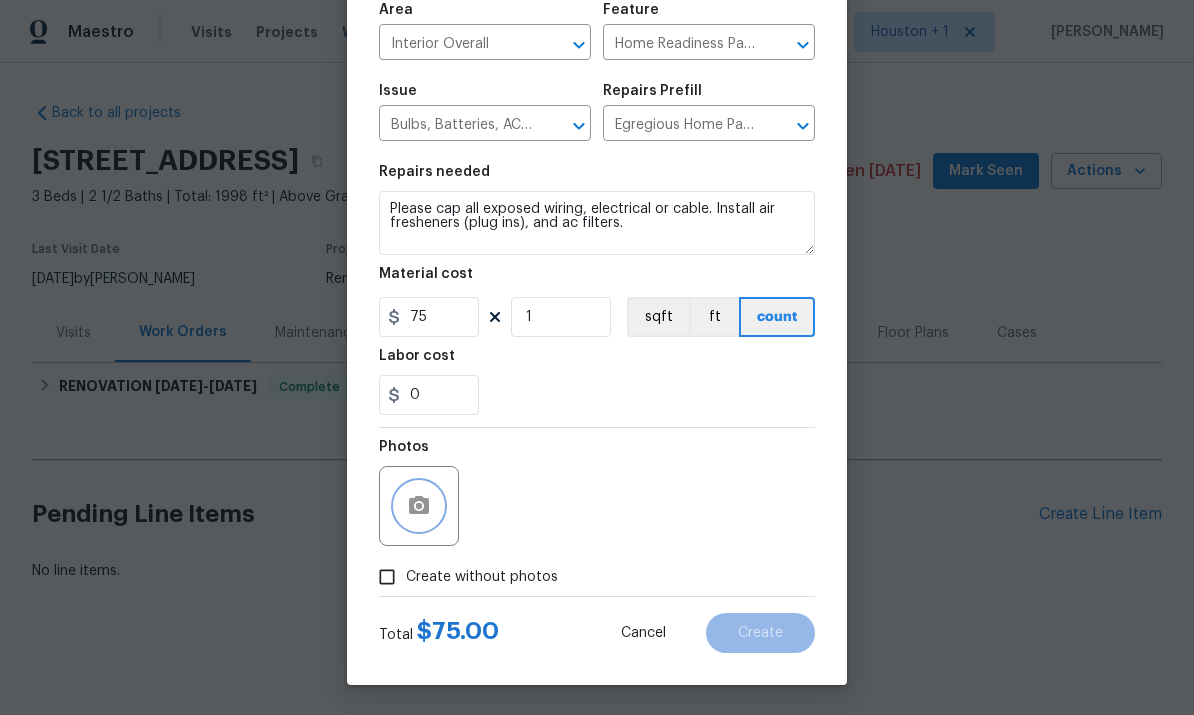 scroll, scrollTop: 150, scrollLeft: 0, axis: vertical 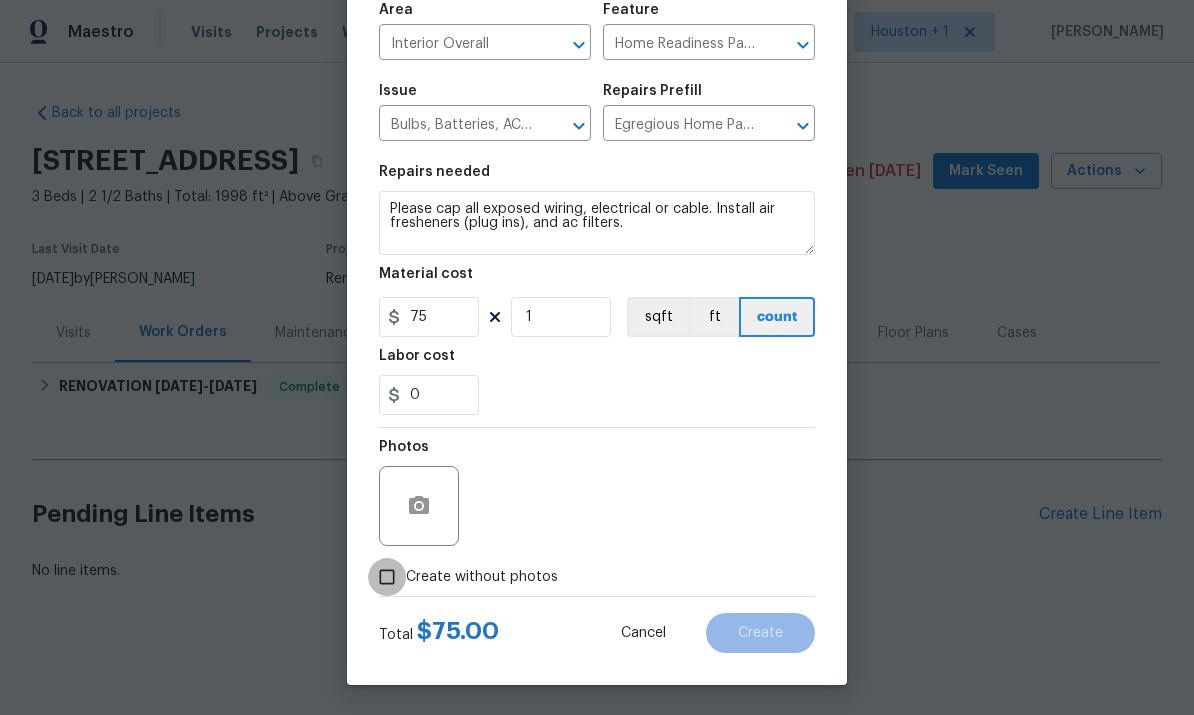 click on "Create without photos" at bounding box center (387, 577) 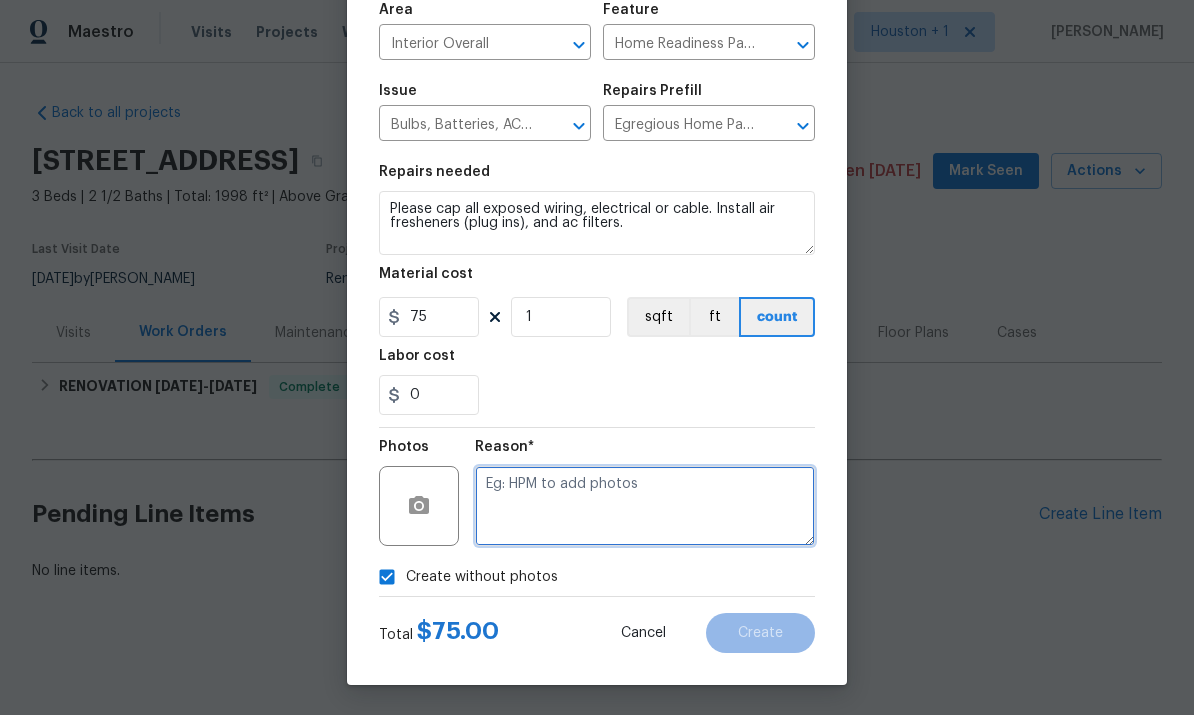 click at bounding box center [645, 506] 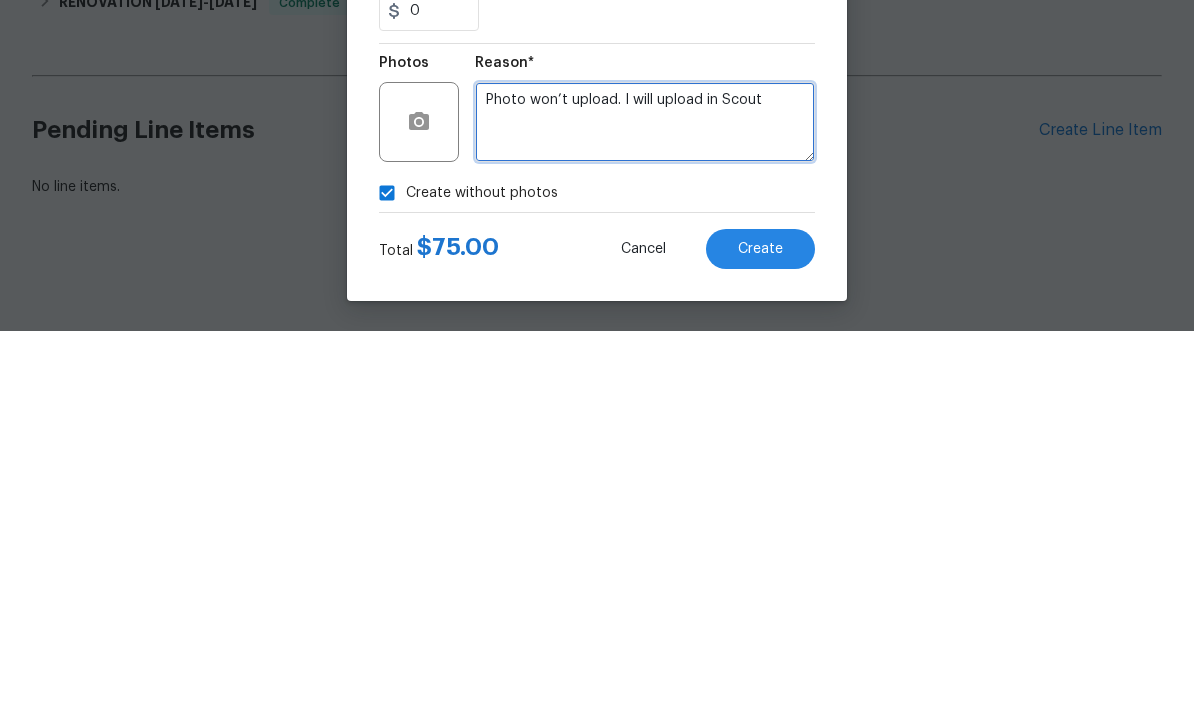 type on "Photo won’t upload. I will upload in Scout" 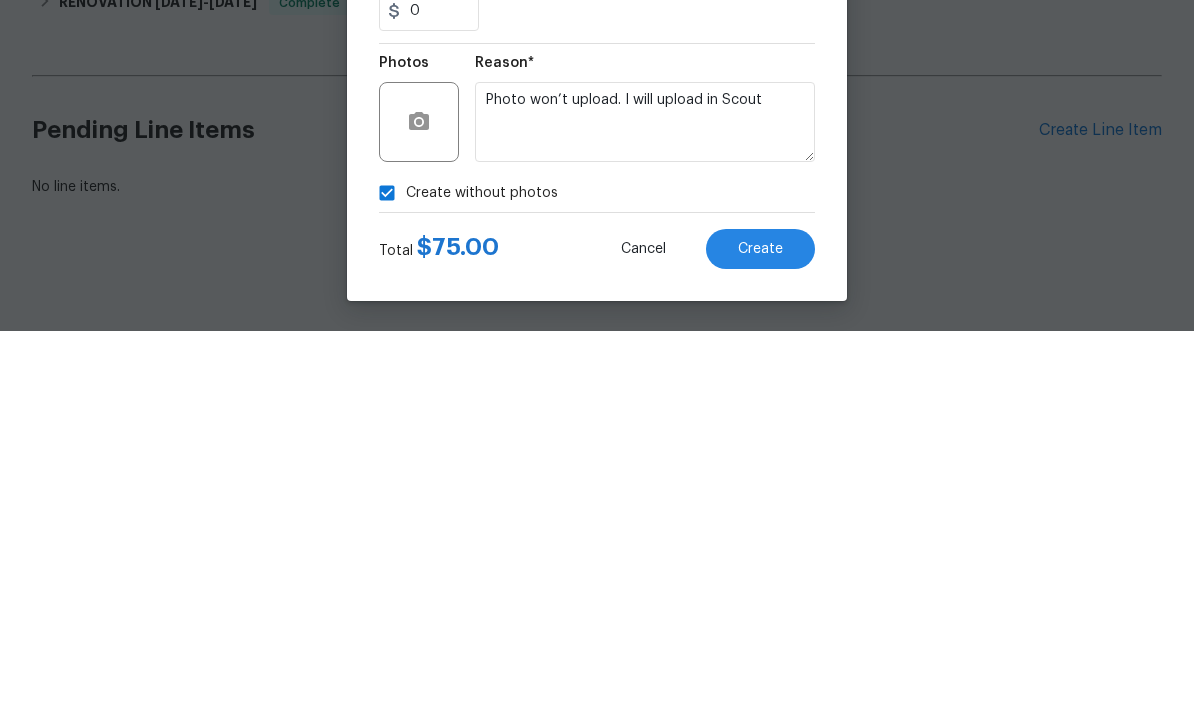 click on "Create" at bounding box center [760, 633] 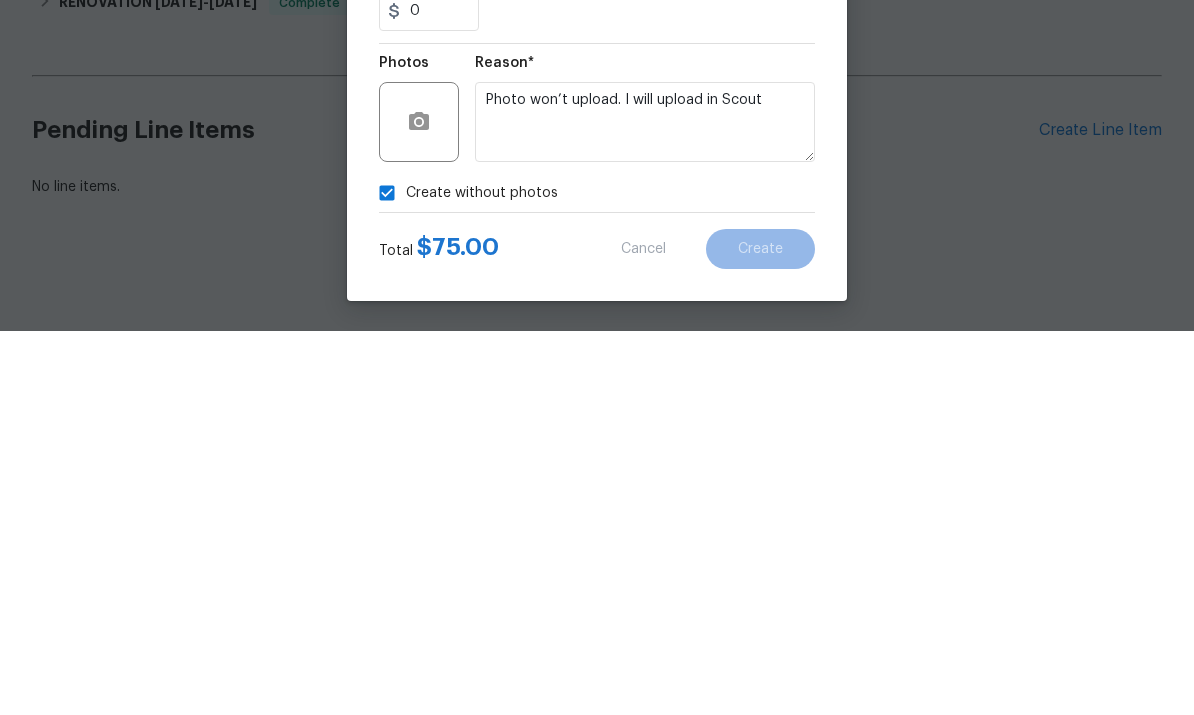 scroll, scrollTop: 1, scrollLeft: 0, axis: vertical 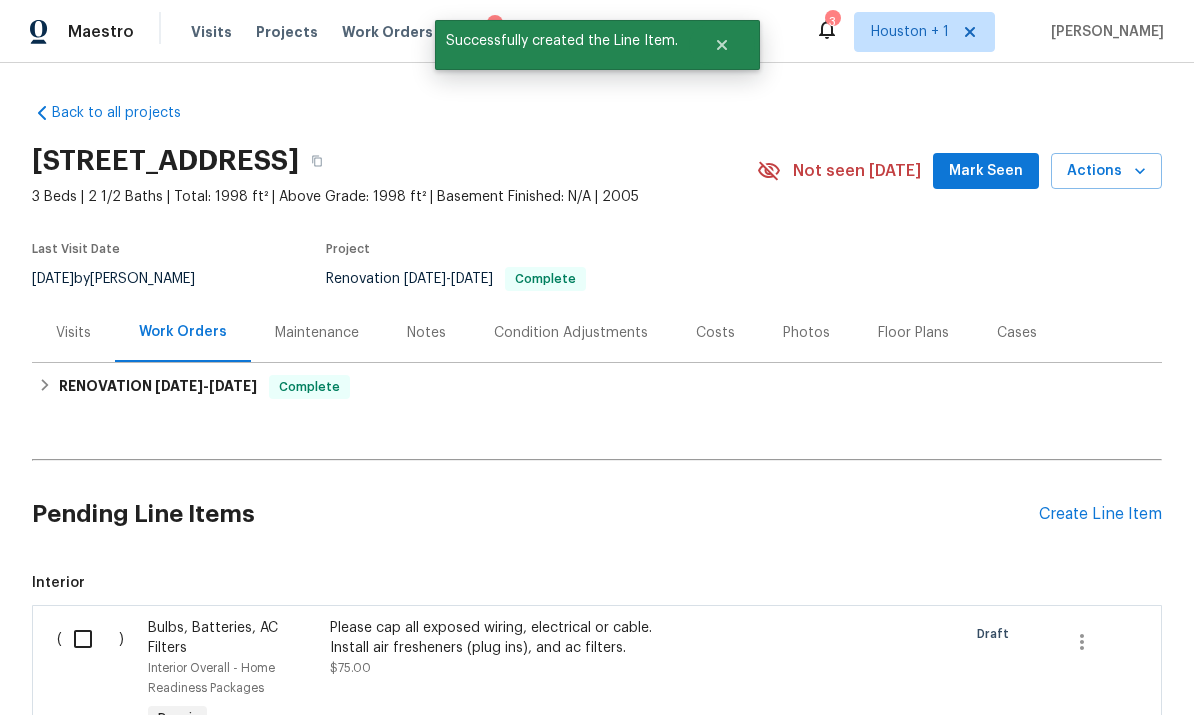 click at bounding box center (90, 639) 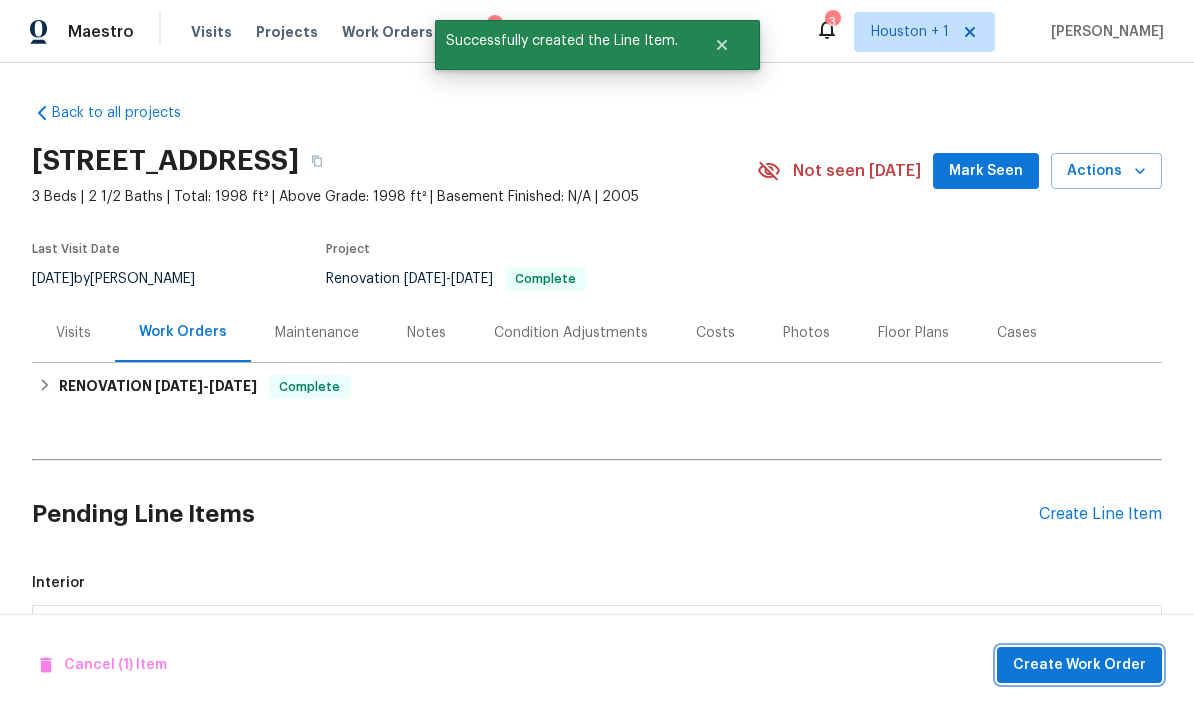 click on "Create Work Order" at bounding box center [1079, 665] 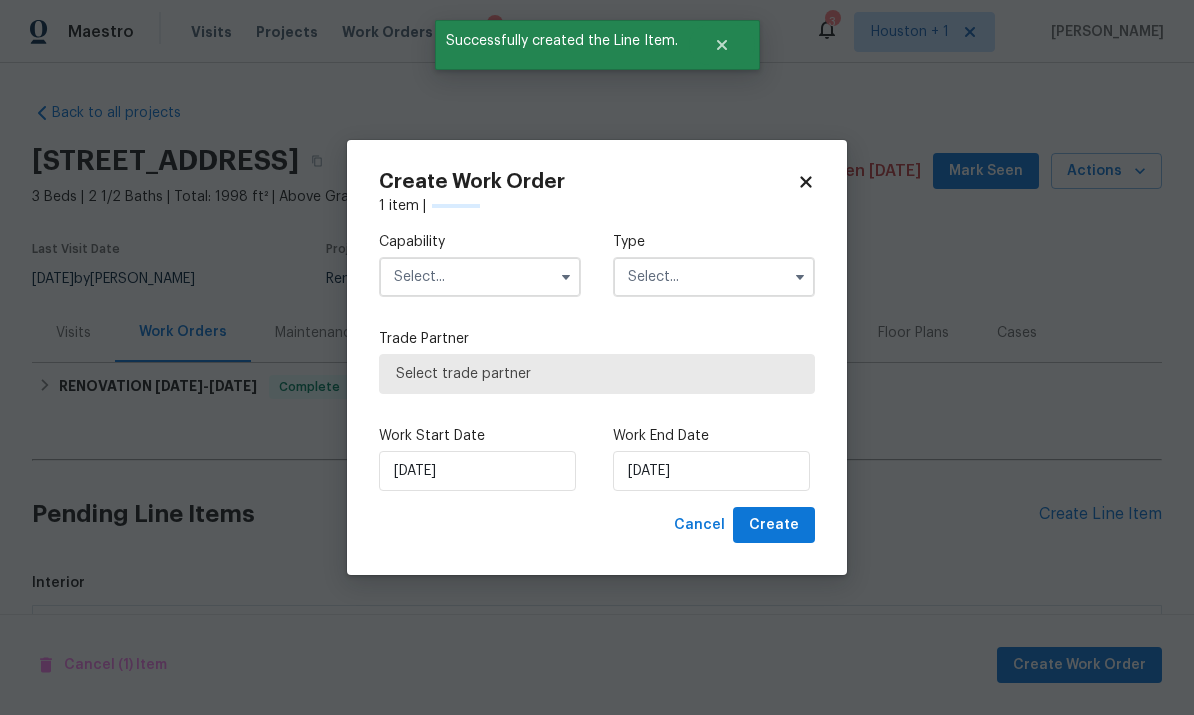 click at bounding box center [480, 277] 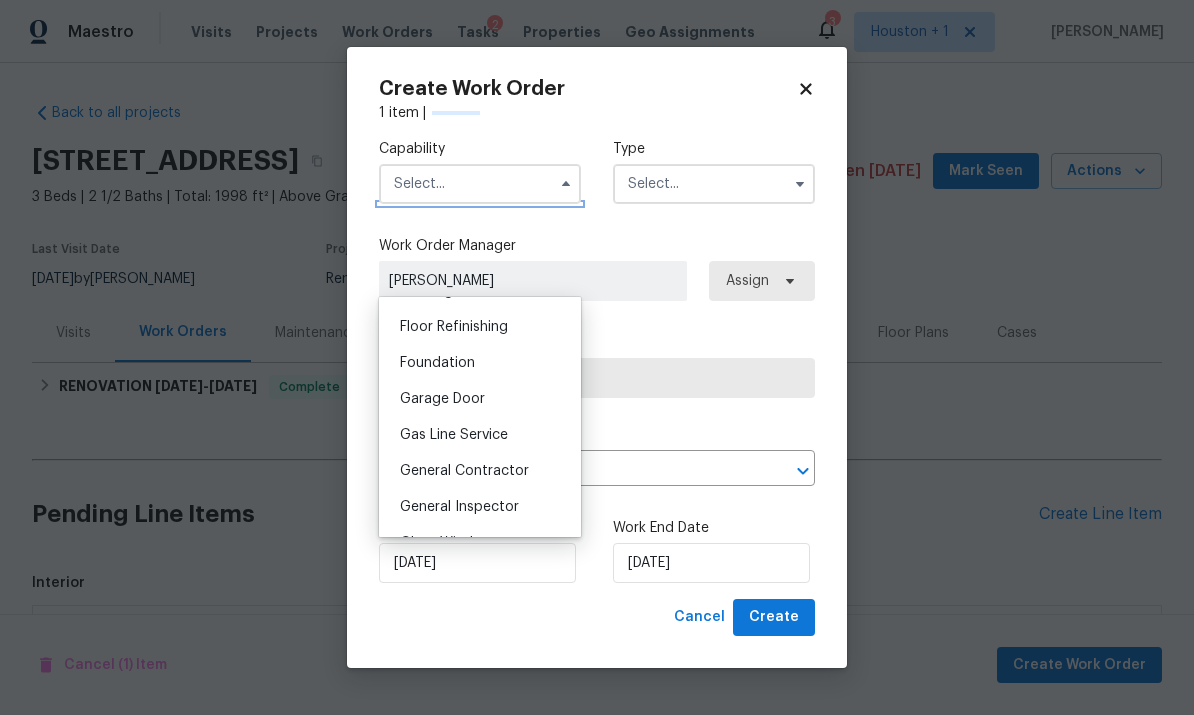 scroll, scrollTop: 793, scrollLeft: 0, axis: vertical 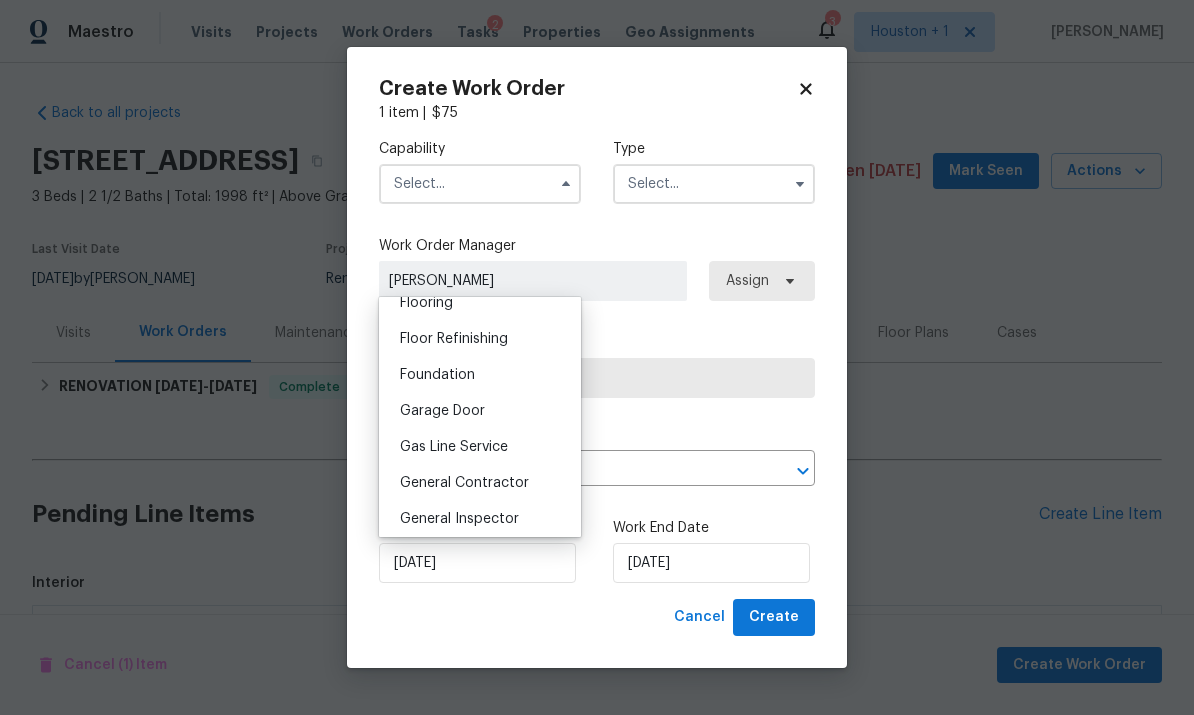 click on "General Contractor" at bounding box center [480, 483] 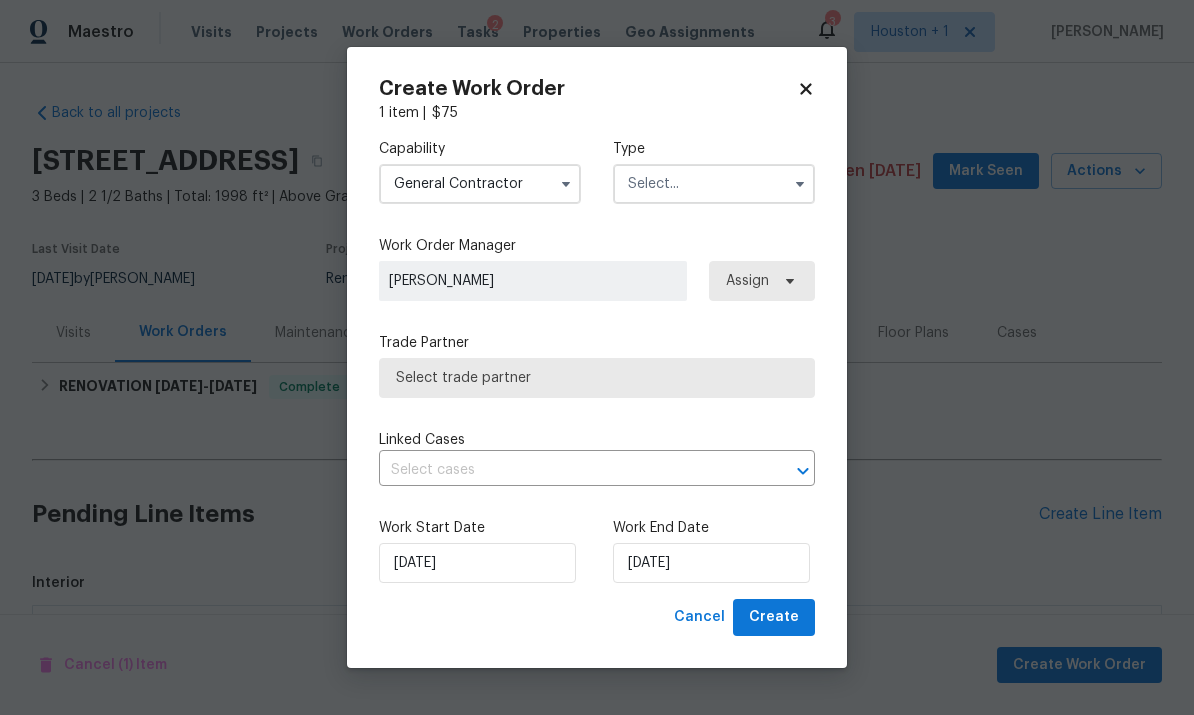 click at bounding box center (714, 184) 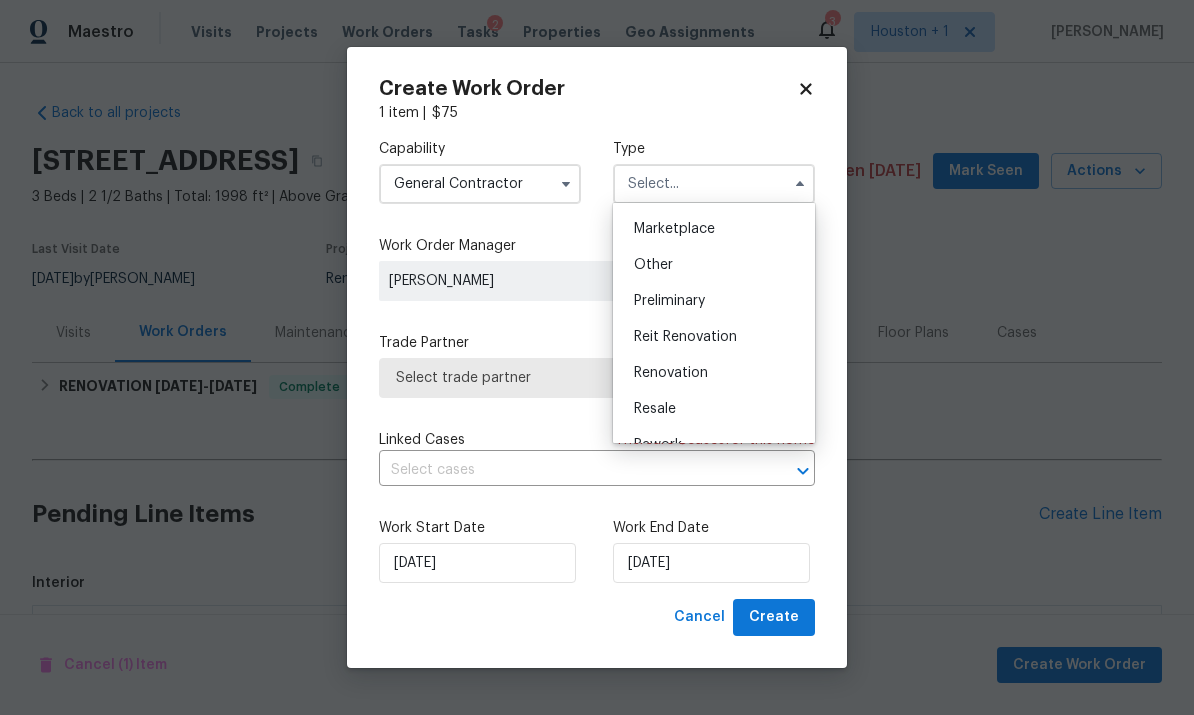 scroll, scrollTop: 374, scrollLeft: 0, axis: vertical 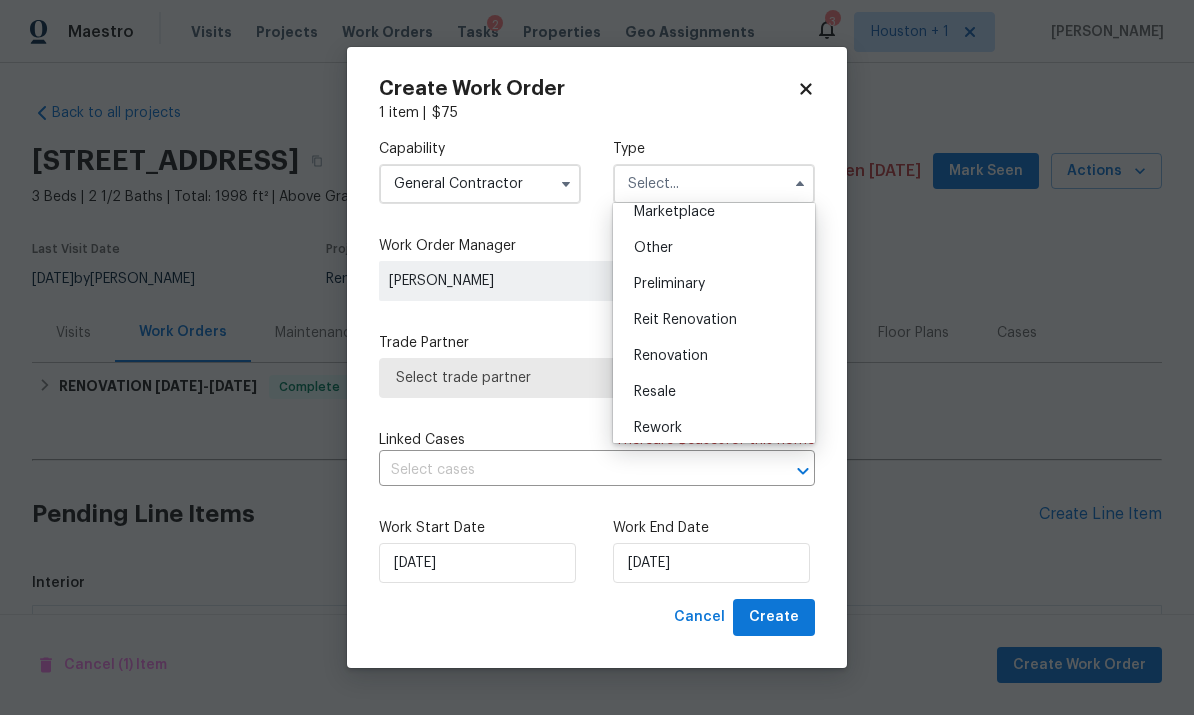 click on "Renovation" at bounding box center (714, 356) 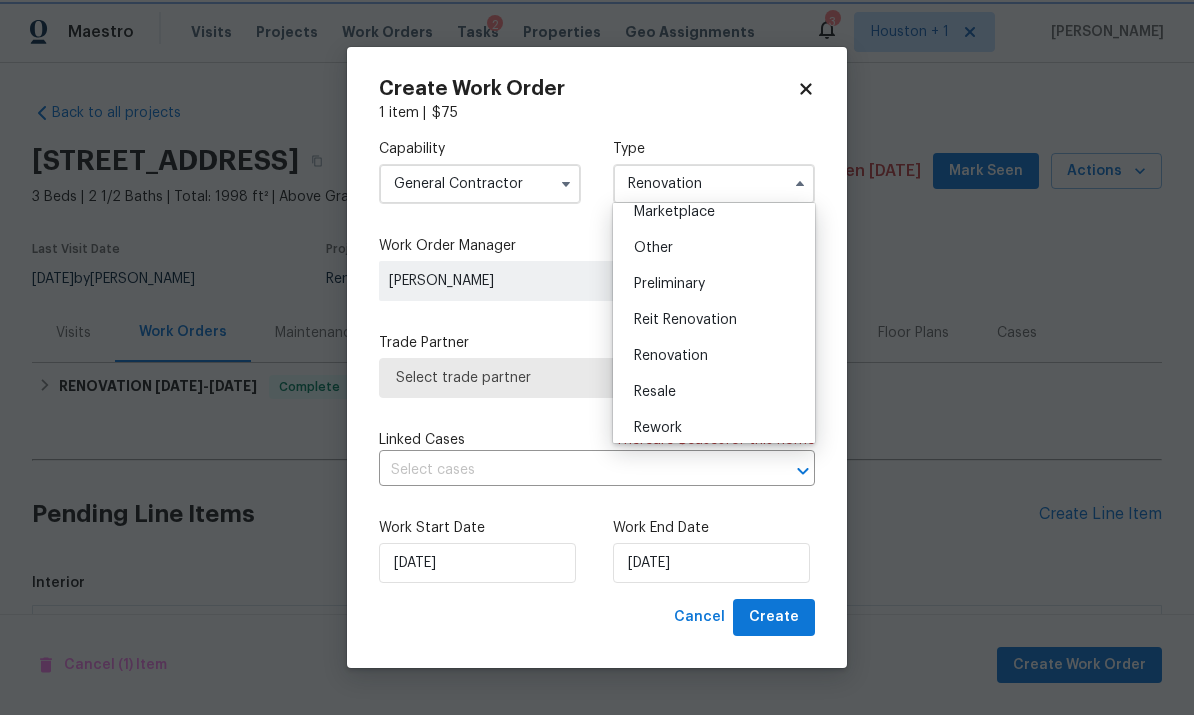 scroll, scrollTop: 0, scrollLeft: 0, axis: both 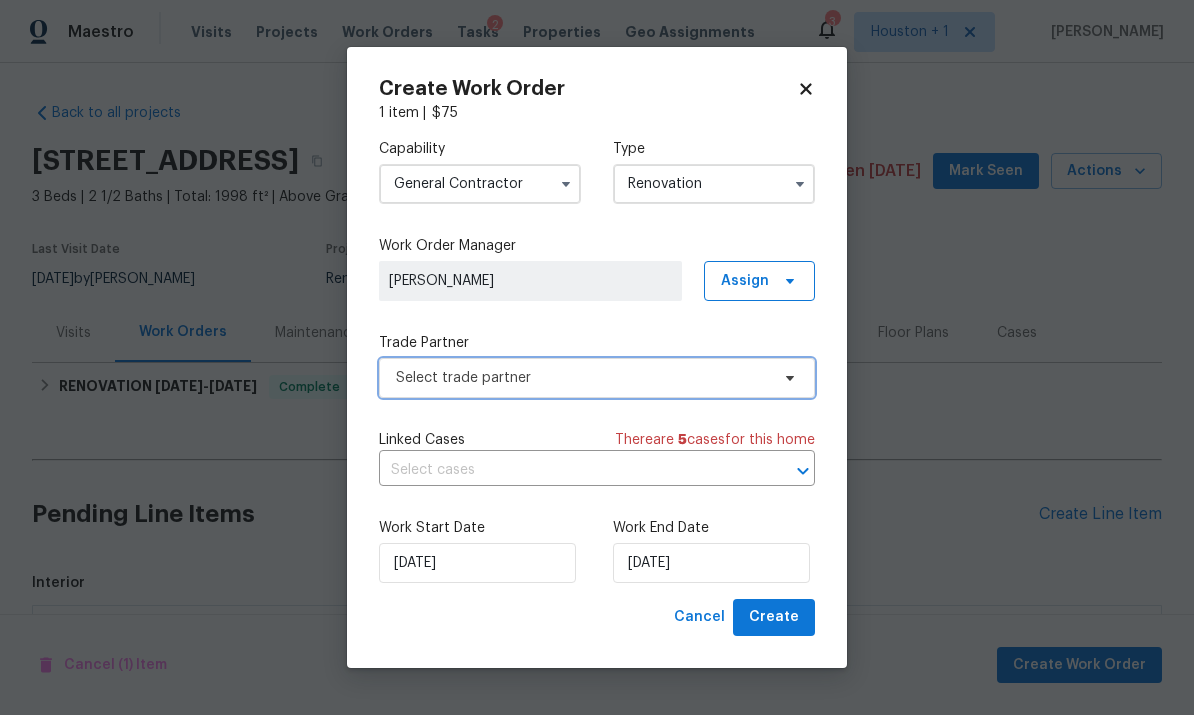 click on "Select trade partner" at bounding box center (582, 378) 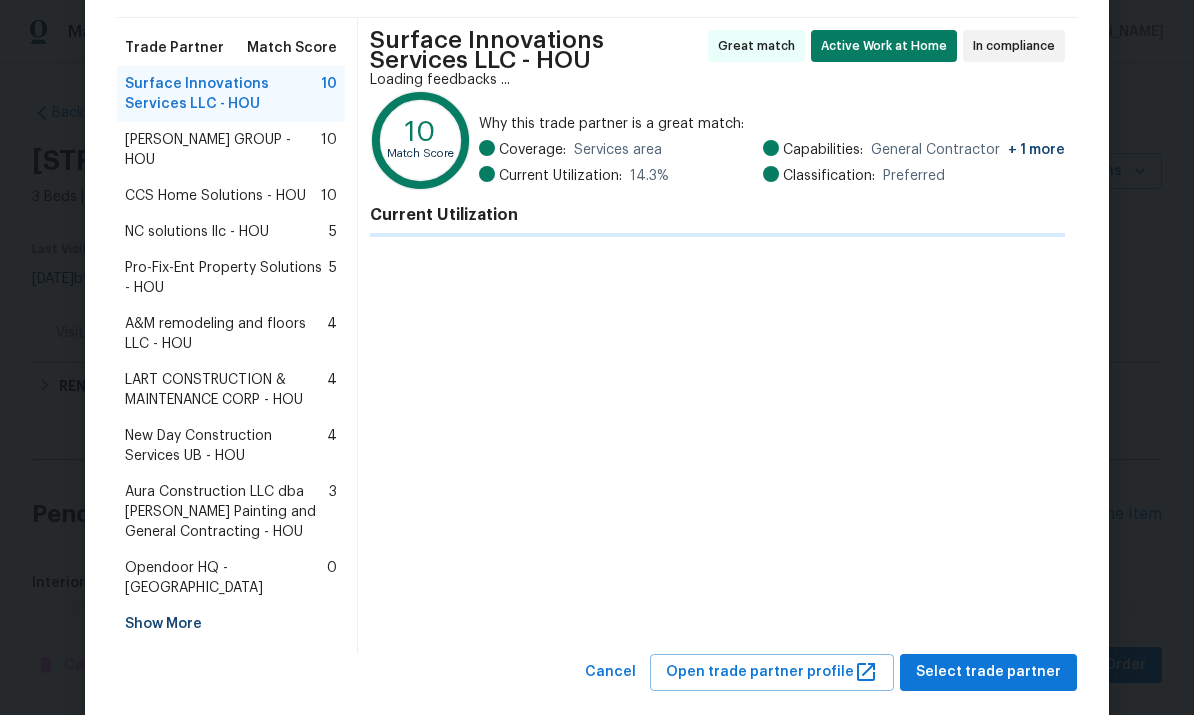 scroll, scrollTop: 134, scrollLeft: 0, axis: vertical 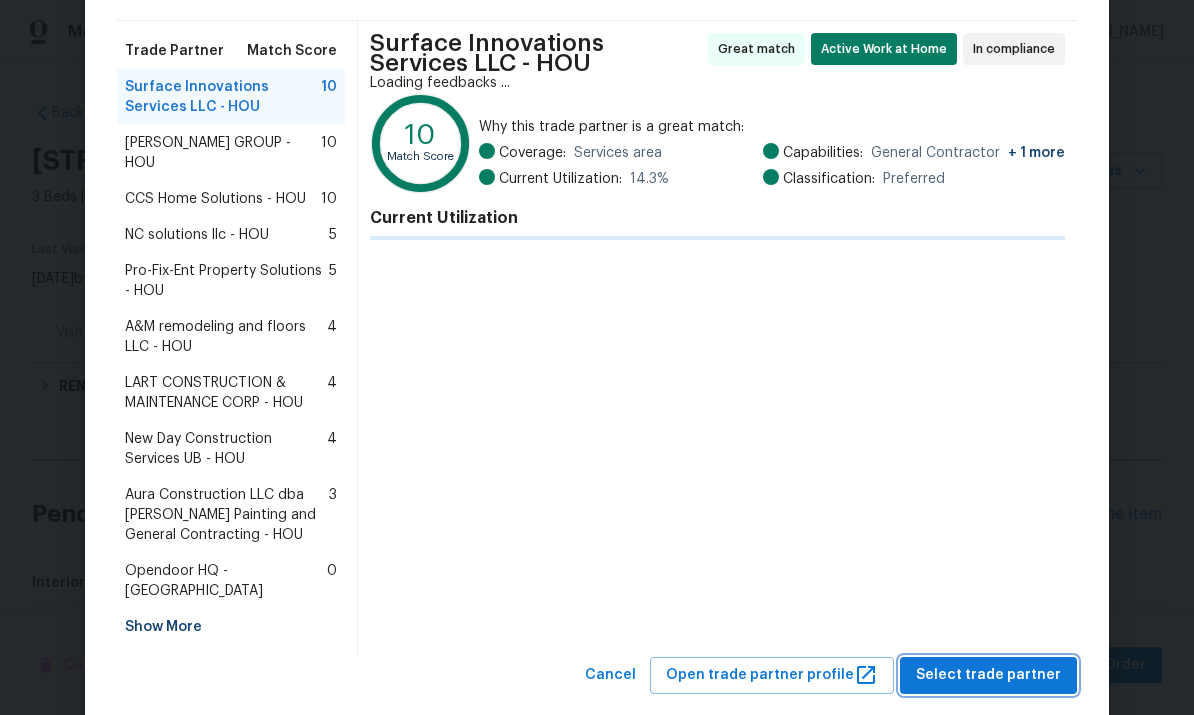 click on "Select trade partner" at bounding box center [988, 675] 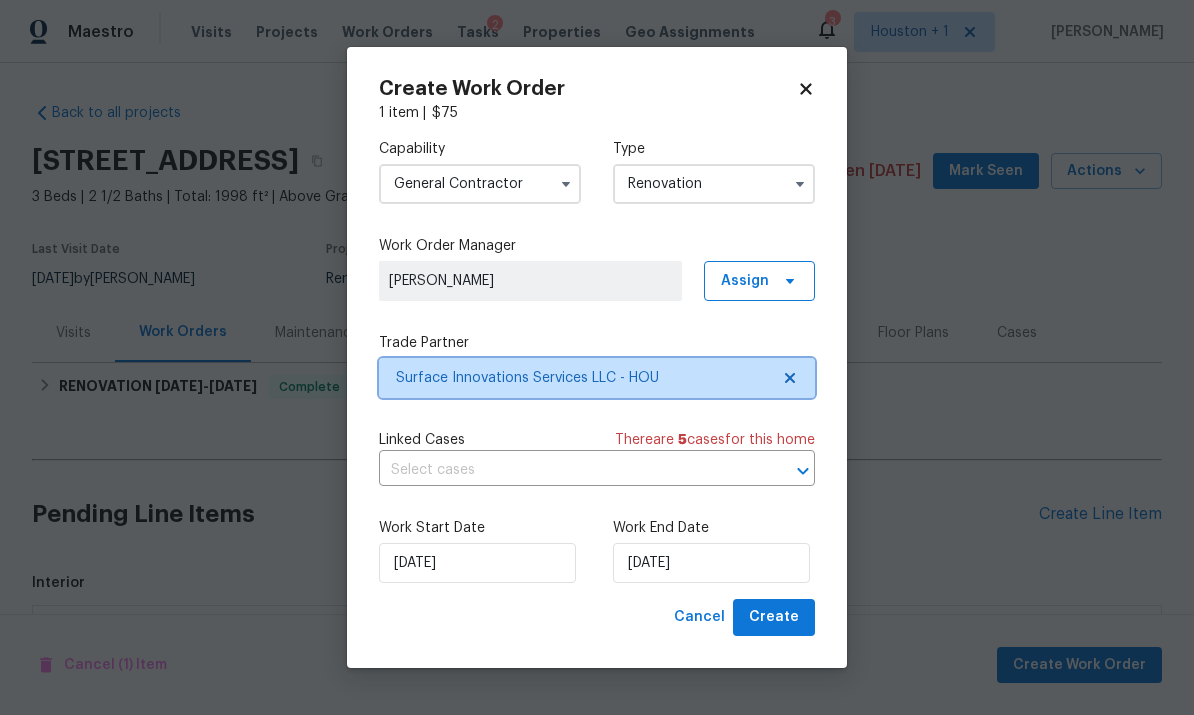 scroll, scrollTop: 0, scrollLeft: 0, axis: both 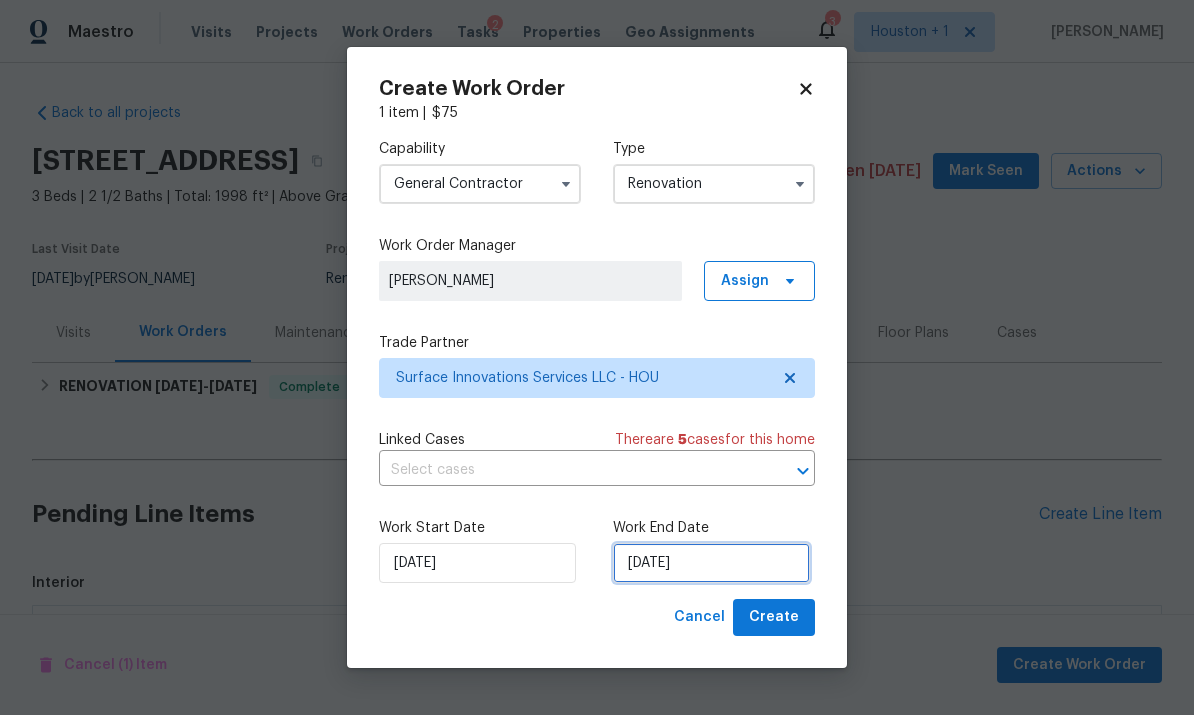 click on "[DATE]" at bounding box center (711, 563) 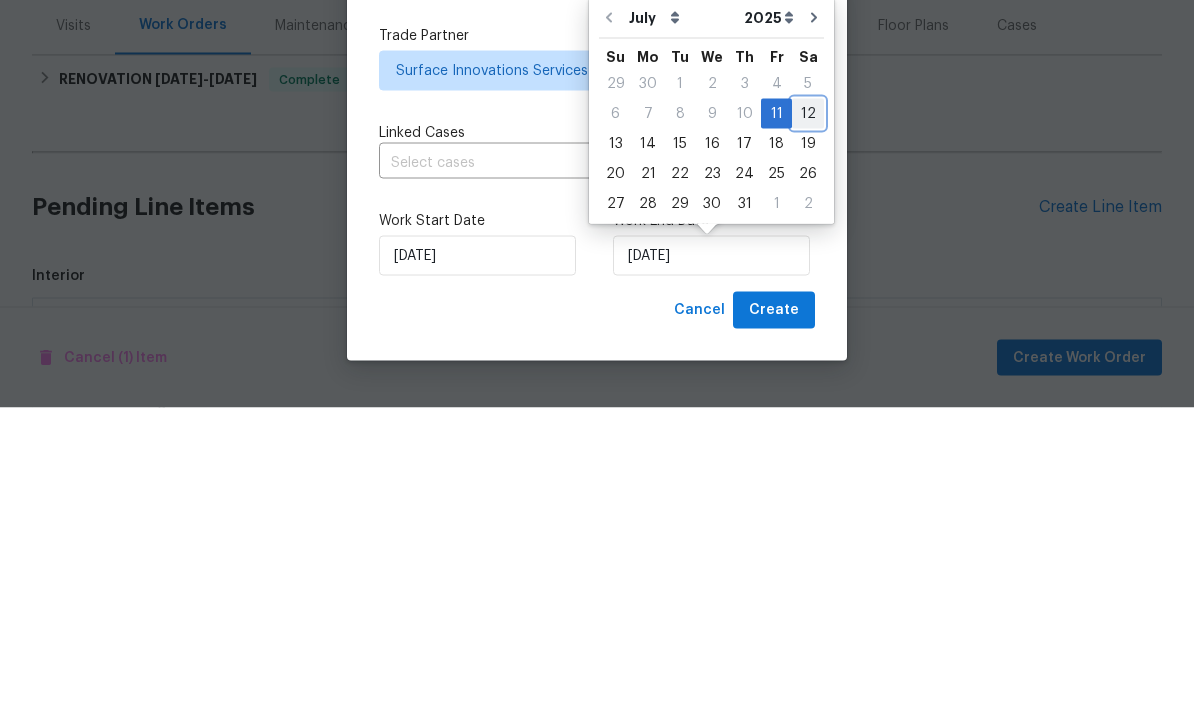 click on "12" at bounding box center (808, 421) 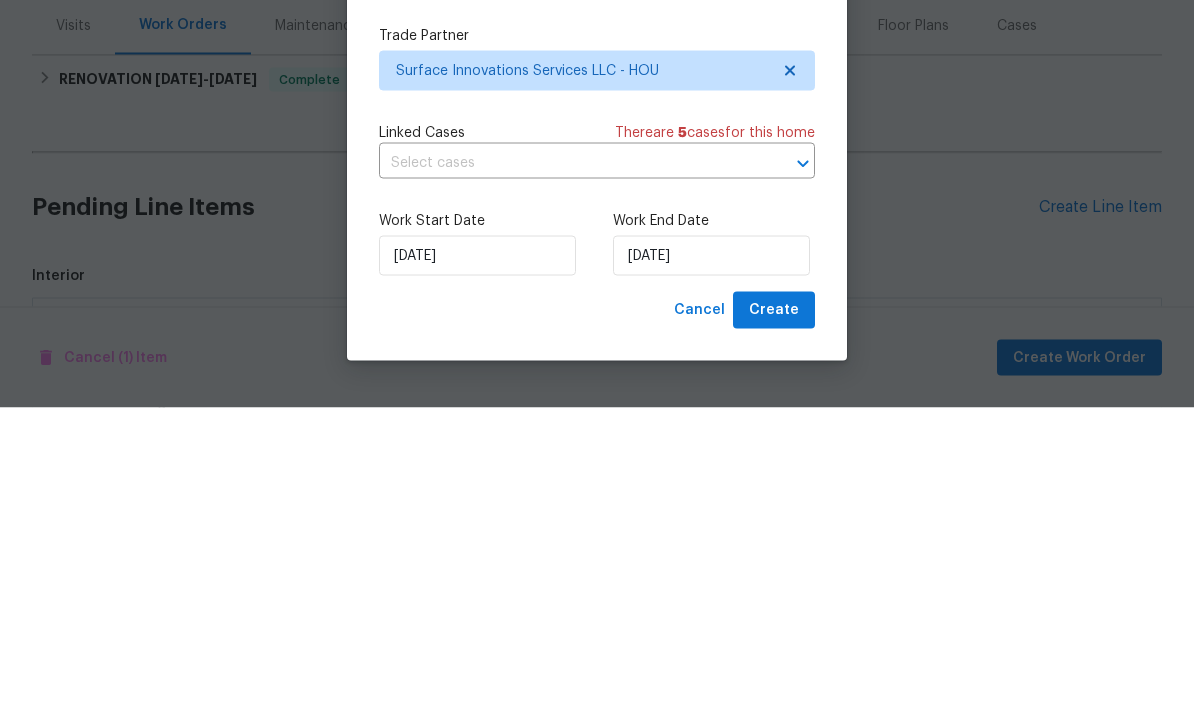 scroll, scrollTop: 75, scrollLeft: 0, axis: vertical 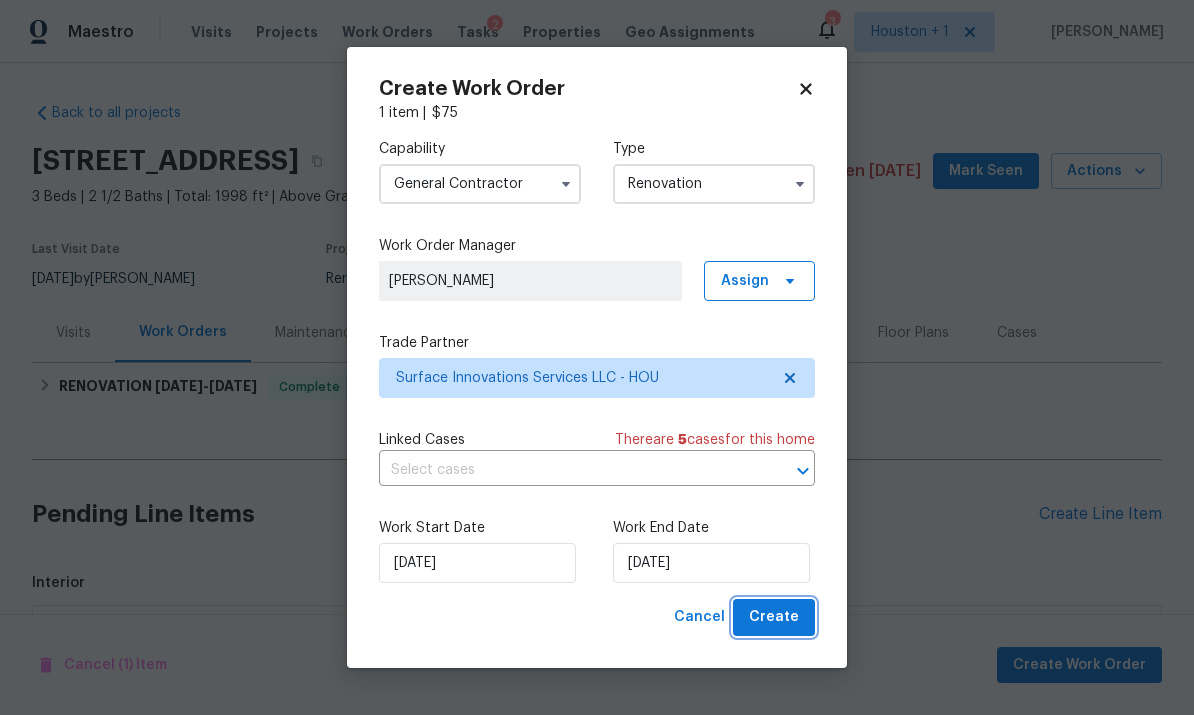 click on "Create" at bounding box center [774, 617] 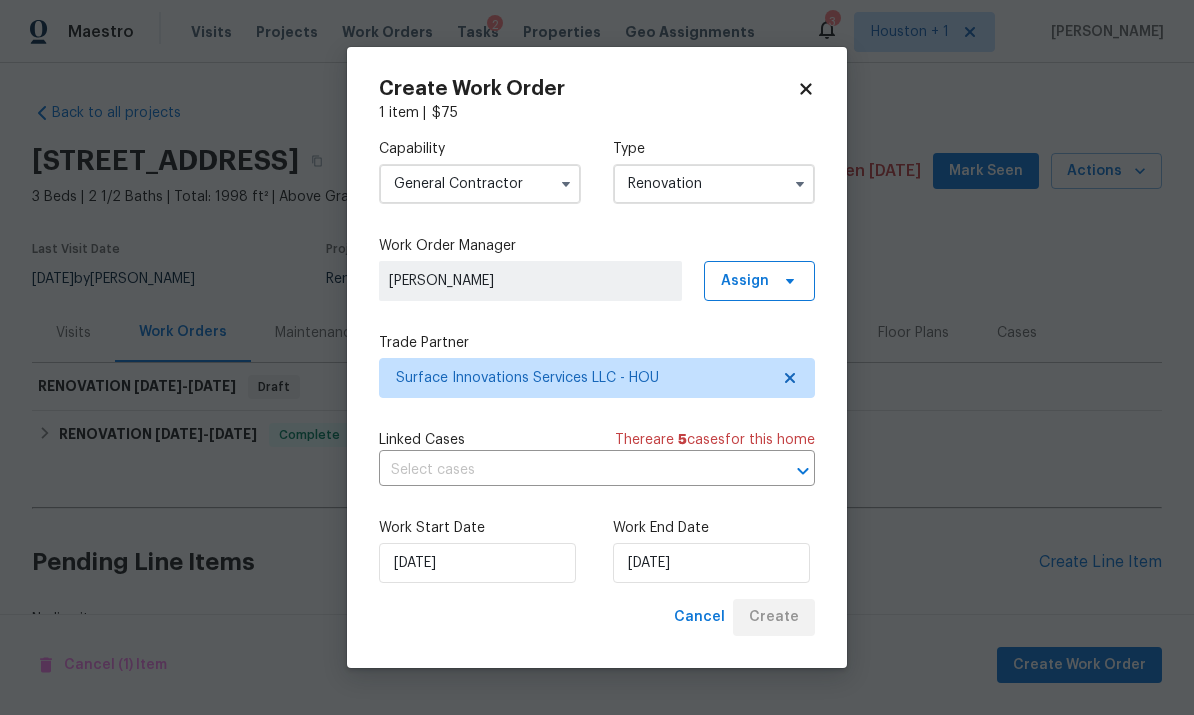 scroll, scrollTop: 49, scrollLeft: 0, axis: vertical 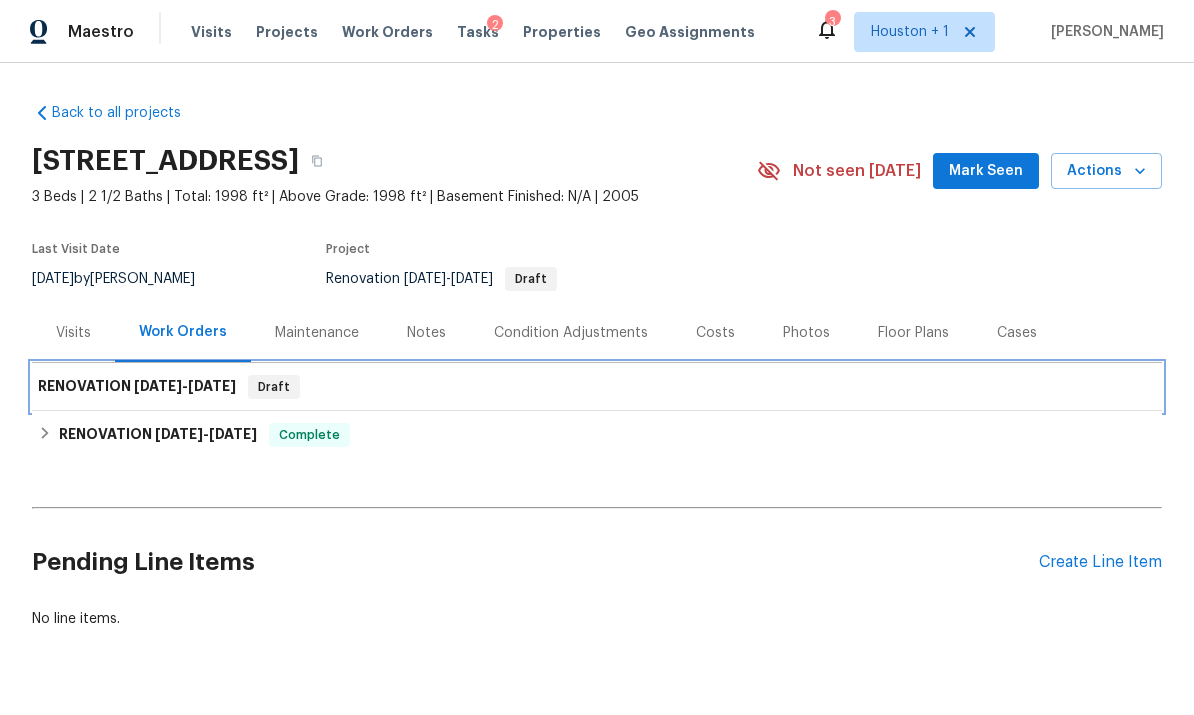 click on "RENOVATION   7/11/25  -  7/12/25 Draft" at bounding box center [597, 387] 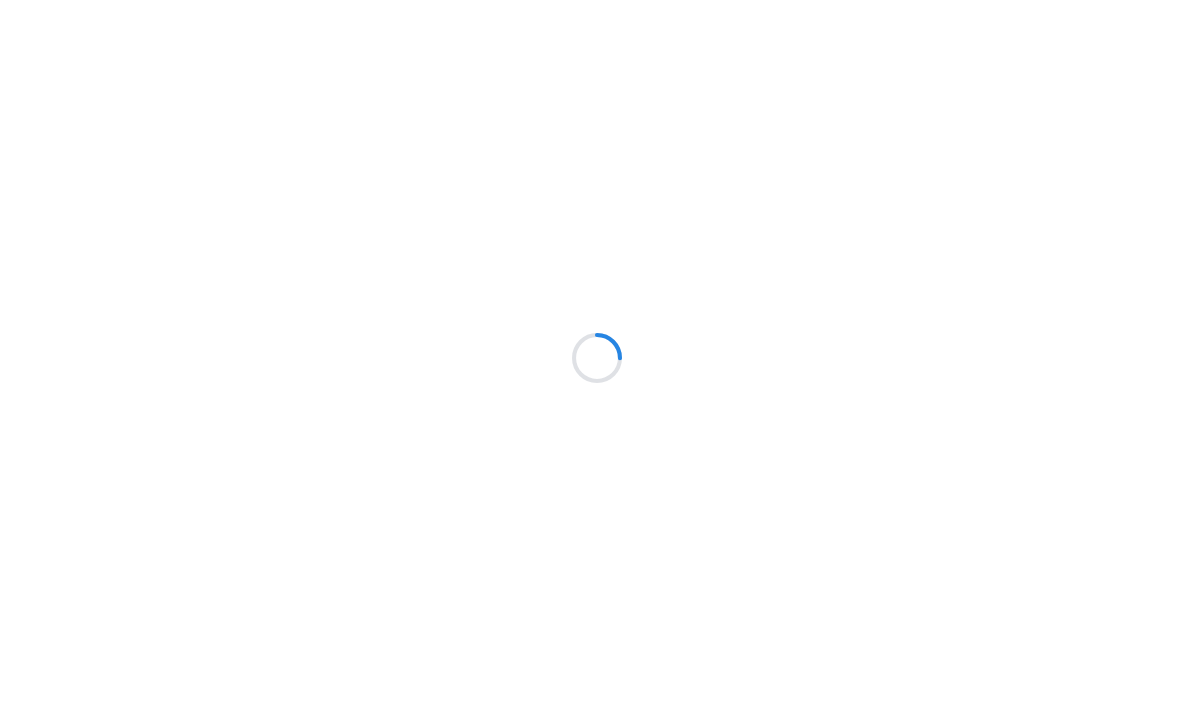 scroll, scrollTop: 0, scrollLeft: 0, axis: both 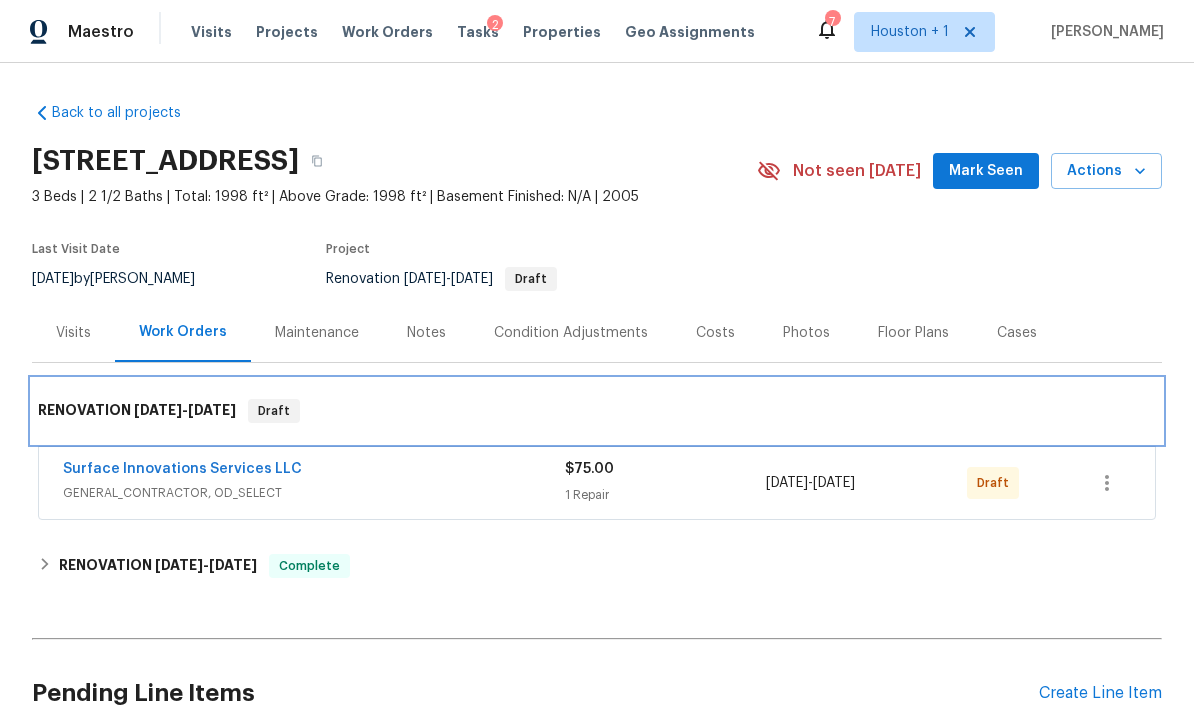 click on "RENOVATION   7/11/25  -  7/12/25 Draft" at bounding box center [597, 411] 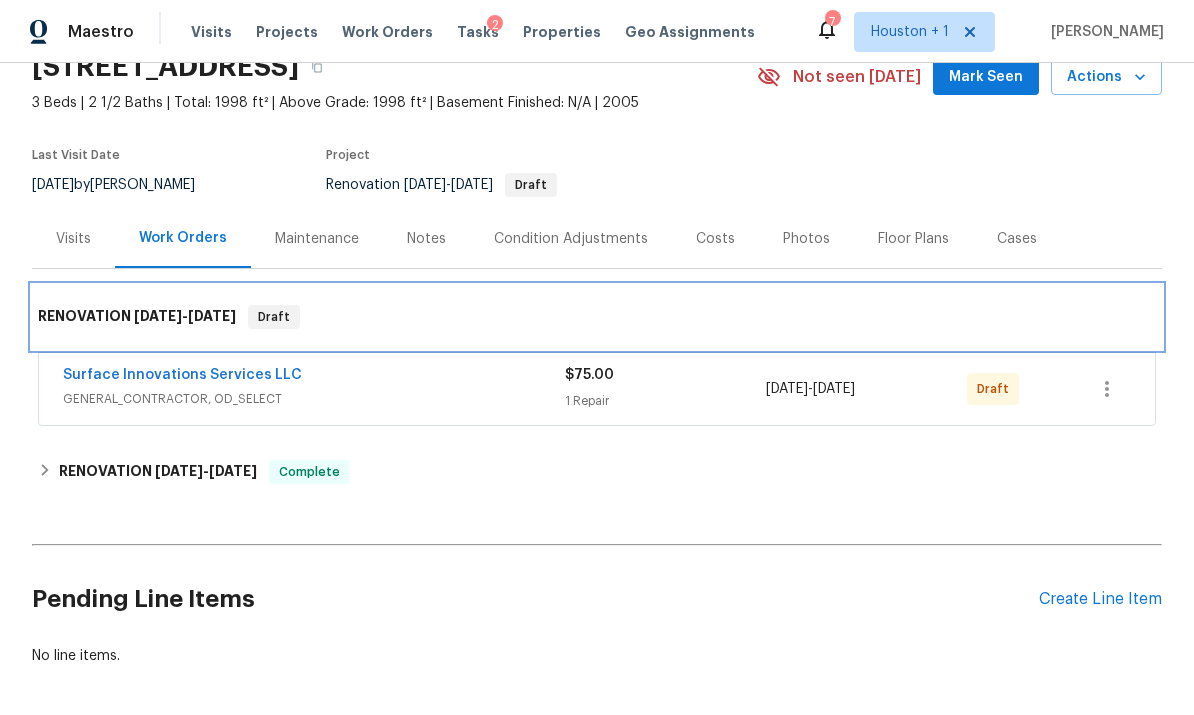 scroll, scrollTop: 97, scrollLeft: 0, axis: vertical 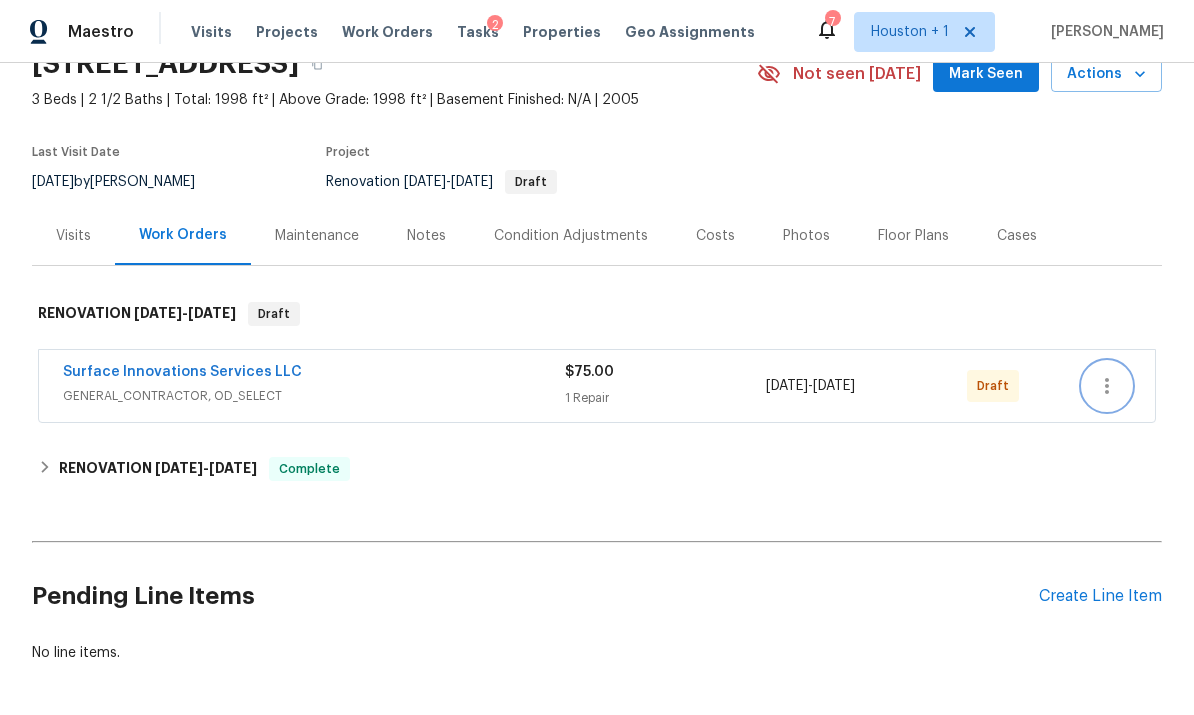 click 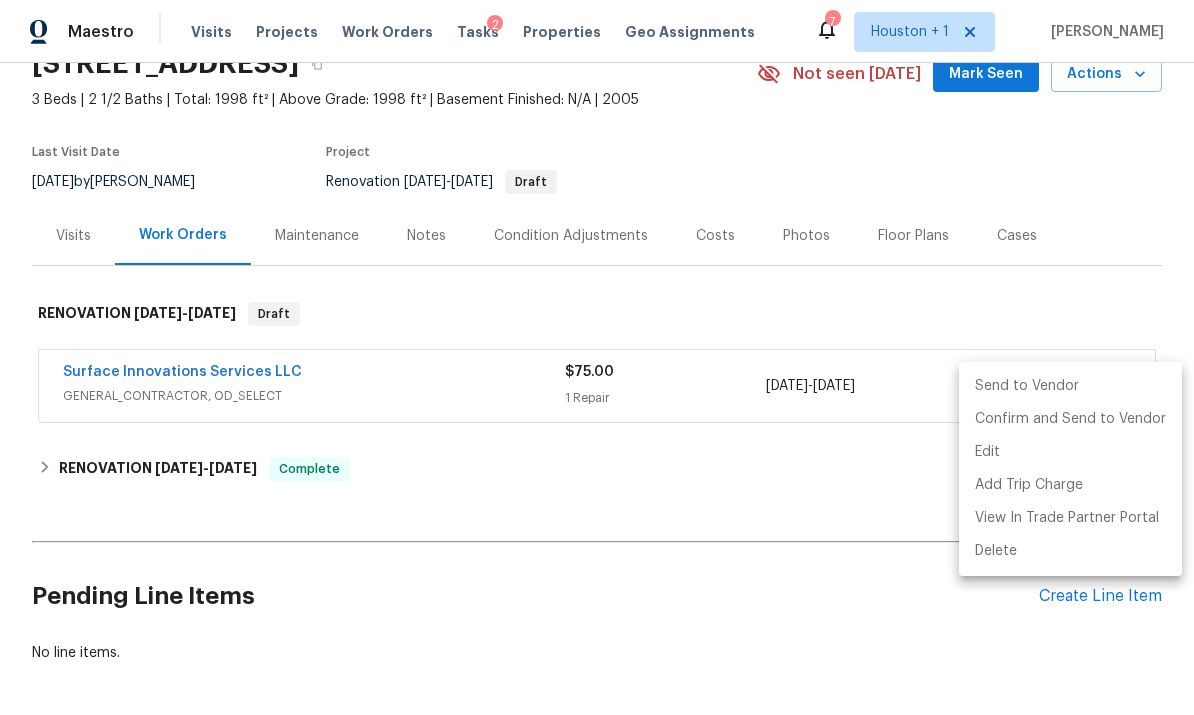 scroll, scrollTop: 49, scrollLeft: 0, axis: vertical 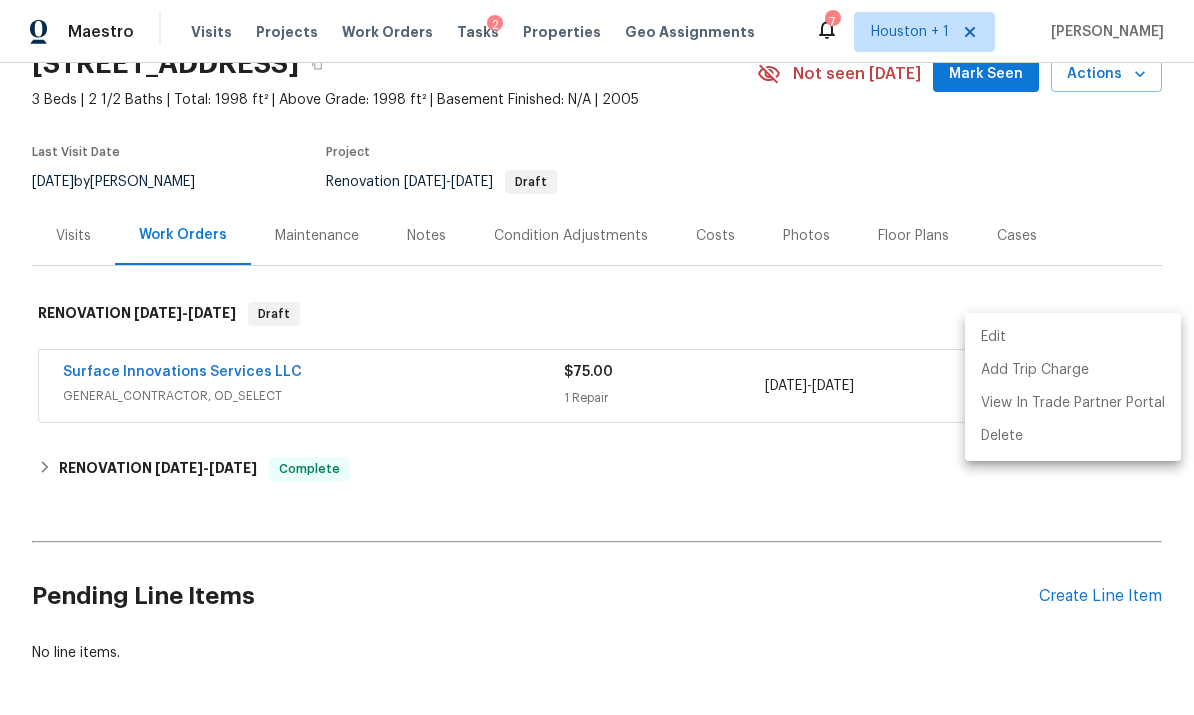click at bounding box center [597, 357] 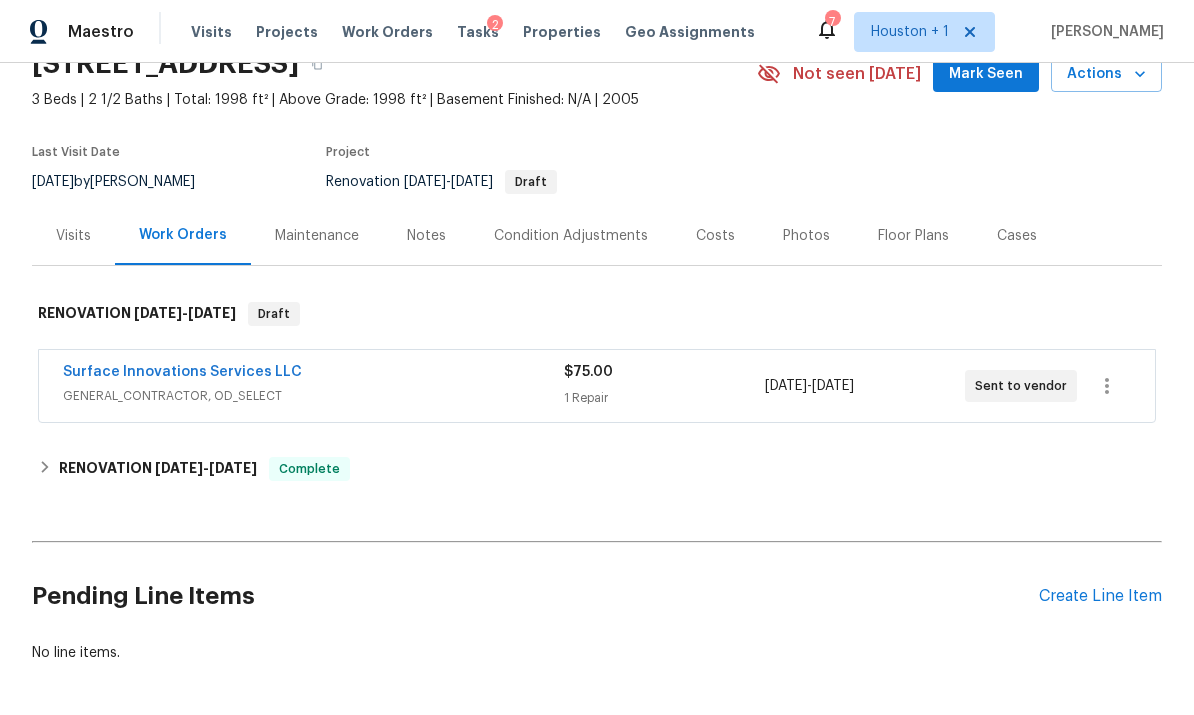click on "Notes" at bounding box center [426, 236] 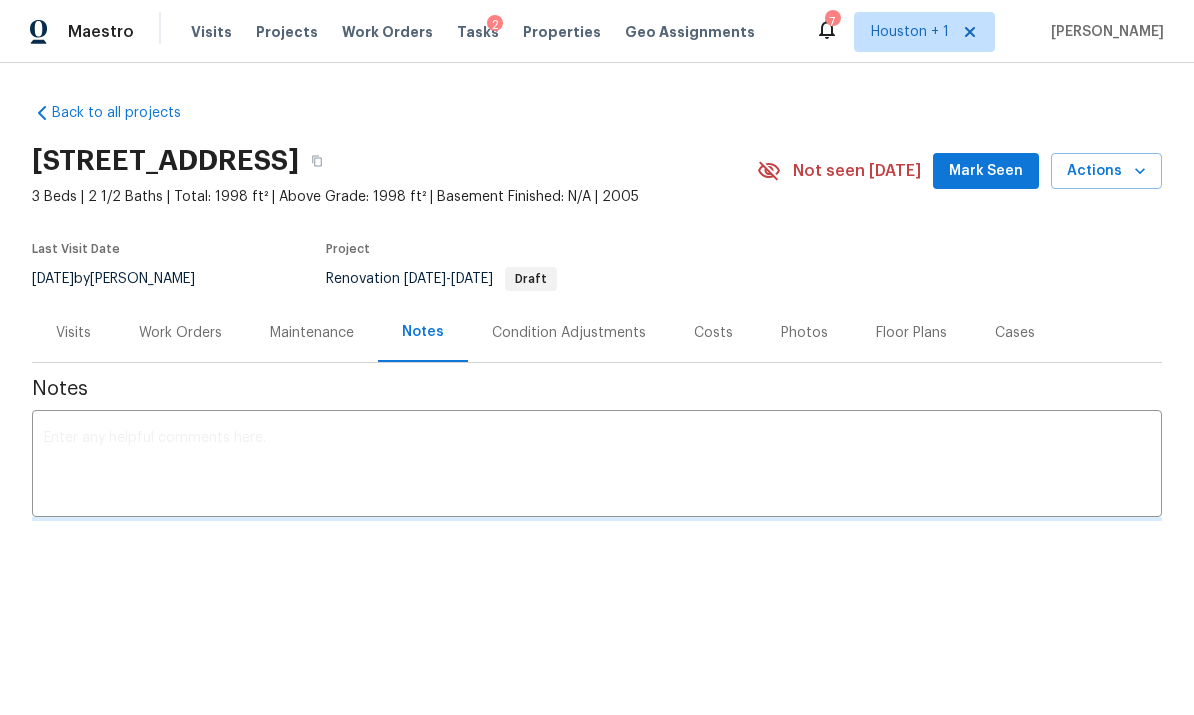 scroll, scrollTop: 0, scrollLeft: 0, axis: both 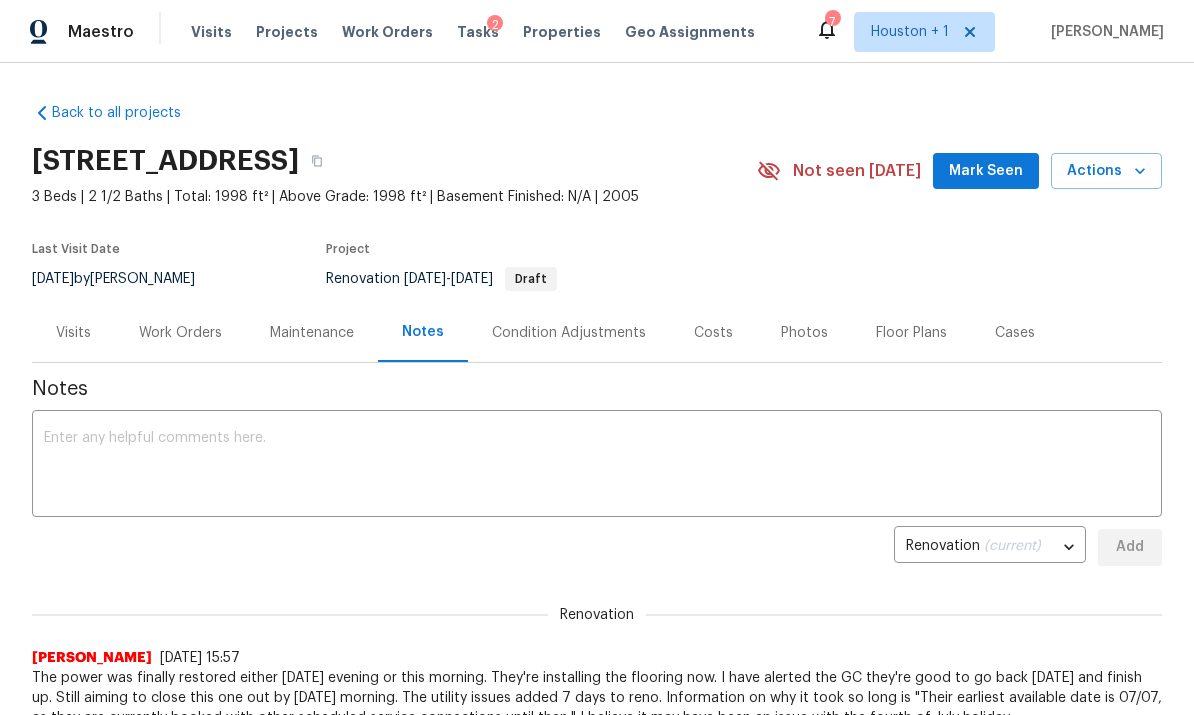 click at bounding box center (597, 466) 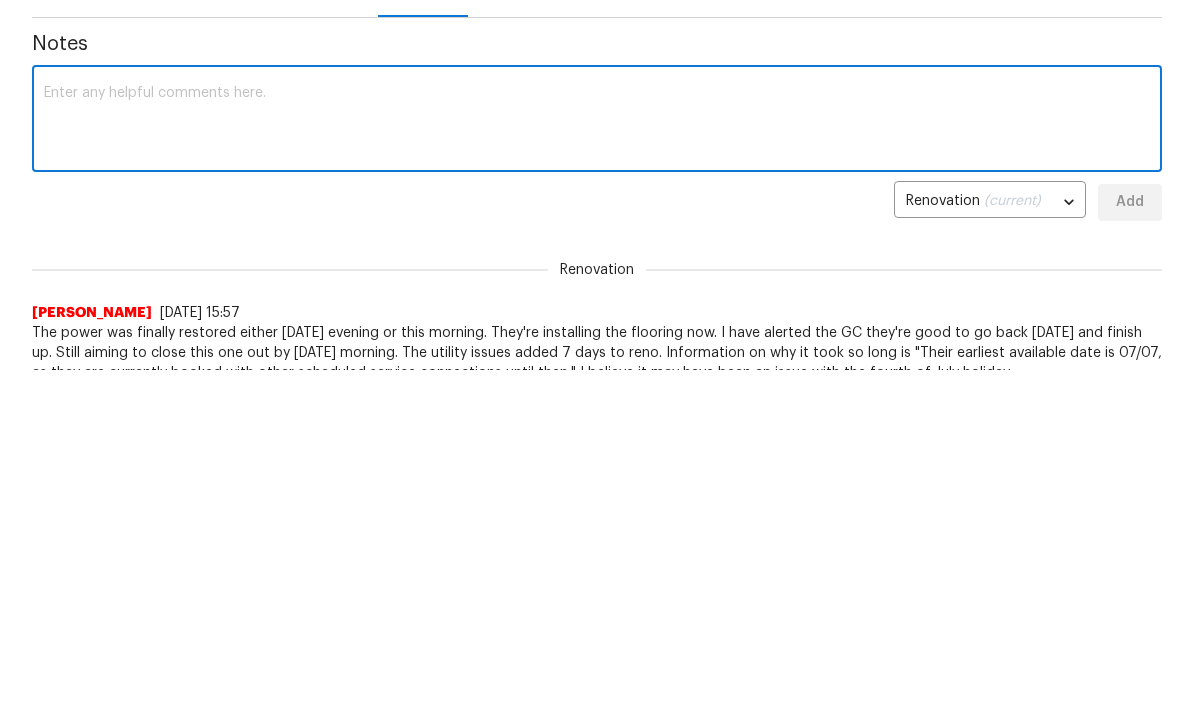 click at bounding box center [597, 466] 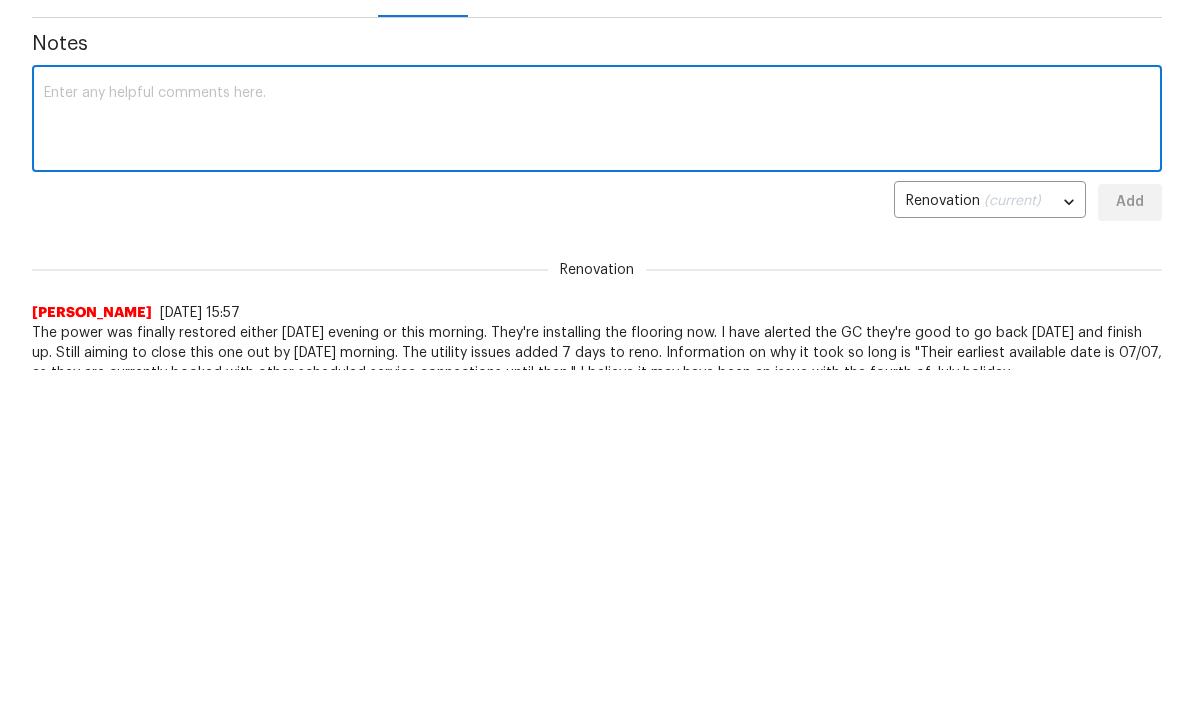 paste on "Debris- All interior/exterior debris, and personal items have been removed. (Doormats, personalized items, yard art, planters, stickers *Ex- No Soliciting, “We Don’t Call 911”, etc., and yard debris *nothing larger than a quarter.)
Windows- Always remove 1”, and vertical blinds. Blinds that are left should be in perfect condition, or removed (Do not store/stack broken blinds in the garage; trash them). Window screens are removed based on condition (remove them all or leave them all), and glass is clean.
Attics- All attics are clear with no personal items, and/or debris.
Outlets/Switches- Coverplates are installed at all outlets/switches with no missing, mismatched, and/or damaged coverplates.
Wiring- All miscellaneous wiring (audio, video, internet, etc.) is removed or tucked away neatly into the wall.
Pavers/Landscape Borders- Placed neatly, or removed.
Landscaping- Lawn mowed, trees/bushes/hedges trimmed, and weed barrier included when fresh mulch is added.
Smoke/CO Detectors- No chirping and/or missing..." 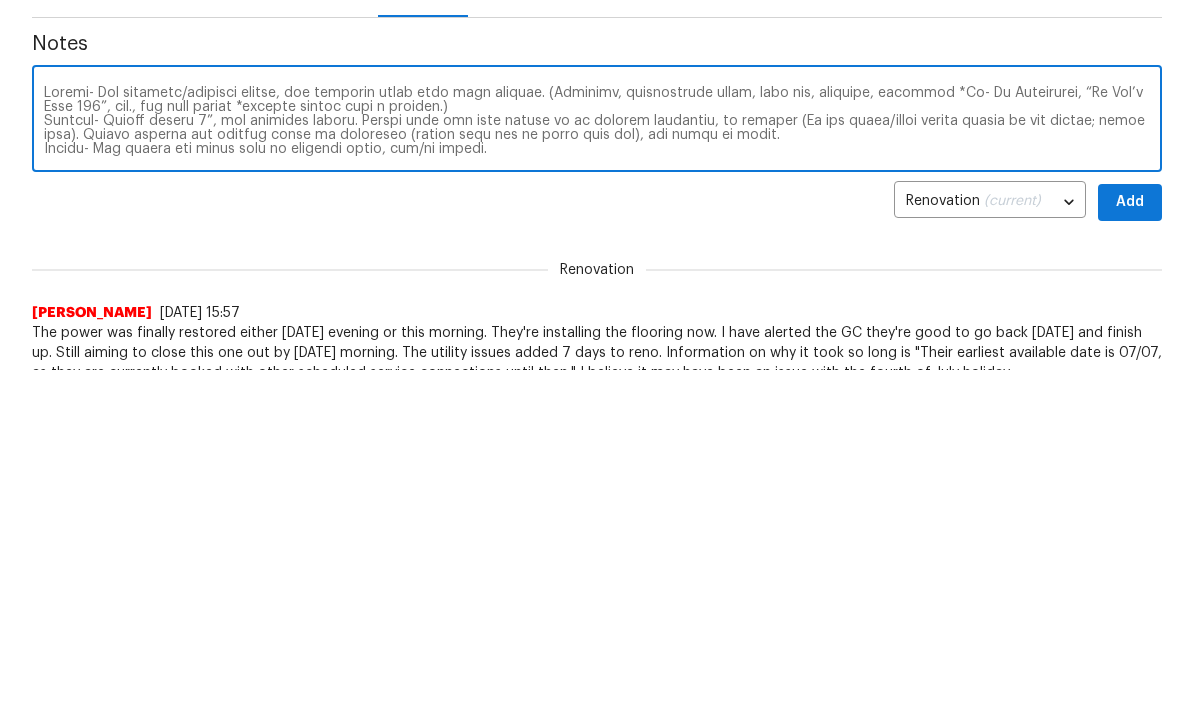 scroll, scrollTop: 0, scrollLeft: 0, axis: both 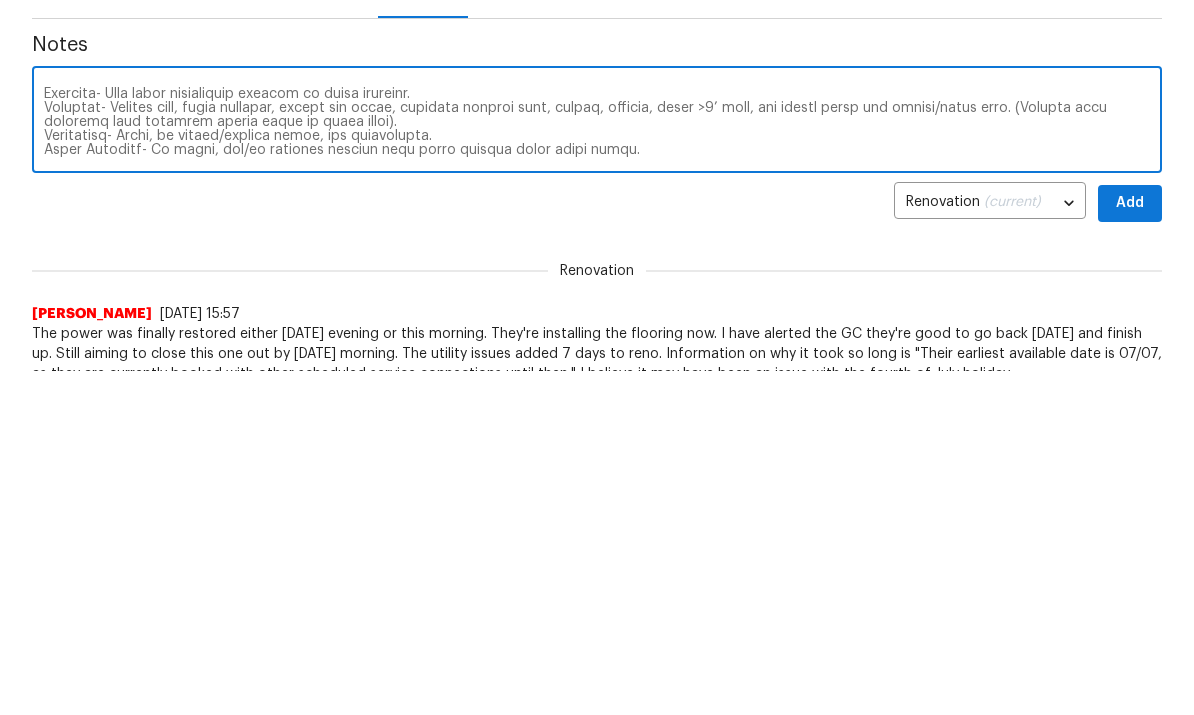 click at bounding box center (597, 122) 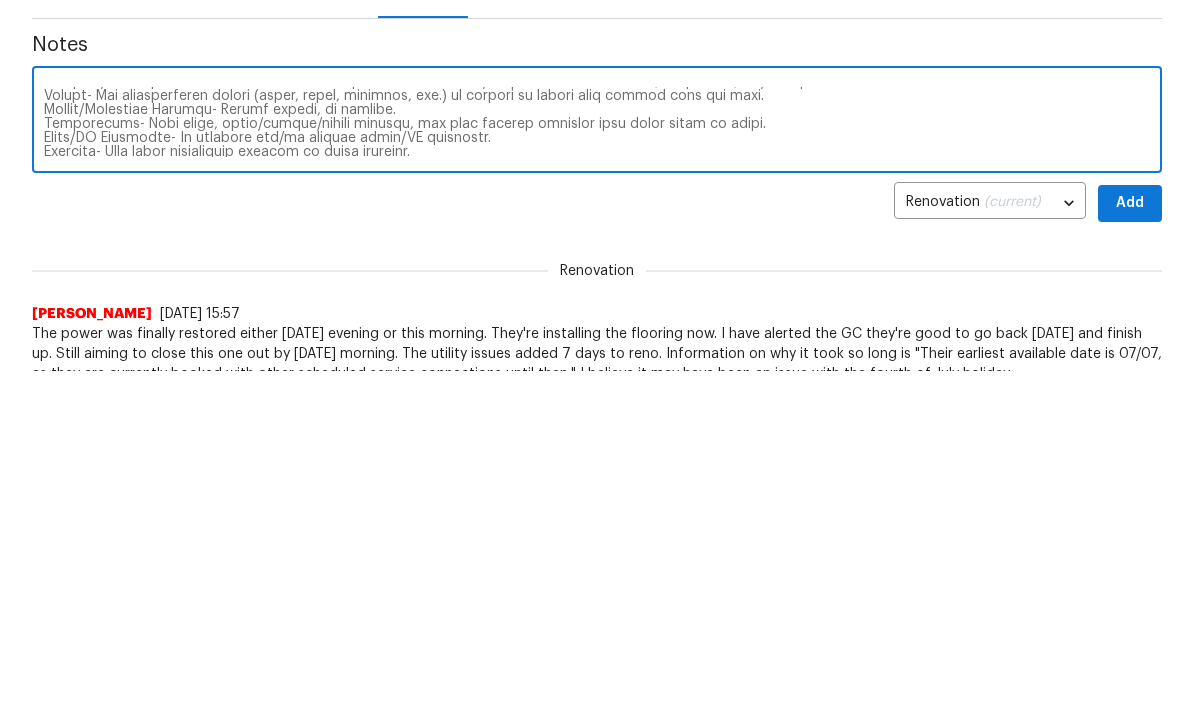 scroll, scrollTop: 80, scrollLeft: 0, axis: vertical 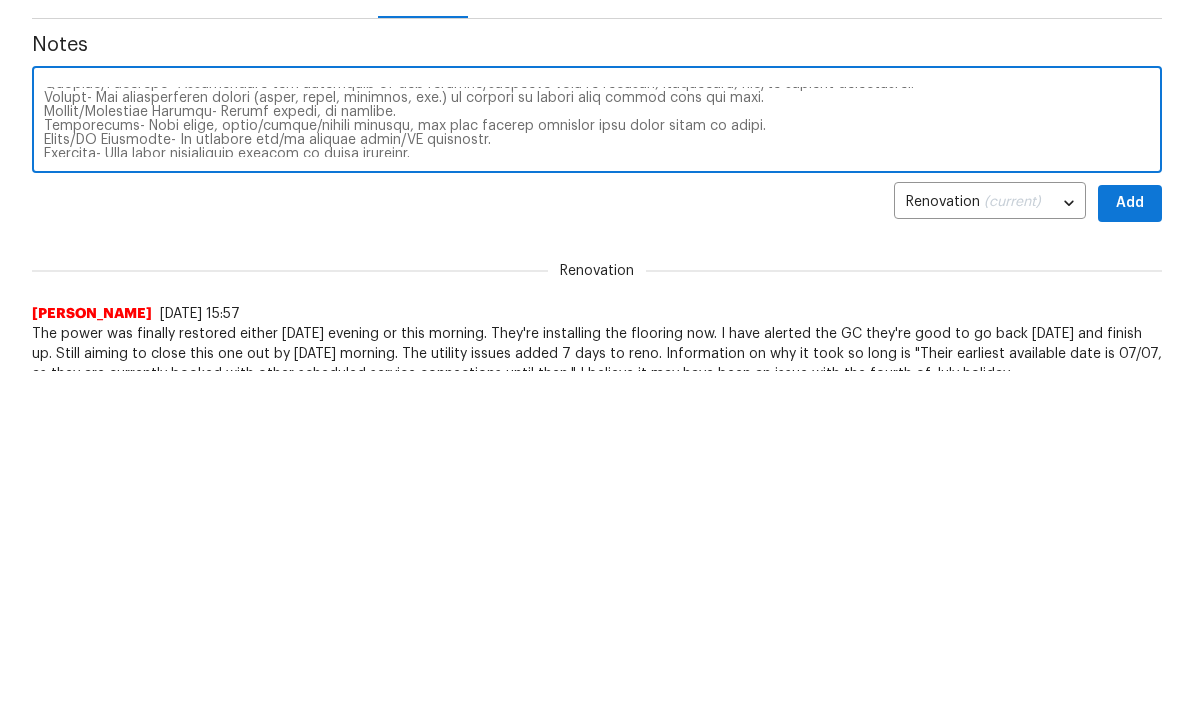 click at bounding box center [597, 122] 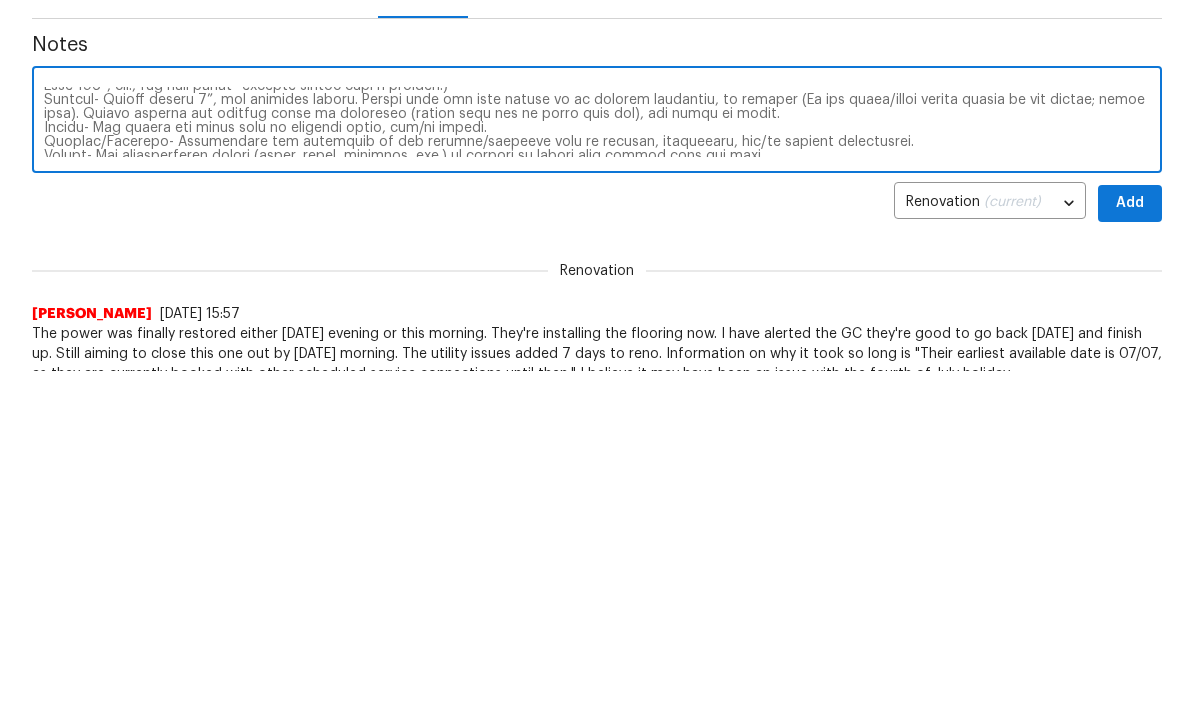 scroll, scrollTop: 21, scrollLeft: 0, axis: vertical 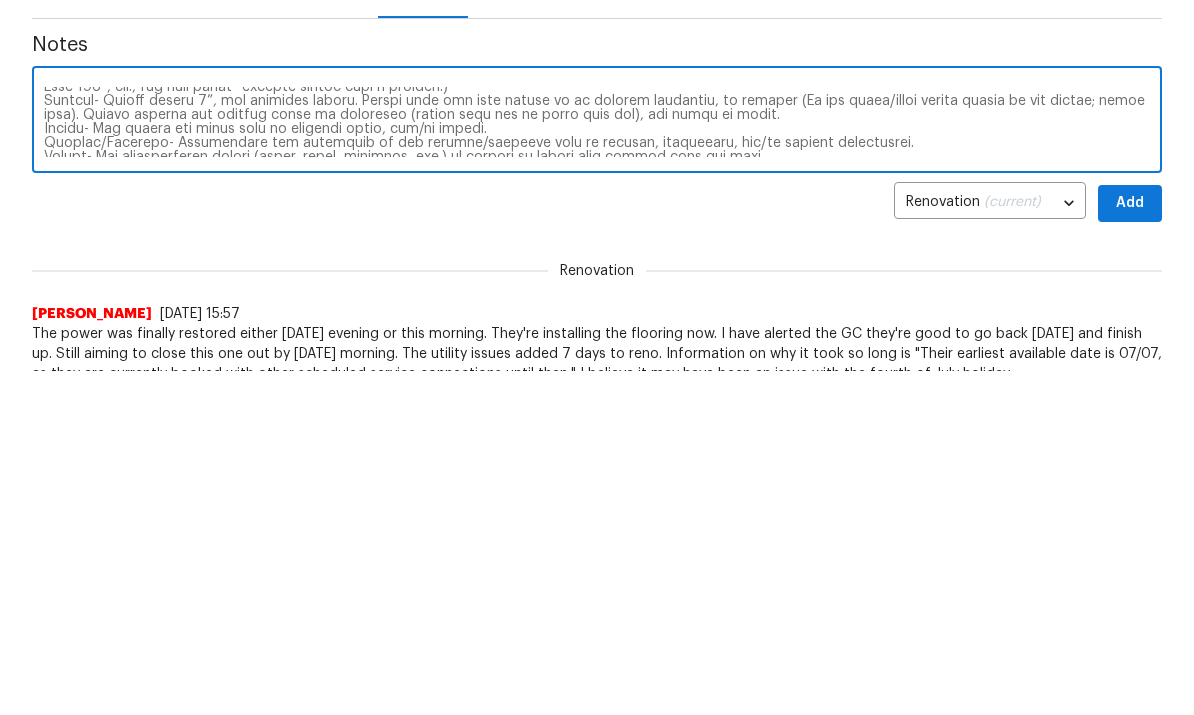 click at bounding box center (597, 122) 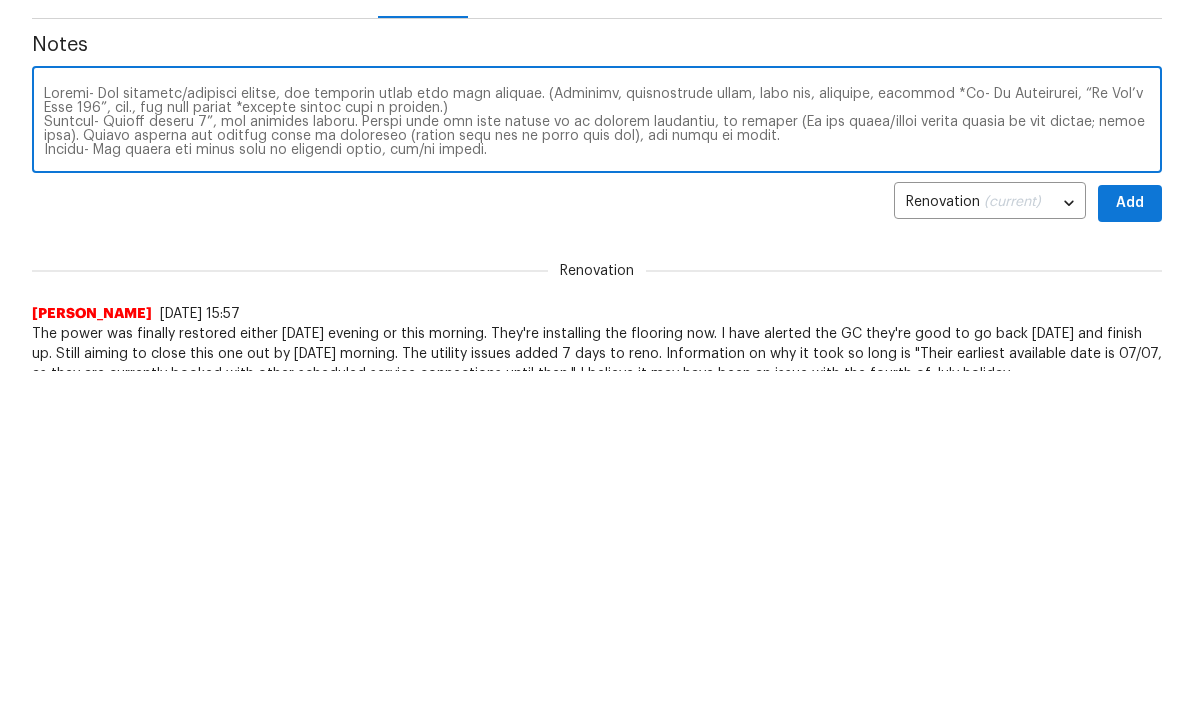 scroll, scrollTop: 0, scrollLeft: 0, axis: both 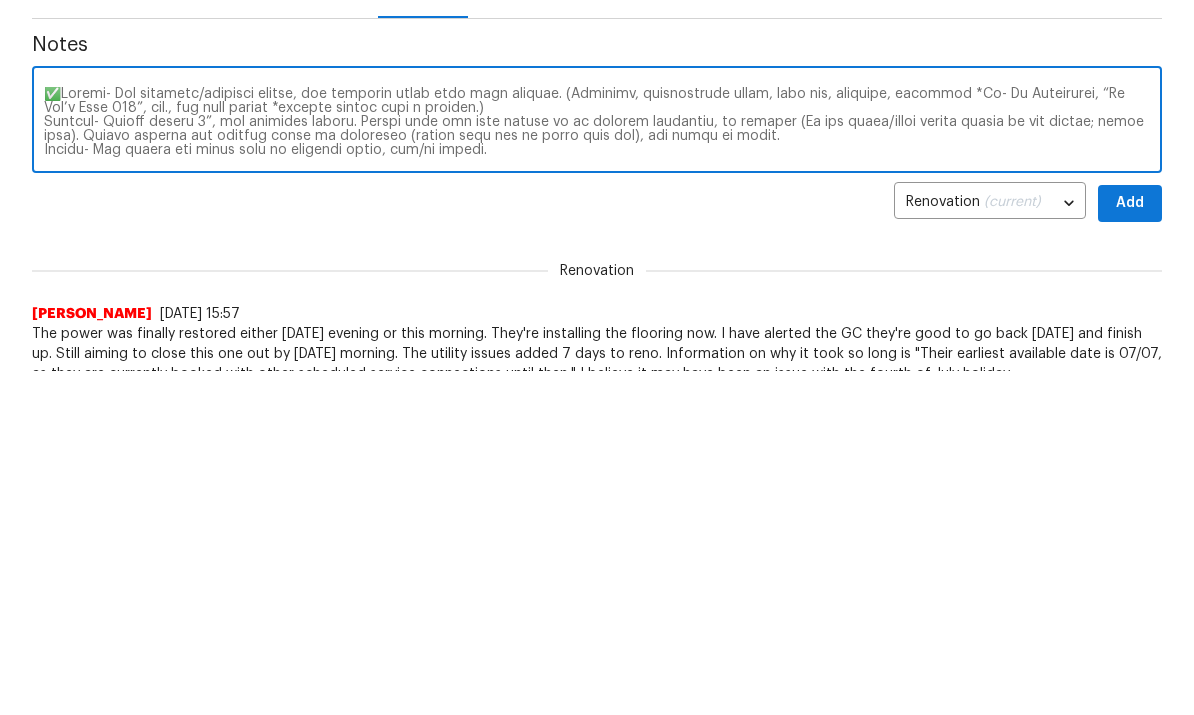 click at bounding box center (597, 122) 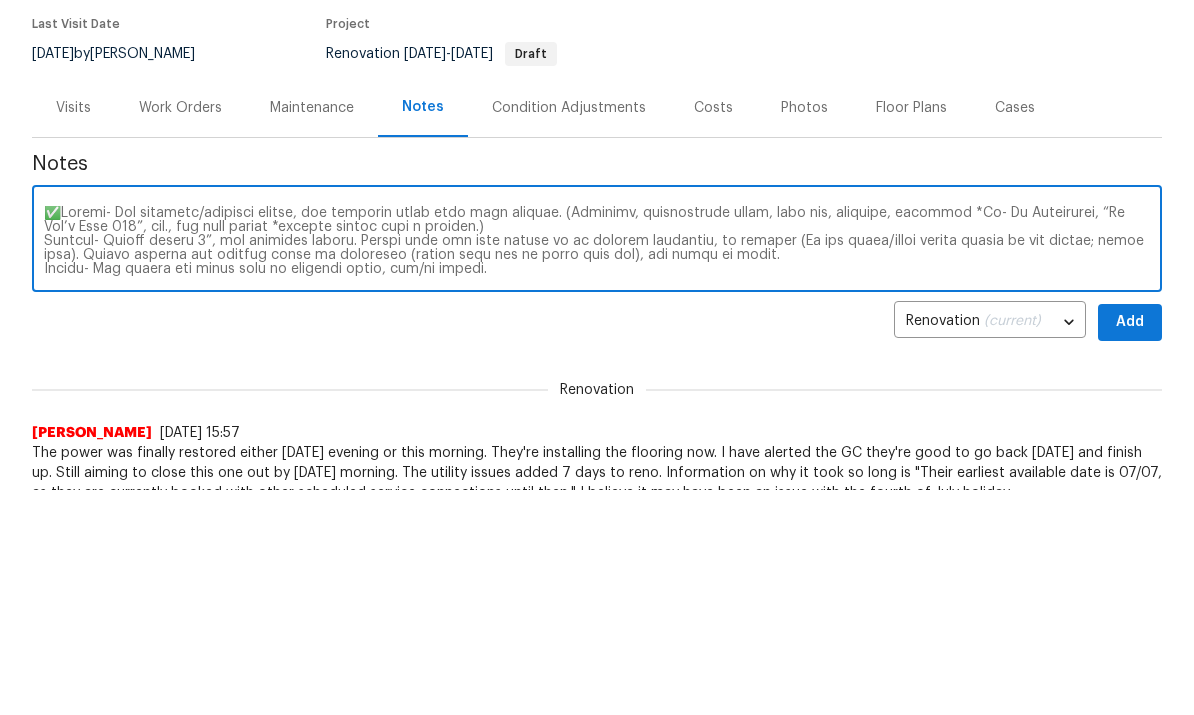 scroll, scrollTop: 224, scrollLeft: 0, axis: vertical 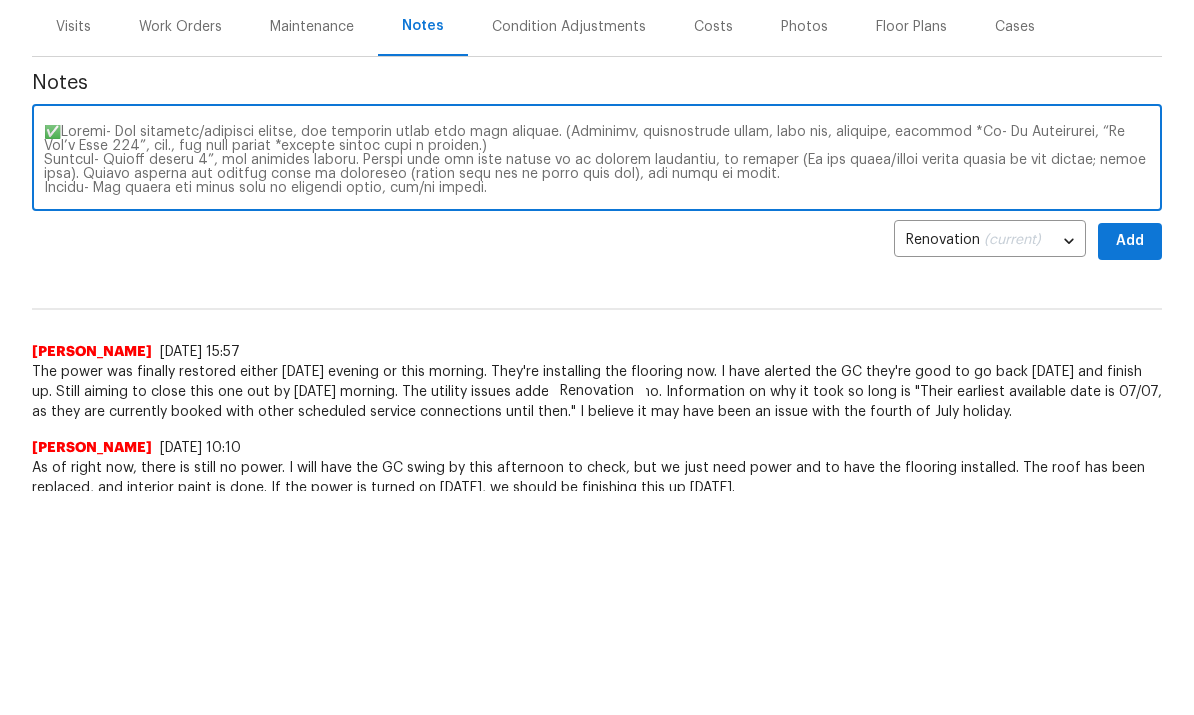 click at bounding box center (597, 160) 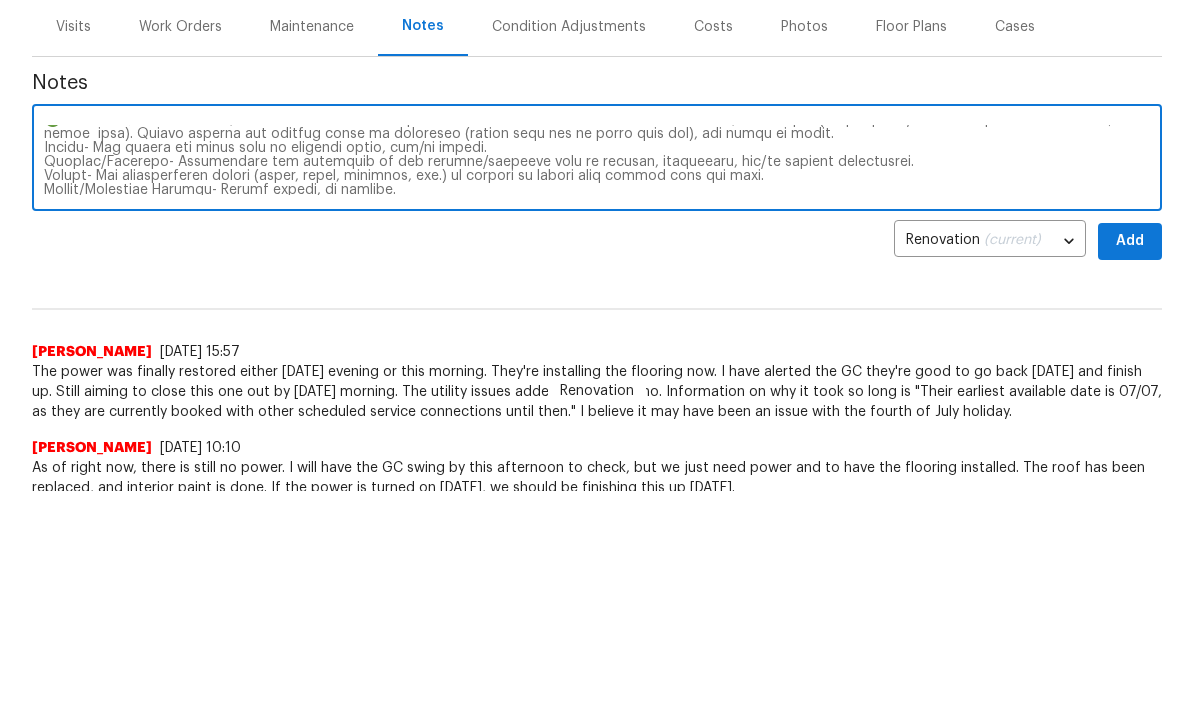 scroll, scrollTop: 41, scrollLeft: 0, axis: vertical 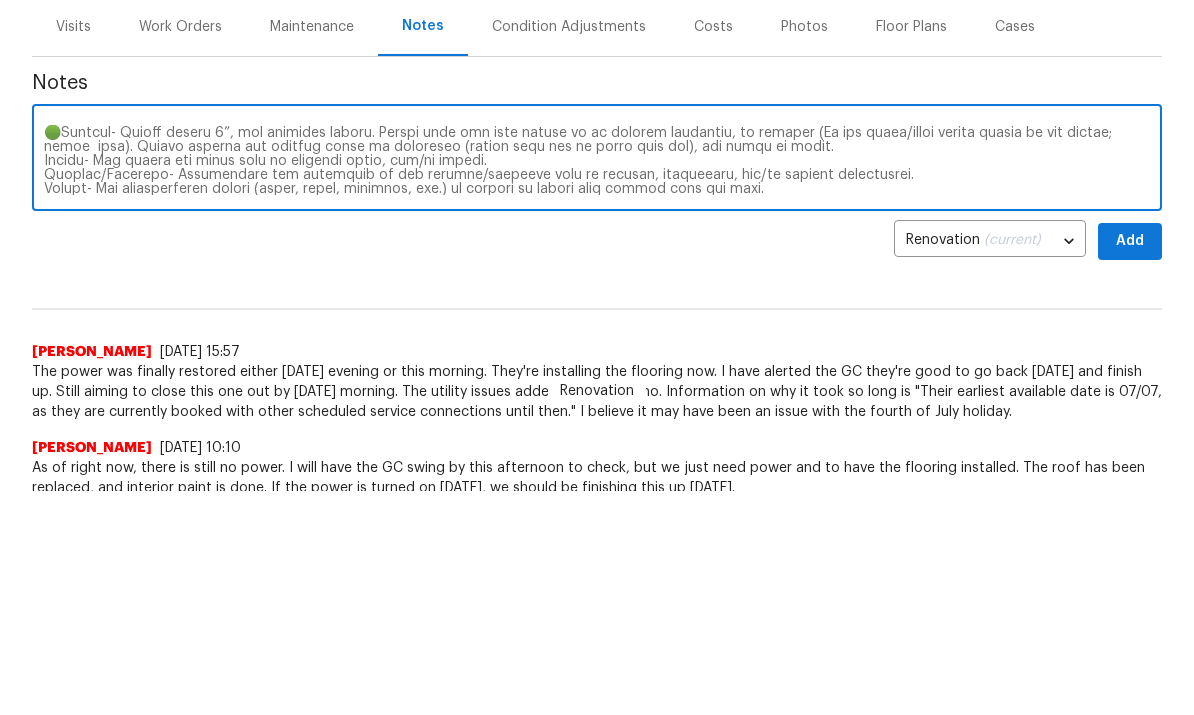click at bounding box center [597, 160] 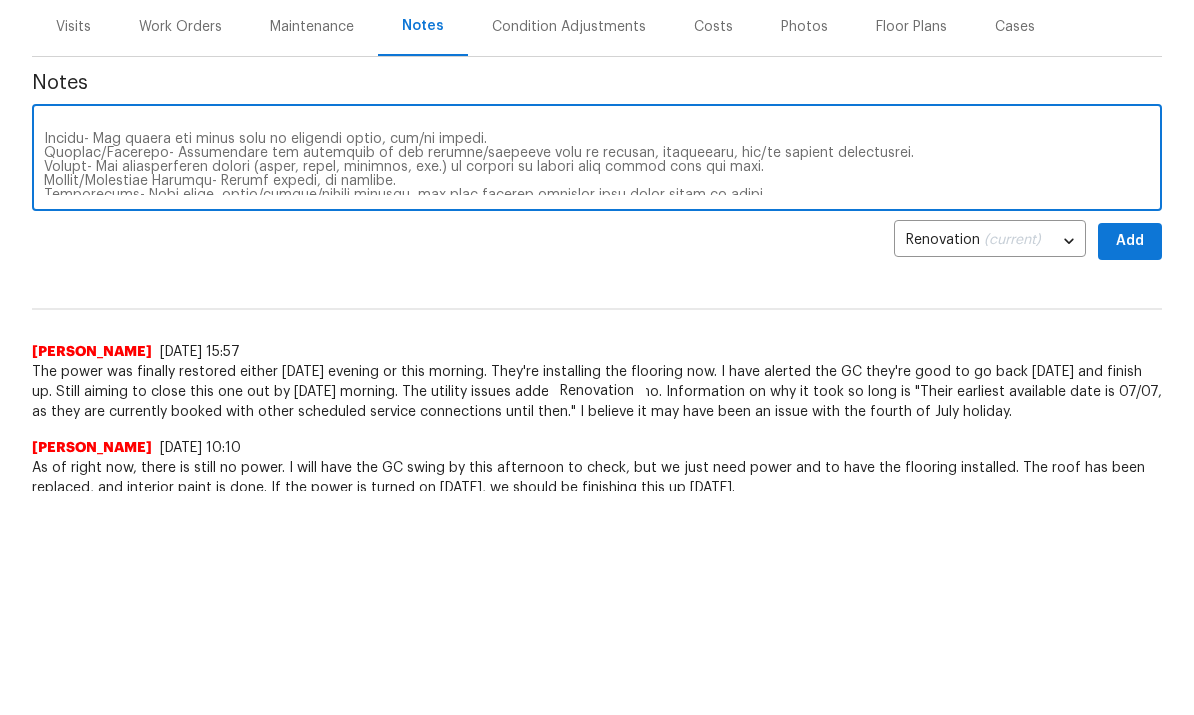 scroll, scrollTop: 80, scrollLeft: 0, axis: vertical 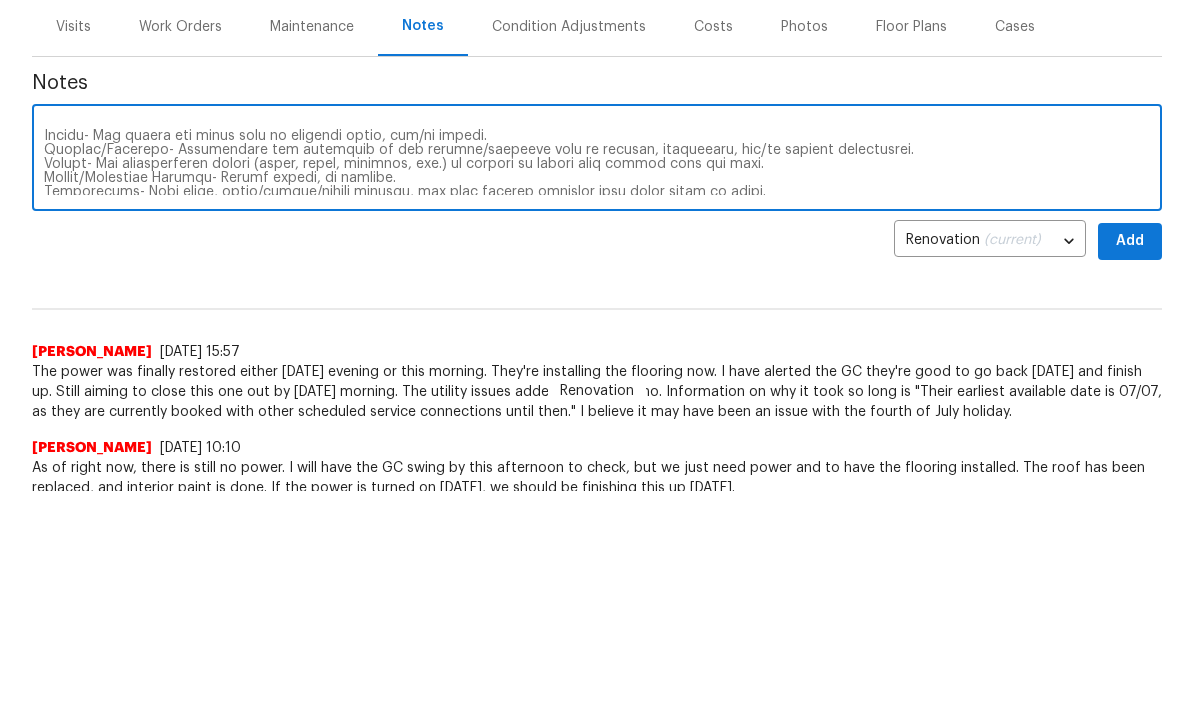 click at bounding box center [597, 160] 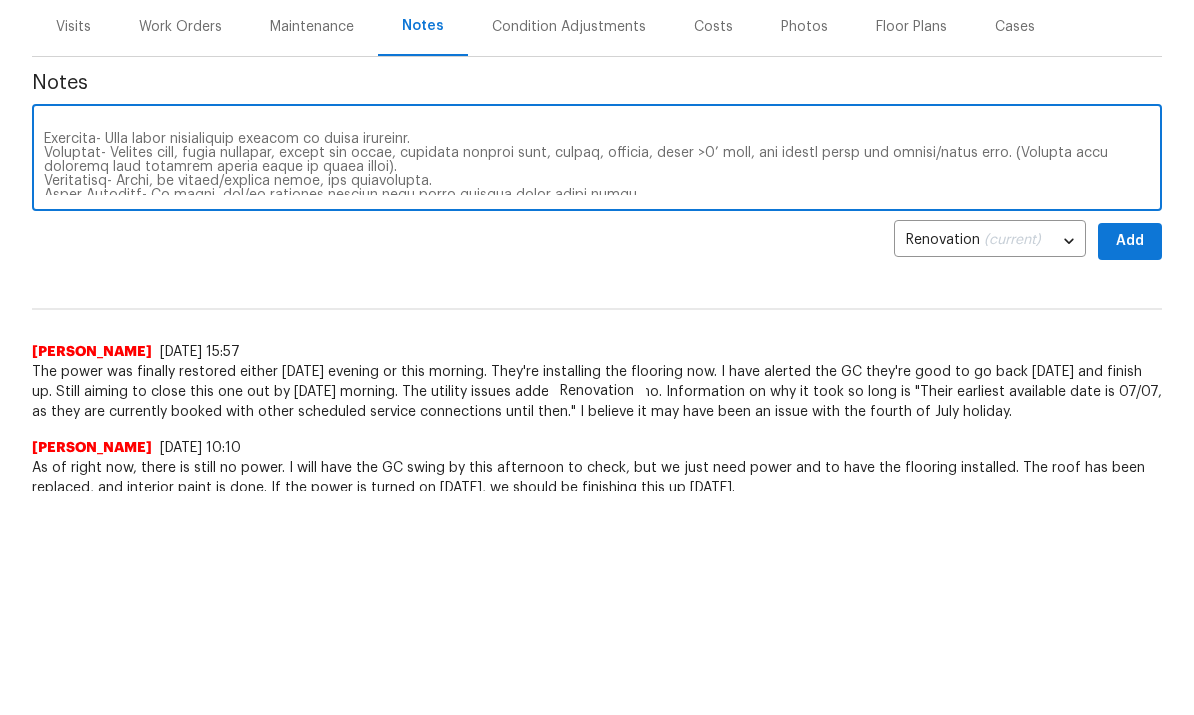scroll, scrollTop: 237, scrollLeft: 0, axis: vertical 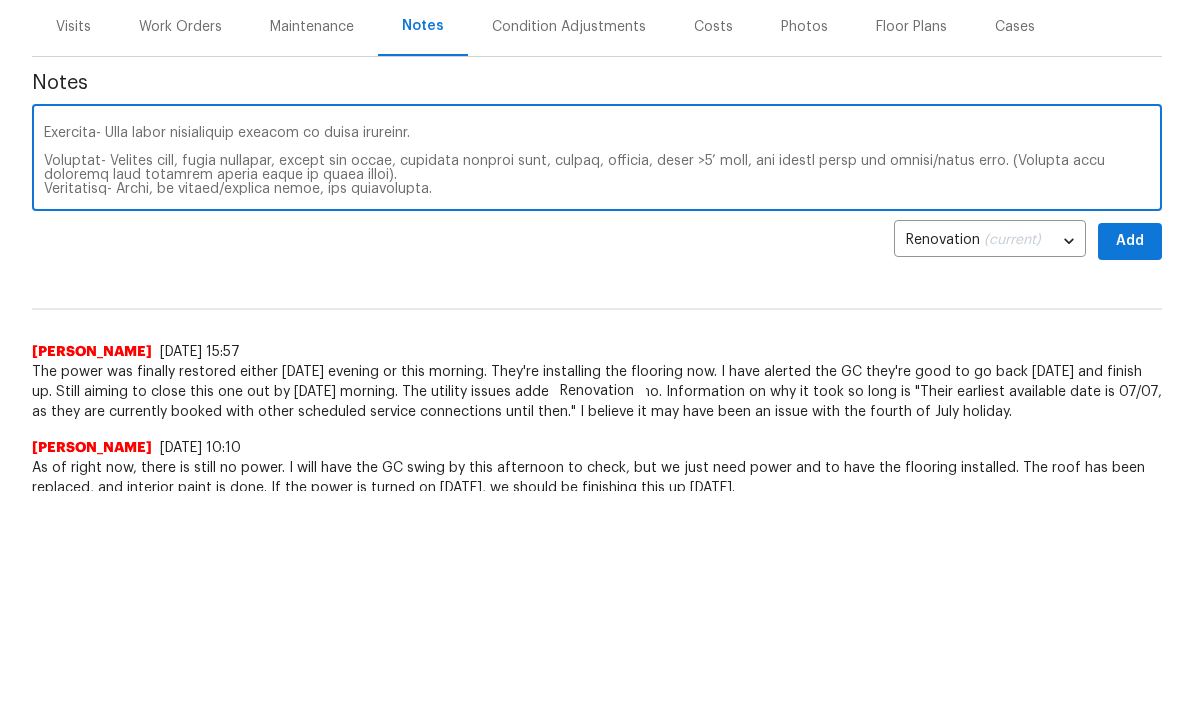 click at bounding box center [597, 160] 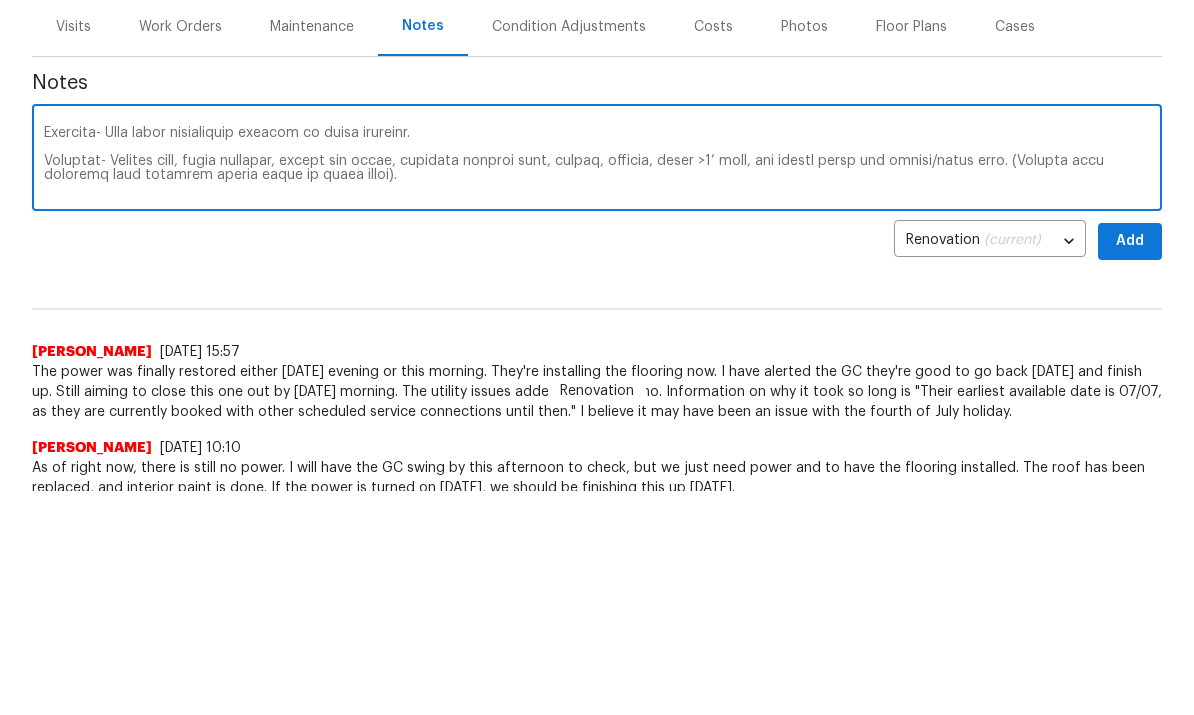 scroll, scrollTop: 280, scrollLeft: 0, axis: vertical 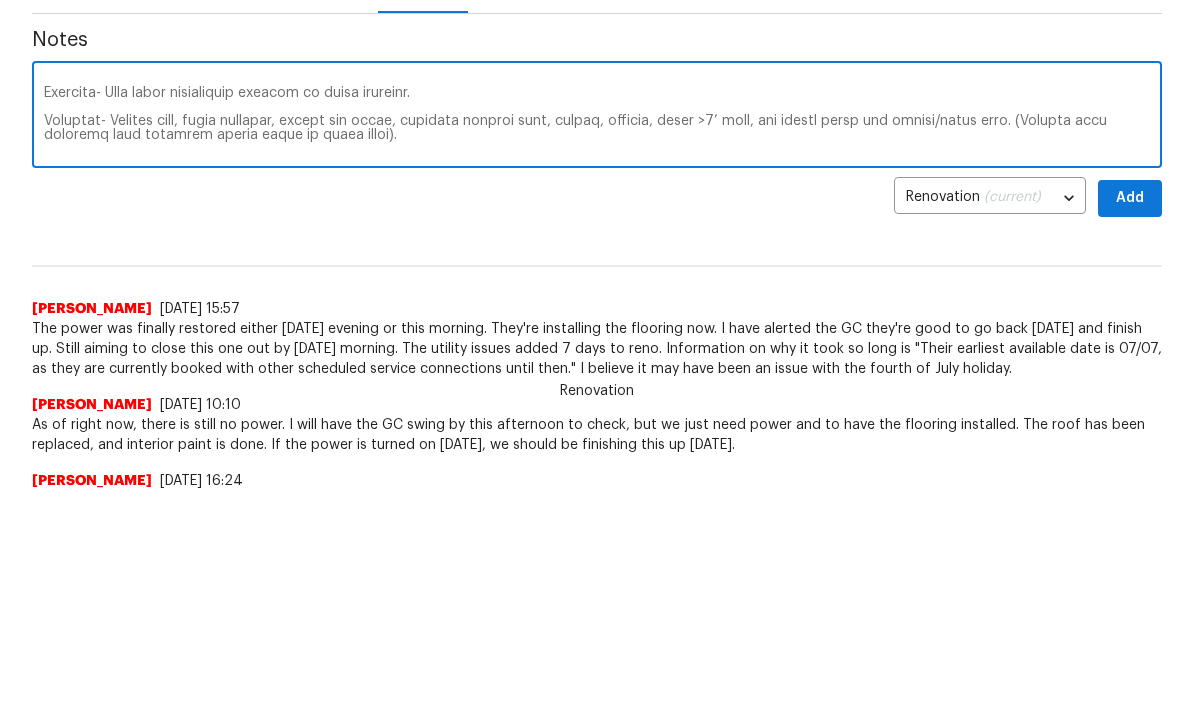 click at bounding box center (597, 117) 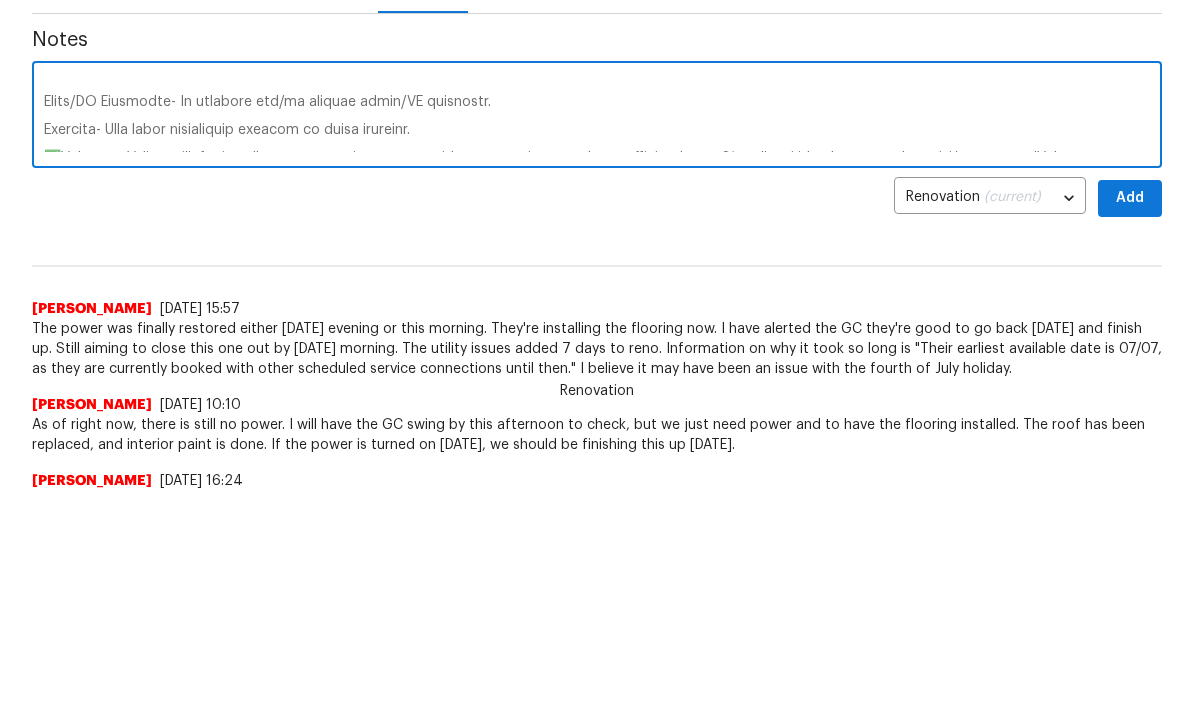 scroll, scrollTop: 193, scrollLeft: 0, axis: vertical 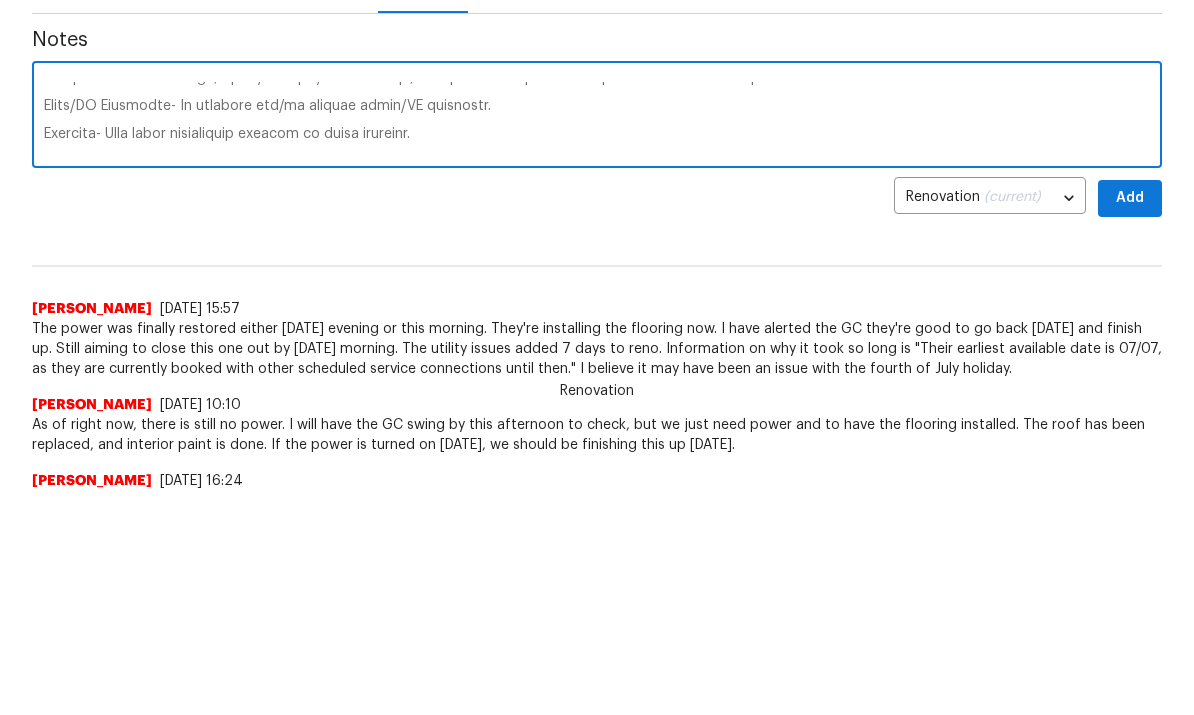 click at bounding box center [597, 117] 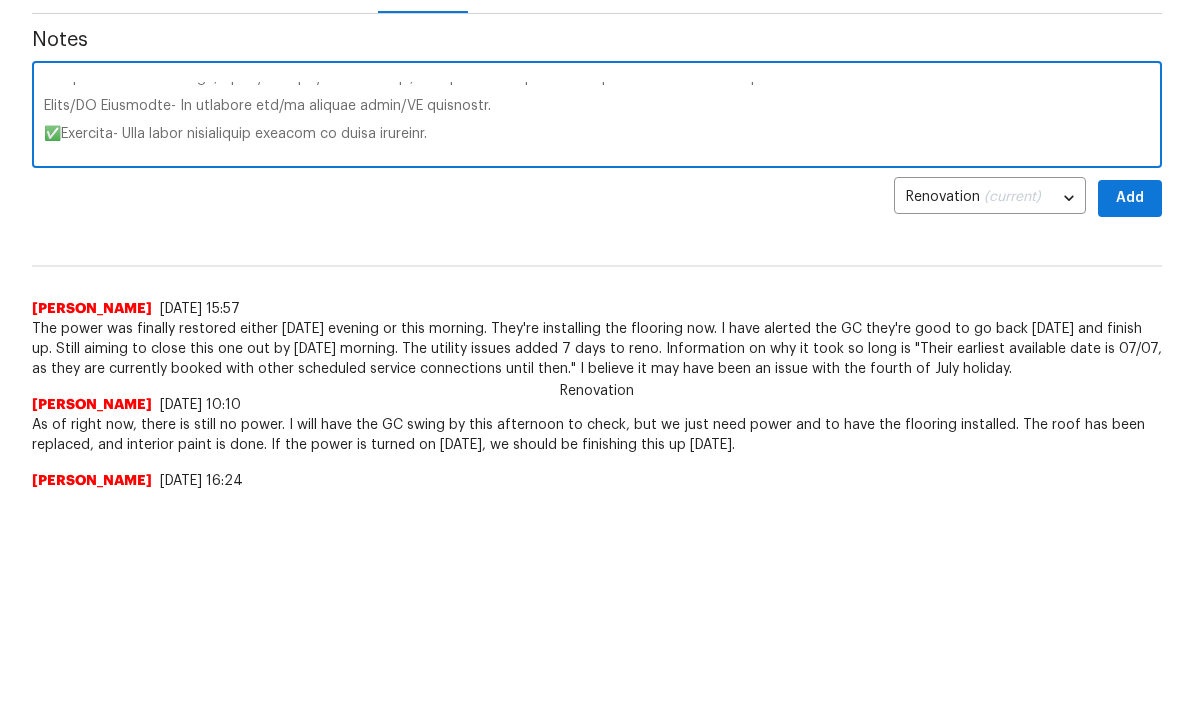 scroll, scrollTop: 159, scrollLeft: 0, axis: vertical 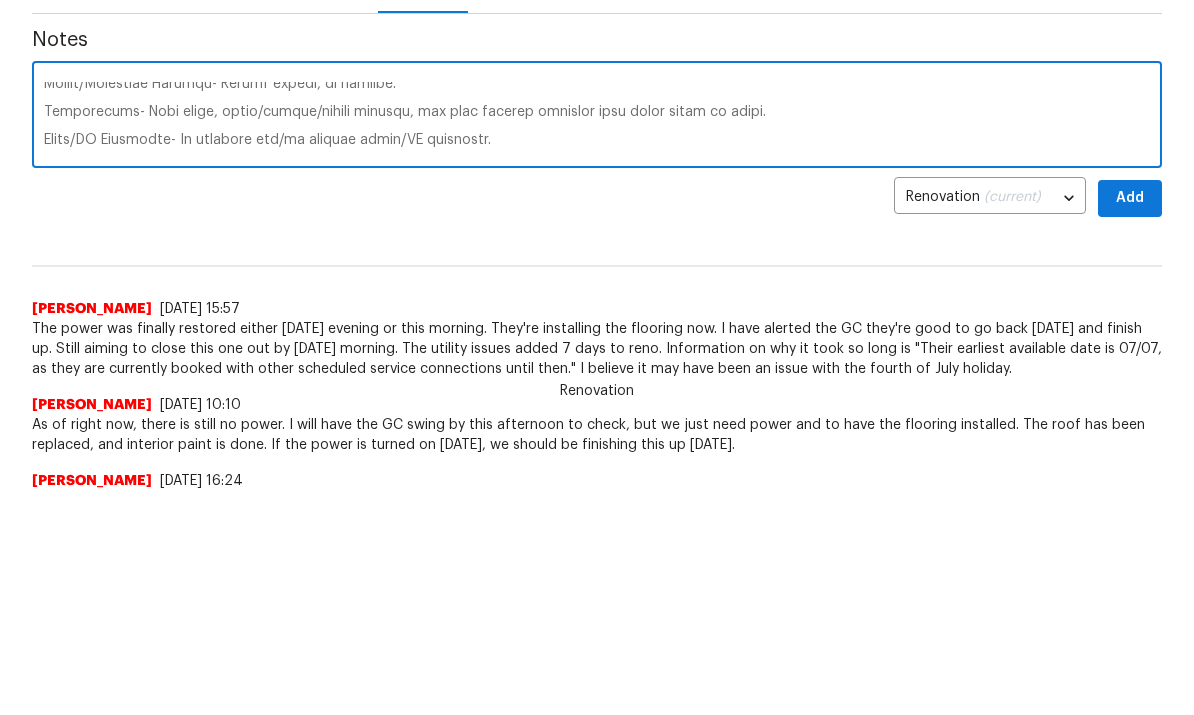 click at bounding box center [597, 117] 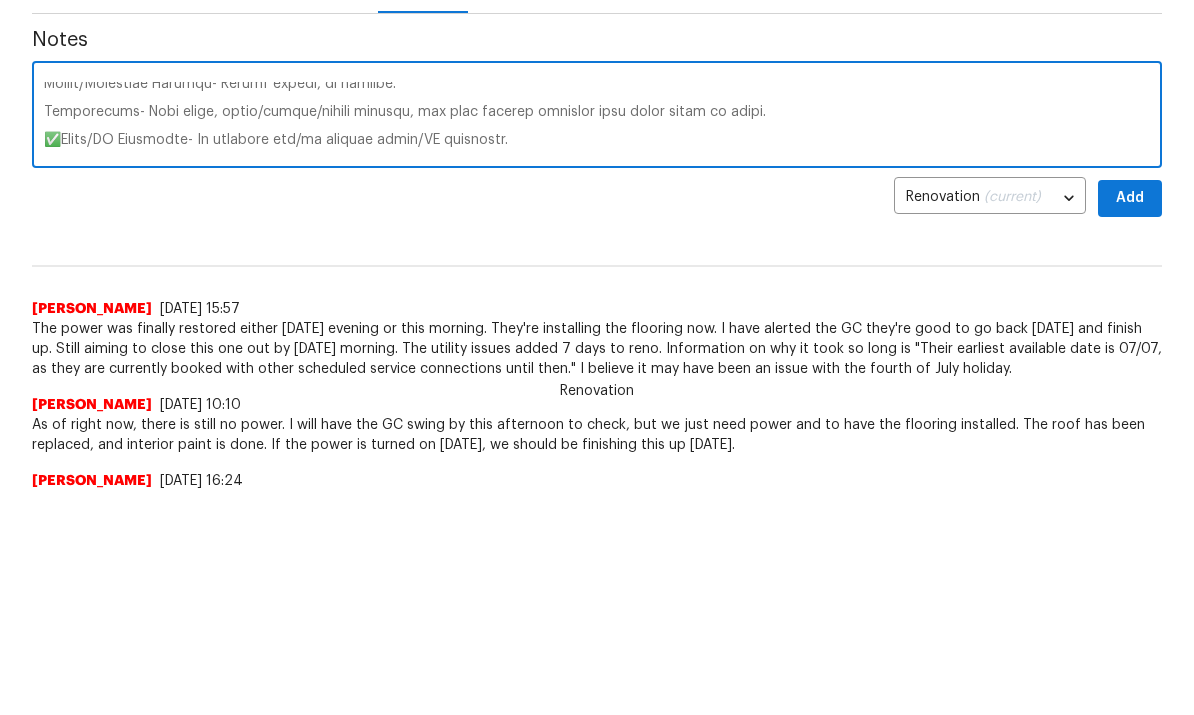 click at bounding box center (597, 117) 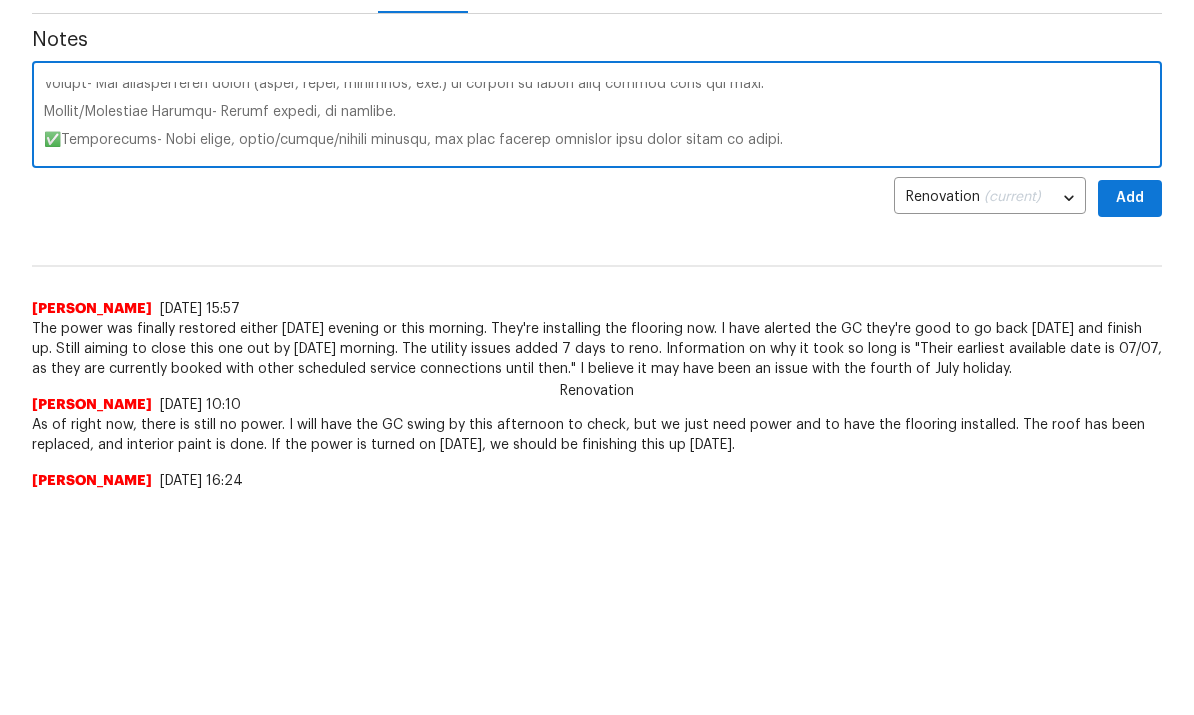 scroll, scrollTop: 128, scrollLeft: 0, axis: vertical 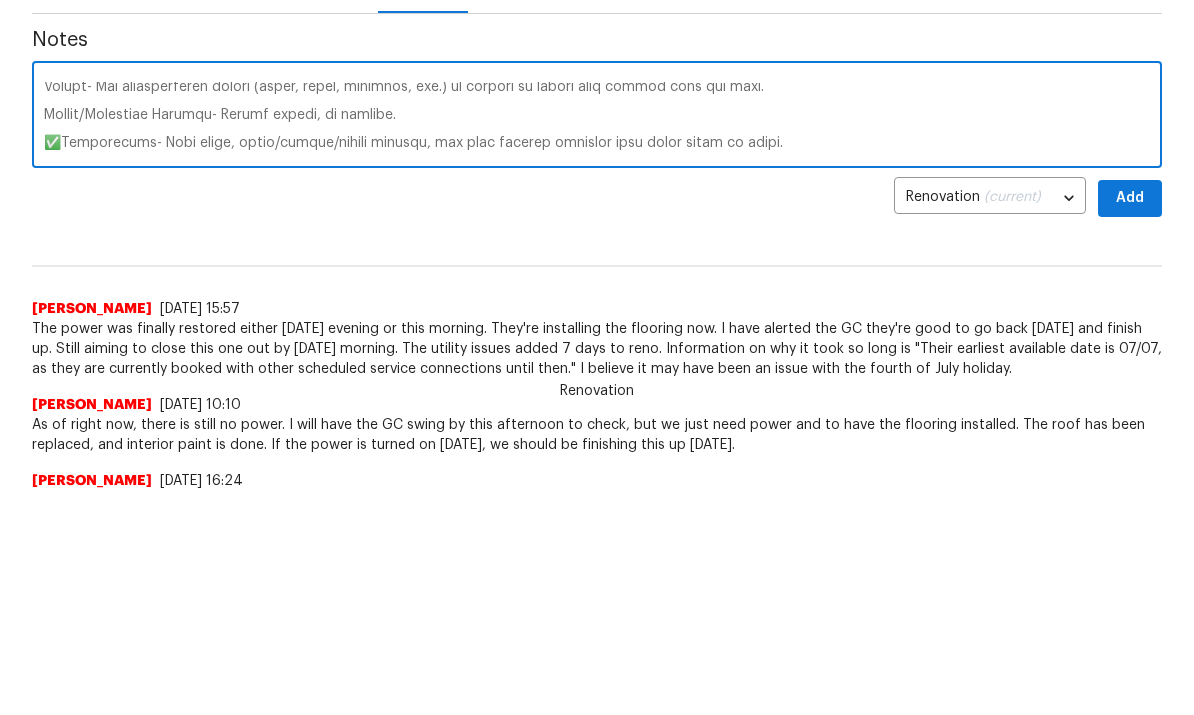 click at bounding box center [597, 117] 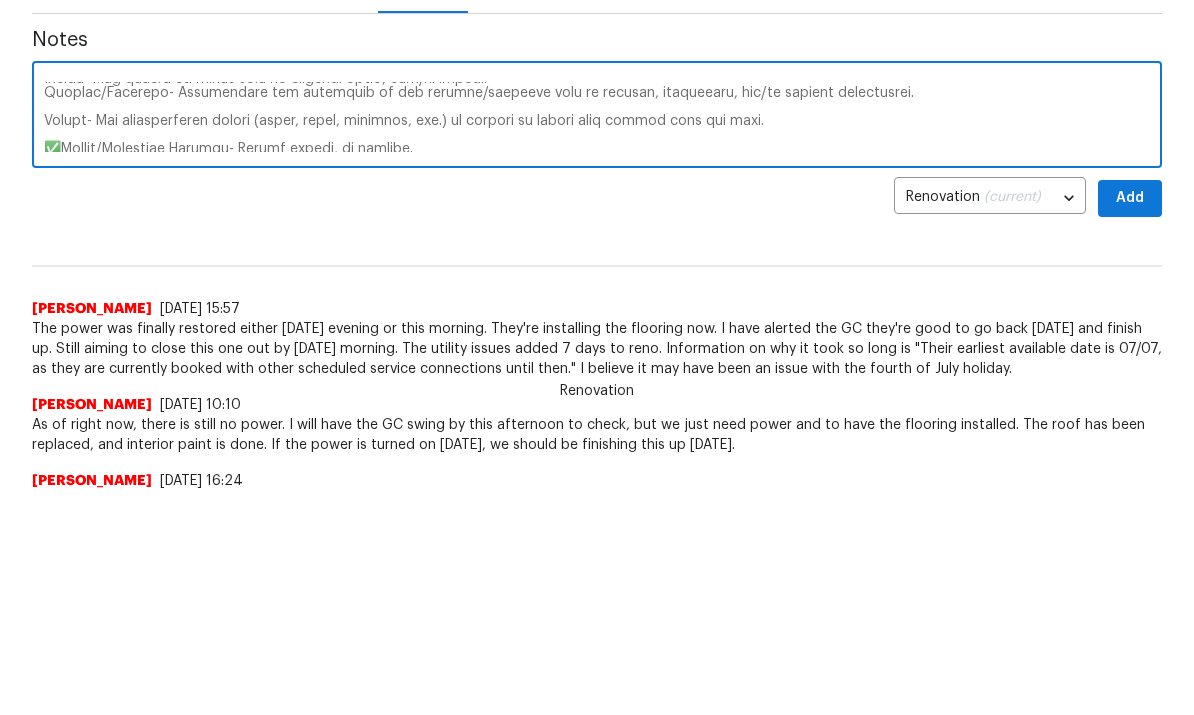 scroll, scrollTop: 93, scrollLeft: 0, axis: vertical 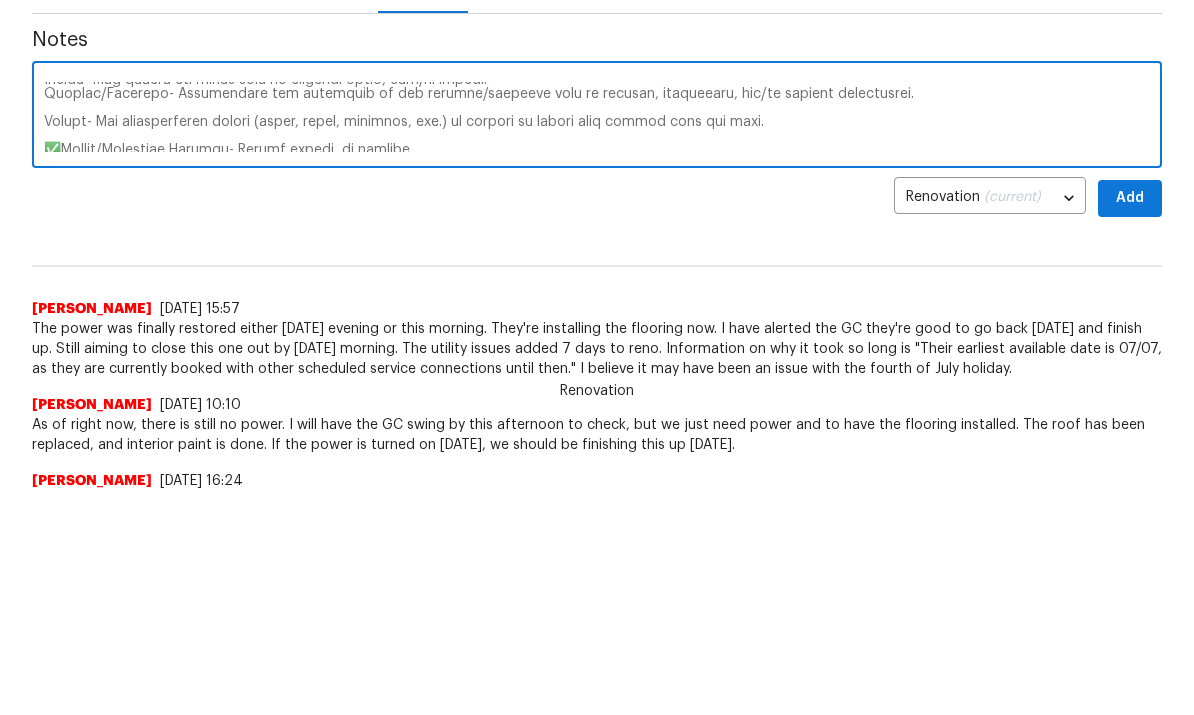 click at bounding box center [597, 117] 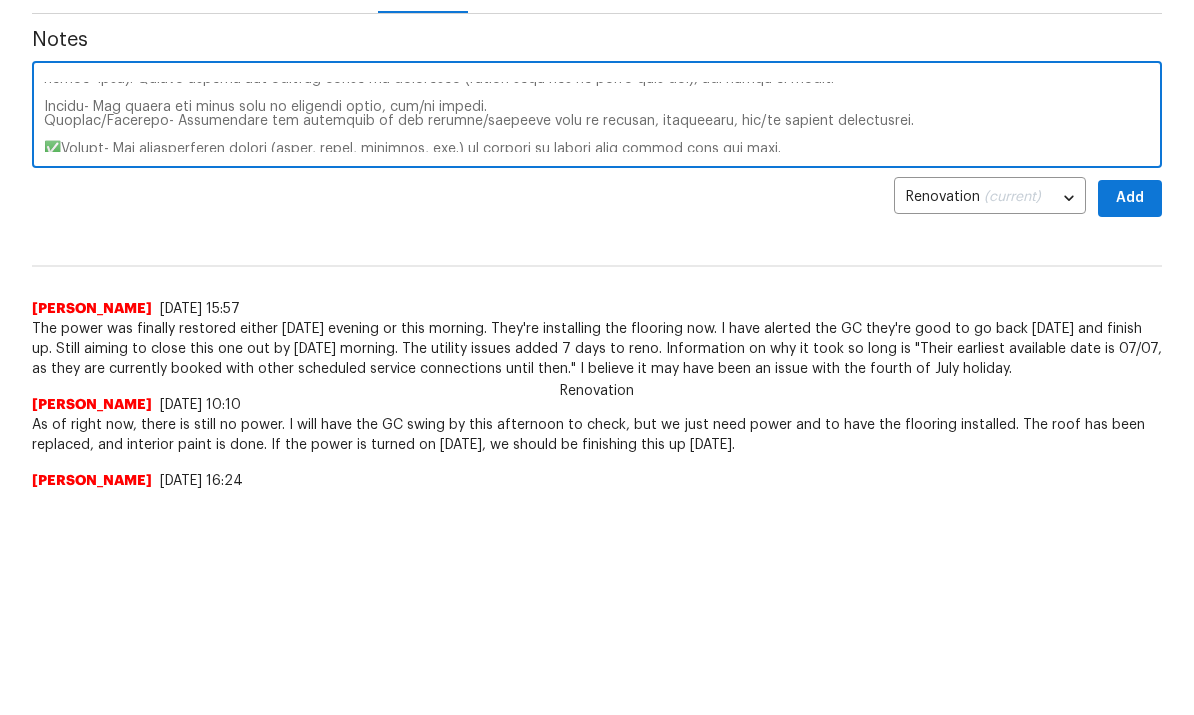 scroll, scrollTop: 56, scrollLeft: 0, axis: vertical 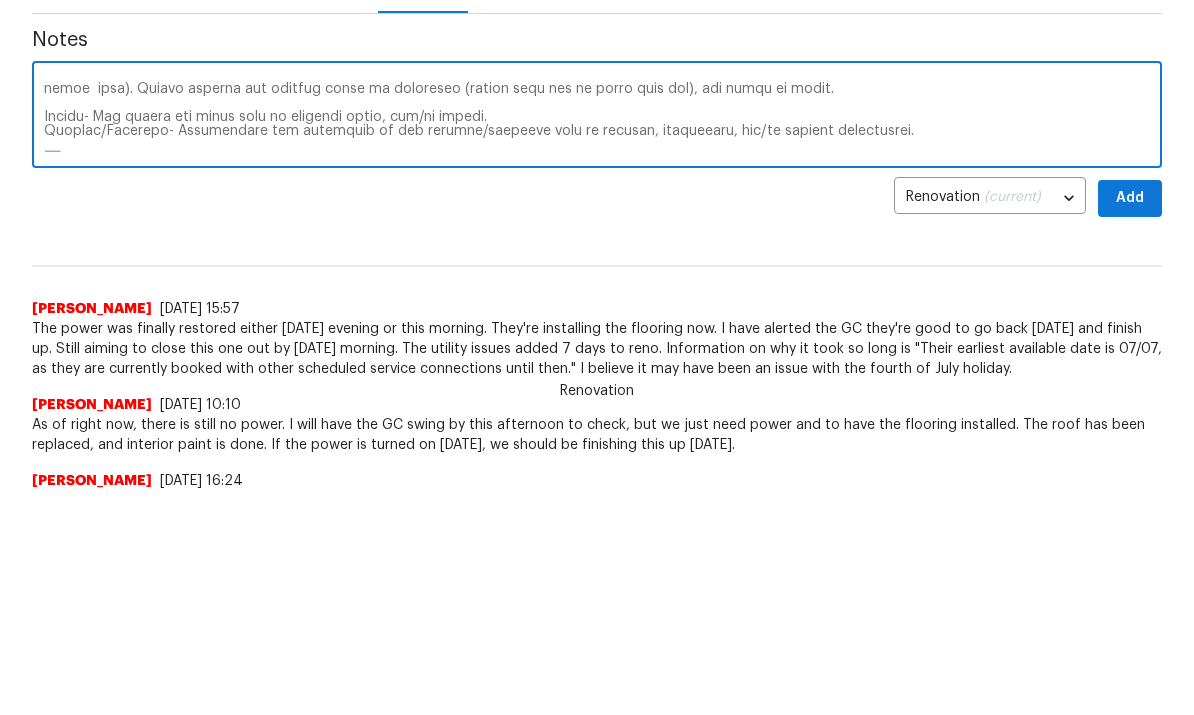 click at bounding box center [597, 117] 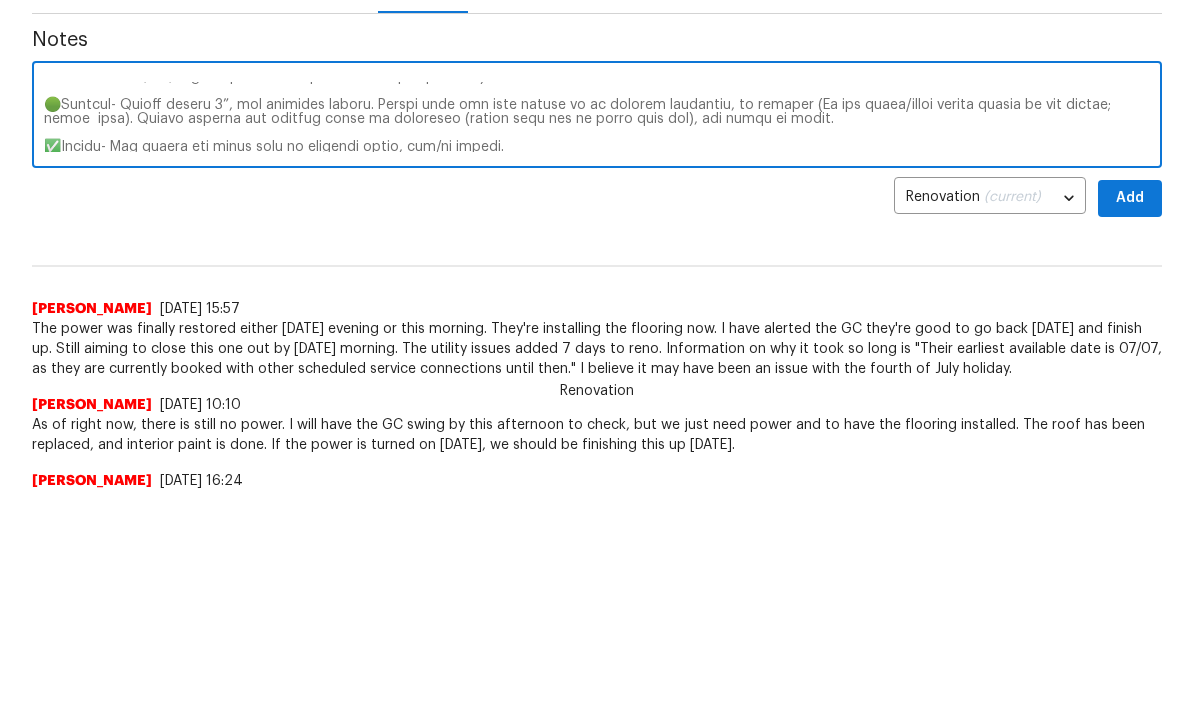 scroll, scrollTop: 13, scrollLeft: 0, axis: vertical 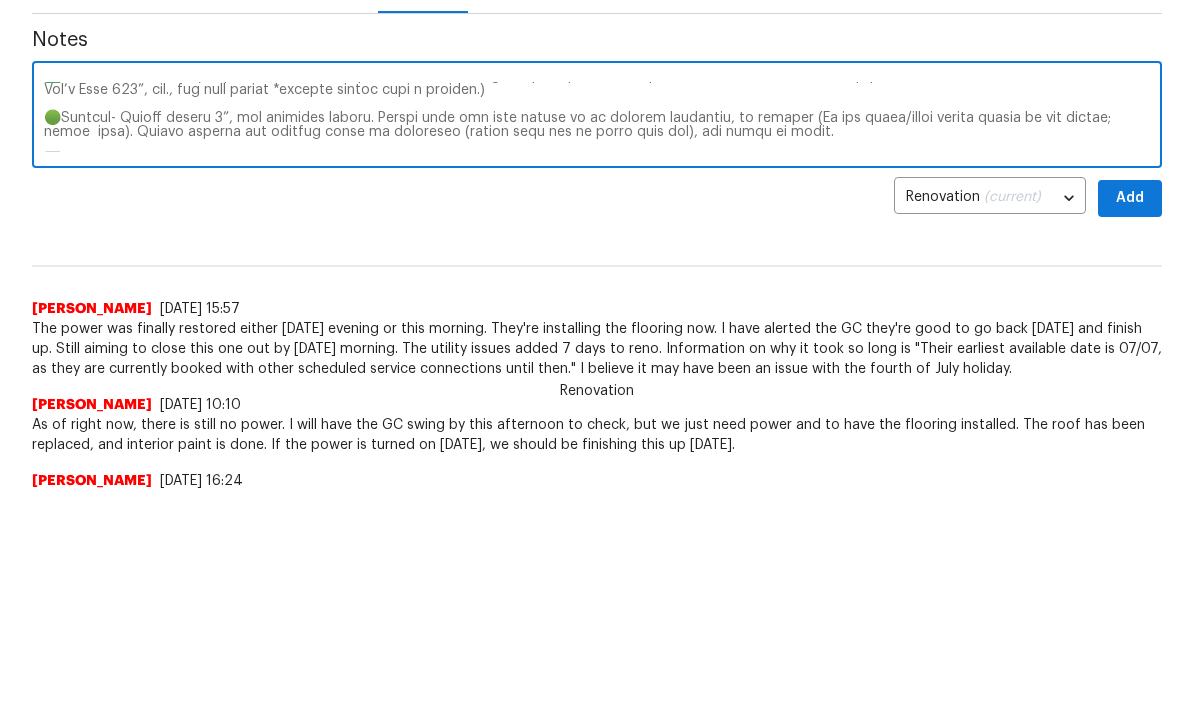 click at bounding box center [597, 117] 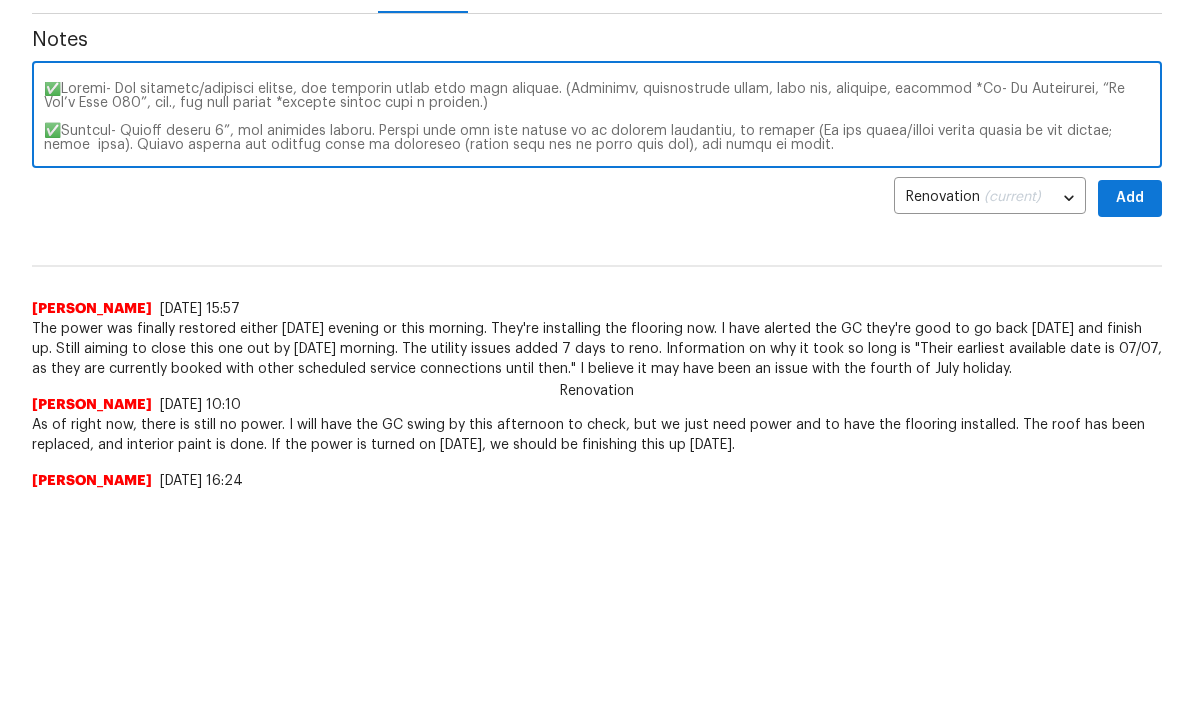 scroll, scrollTop: 0, scrollLeft: 0, axis: both 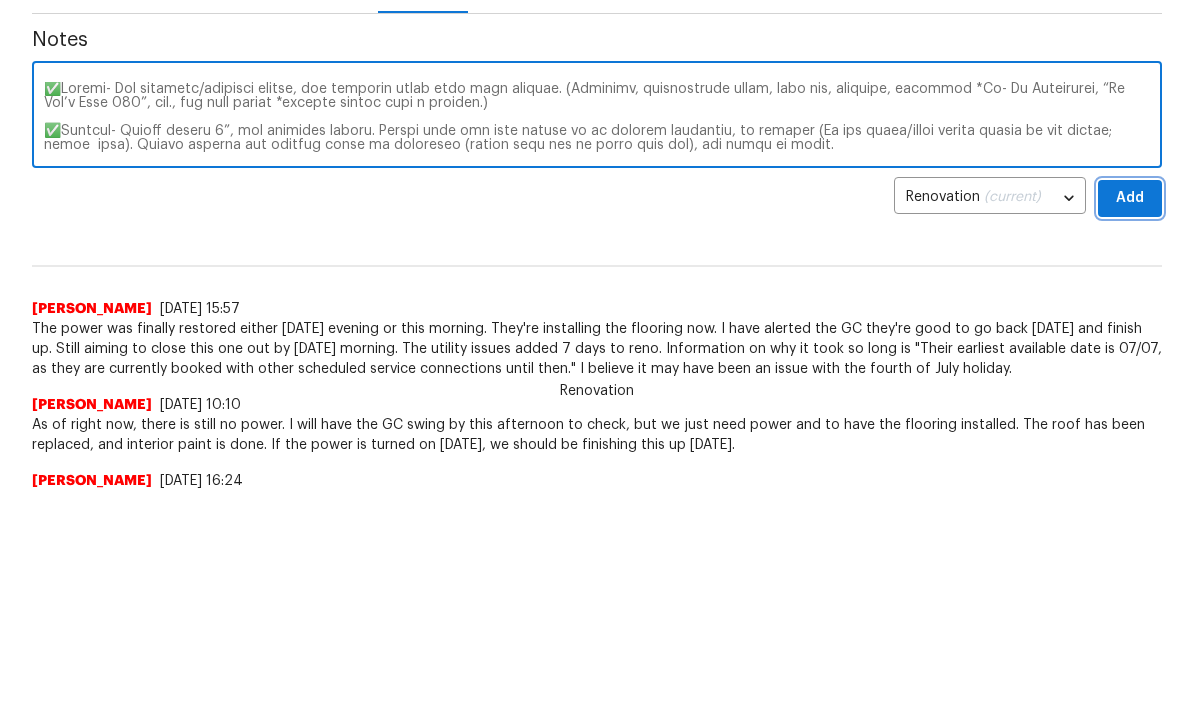 click on "Add" at bounding box center (1130, 198) 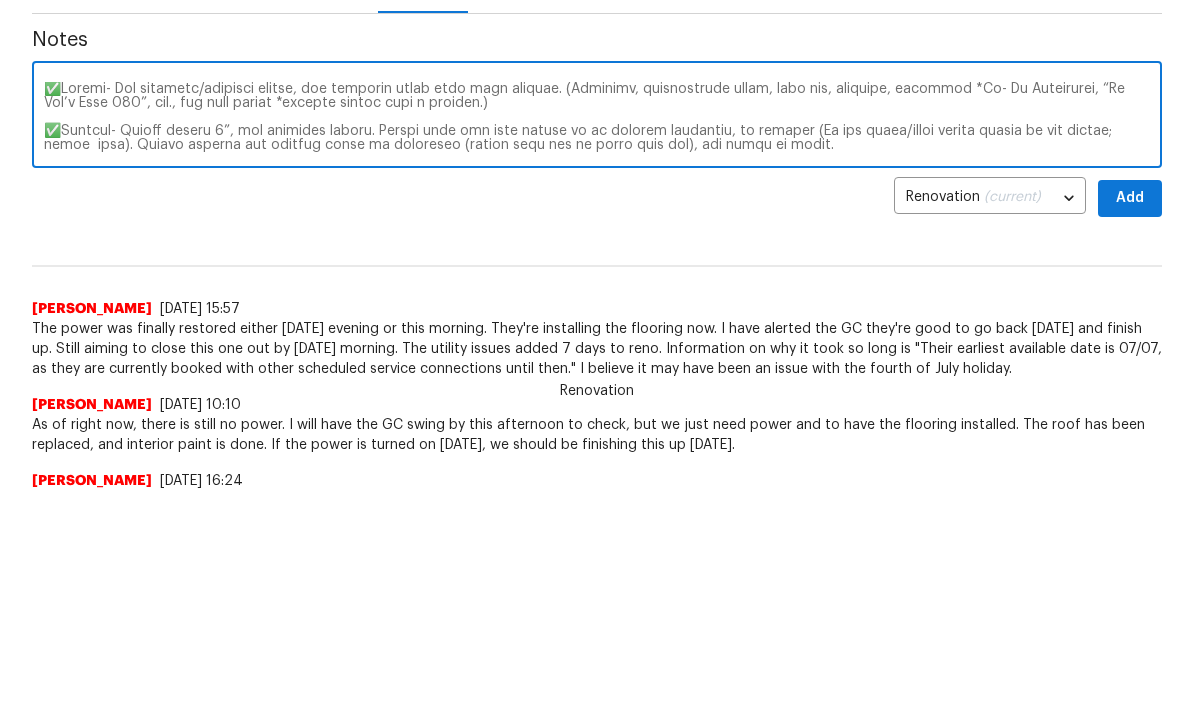 scroll, scrollTop: 225, scrollLeft: 0, axis: vertical 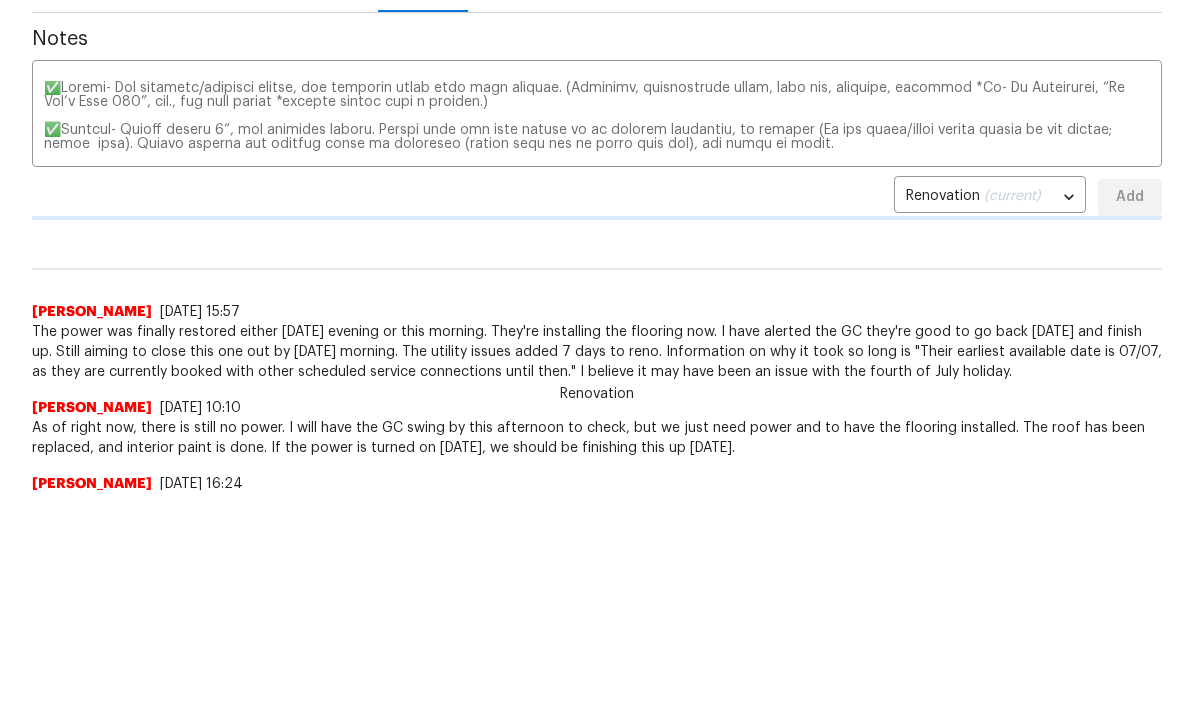 type 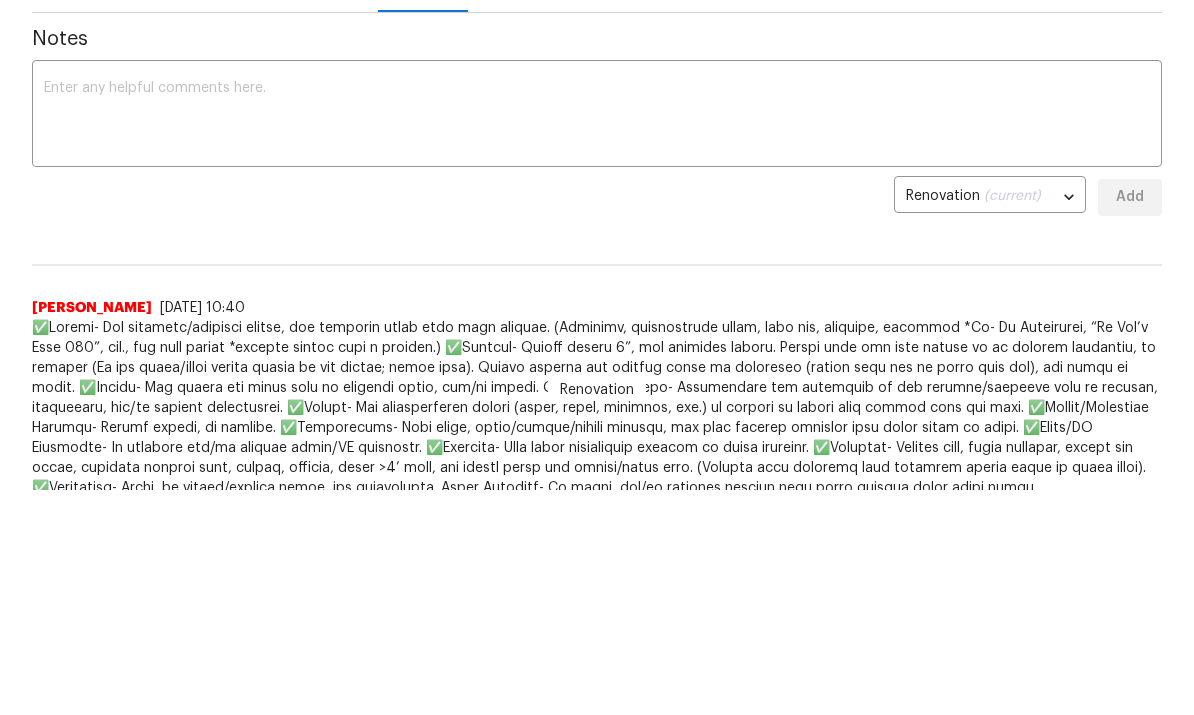 click at bounding box center (597, 408) 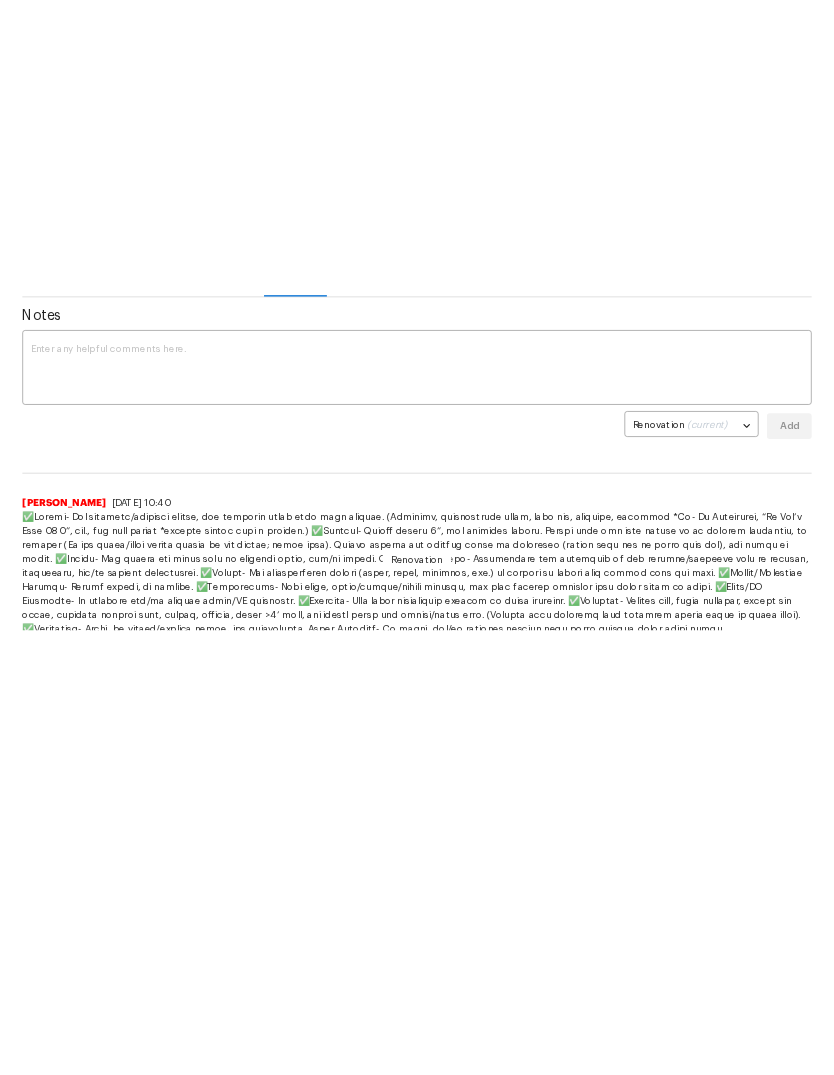 scroll, scrollTop: 0, scrollLeft: 0, axis: both 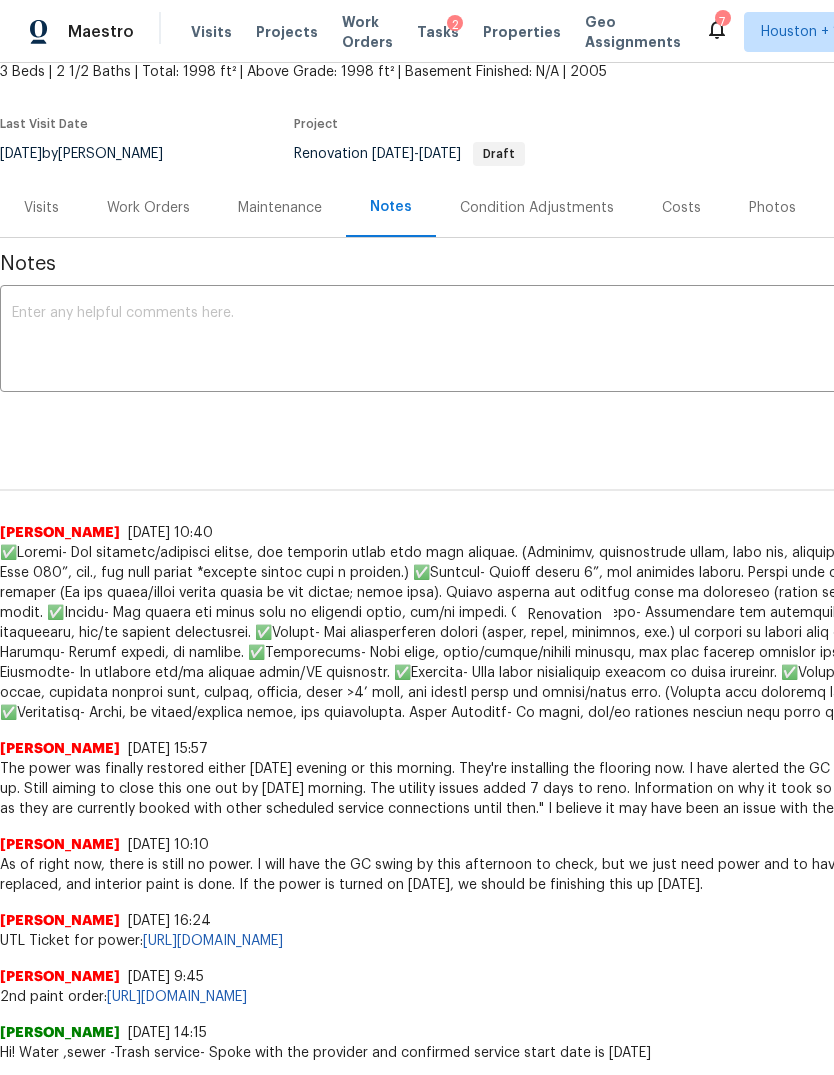 click on "Maintenance" at bounding box center [280, 208] 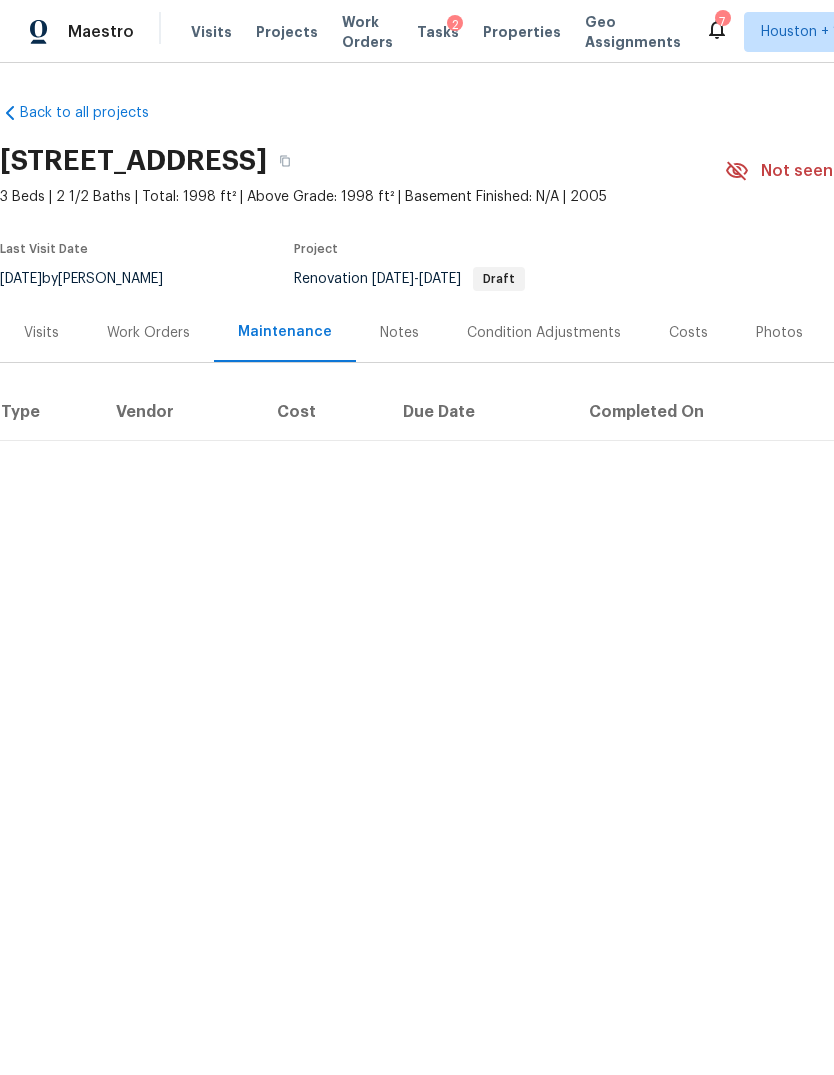scroll, scrollTop: 0, scrollLeft: 0, axis: both 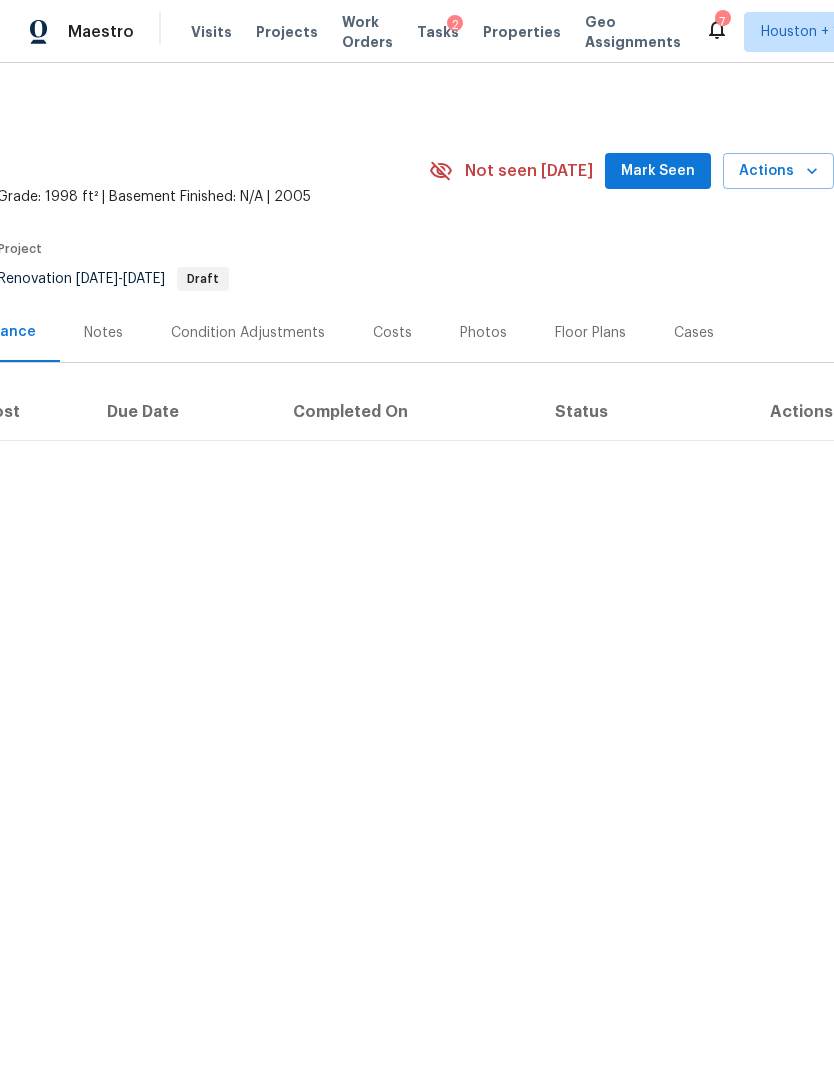 click on "Maestro Visits Projects Work Orders Tasks 2 Properties Geo Assignments 7 Houston + 1 Steven Rosas Back to all projects 2317 Shady Pine Dr, Conroe, TX 77301 3 Beds | 2 1/2 Baths | Total: 1998 ft² | Above Grade: 1998 ft² | Basement Finished: N/A | 2005 Not seen today Mark Seen Actions Last Visit Date 7/10/2025  by  Steven Rosas   Project Renovation   7/11/2025  -  7/12/2025 Draft Visits Work Orders Maintenance Notes Condition Adjustments Costs Photos Floor Plans Cases Type Vendor Cost Due Date Completed On Status Actions" at bounding box center [417, 280] 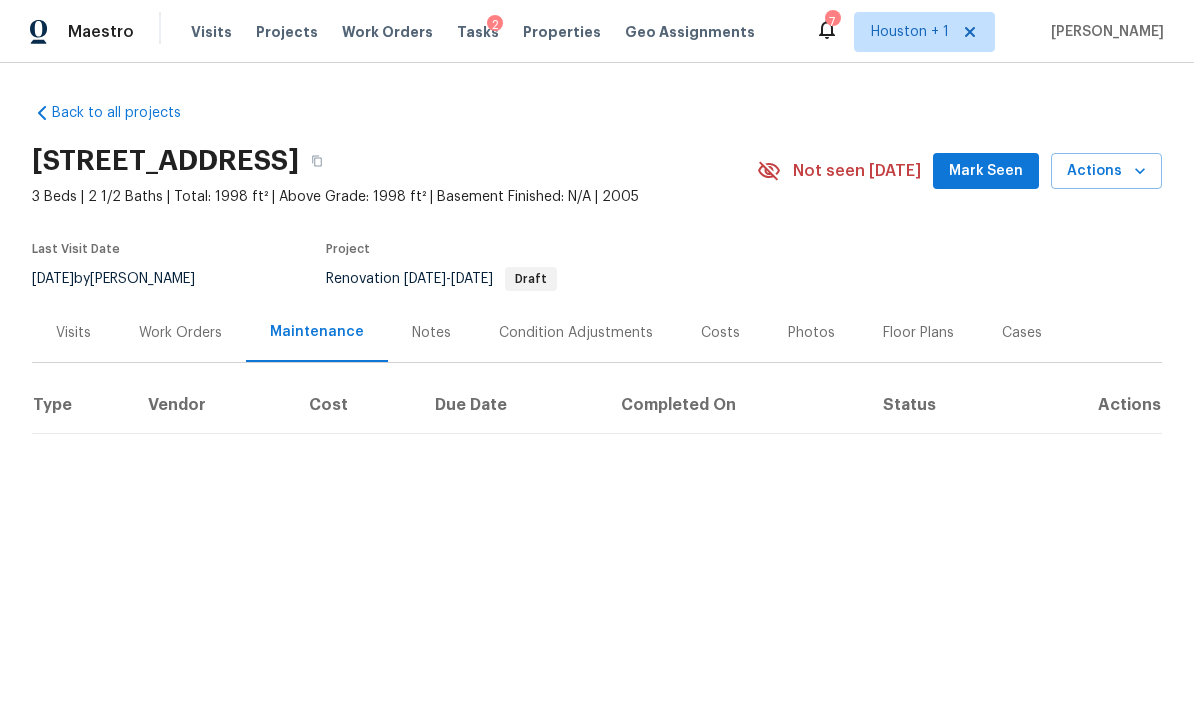 click on "Vendor" at bounding box center [212, 405] 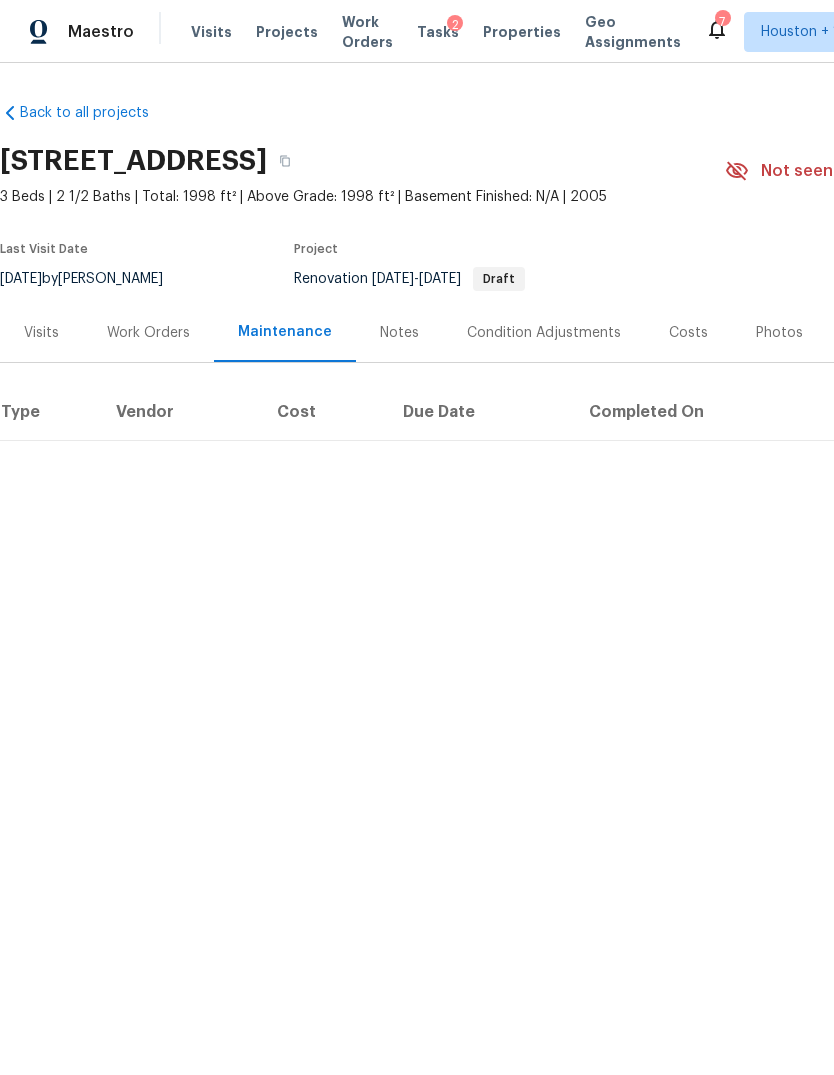 click on "Maestro" at bounding box center (67, 32) 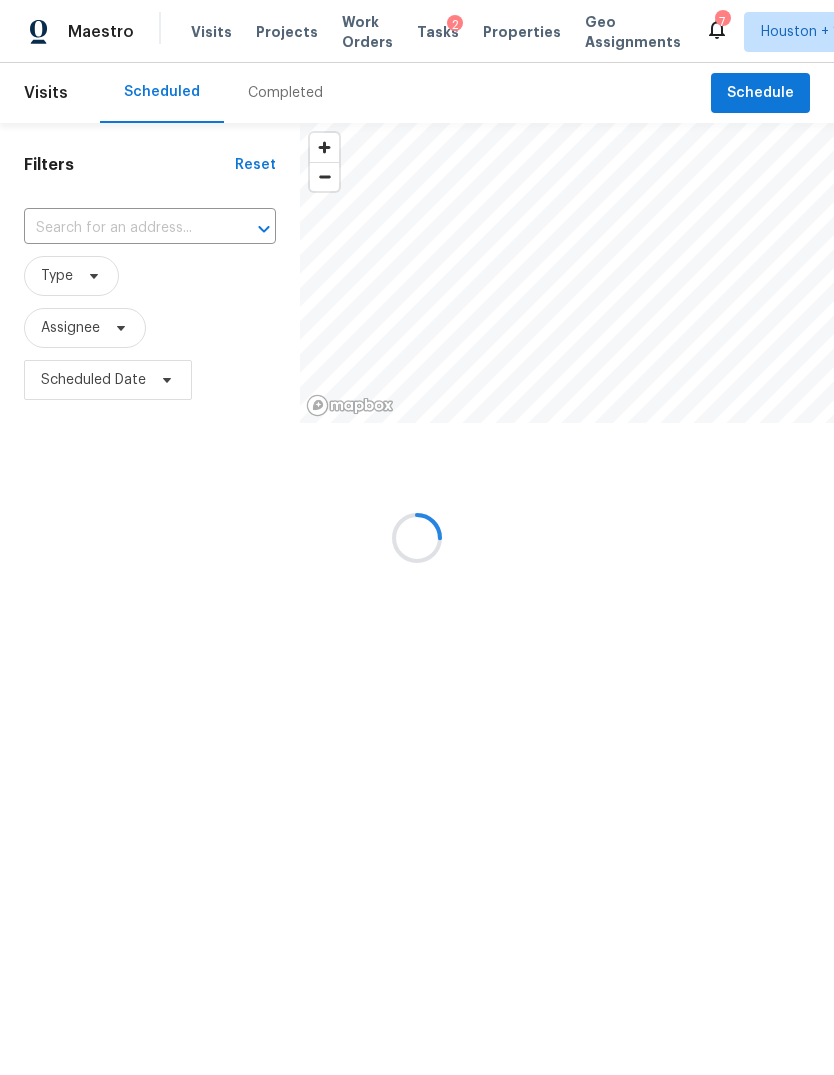 click at bounding box center [417, 537] 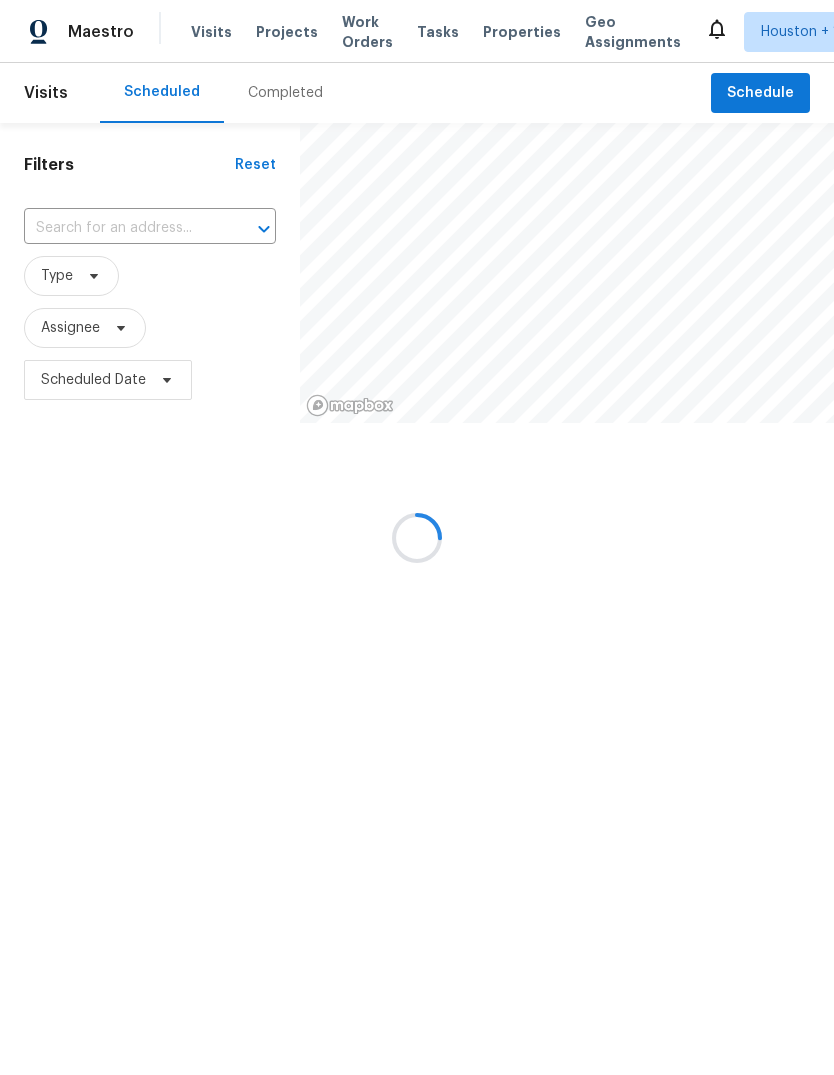 scroll, scrollTop: 0, scrollLeft: 0, axis: both 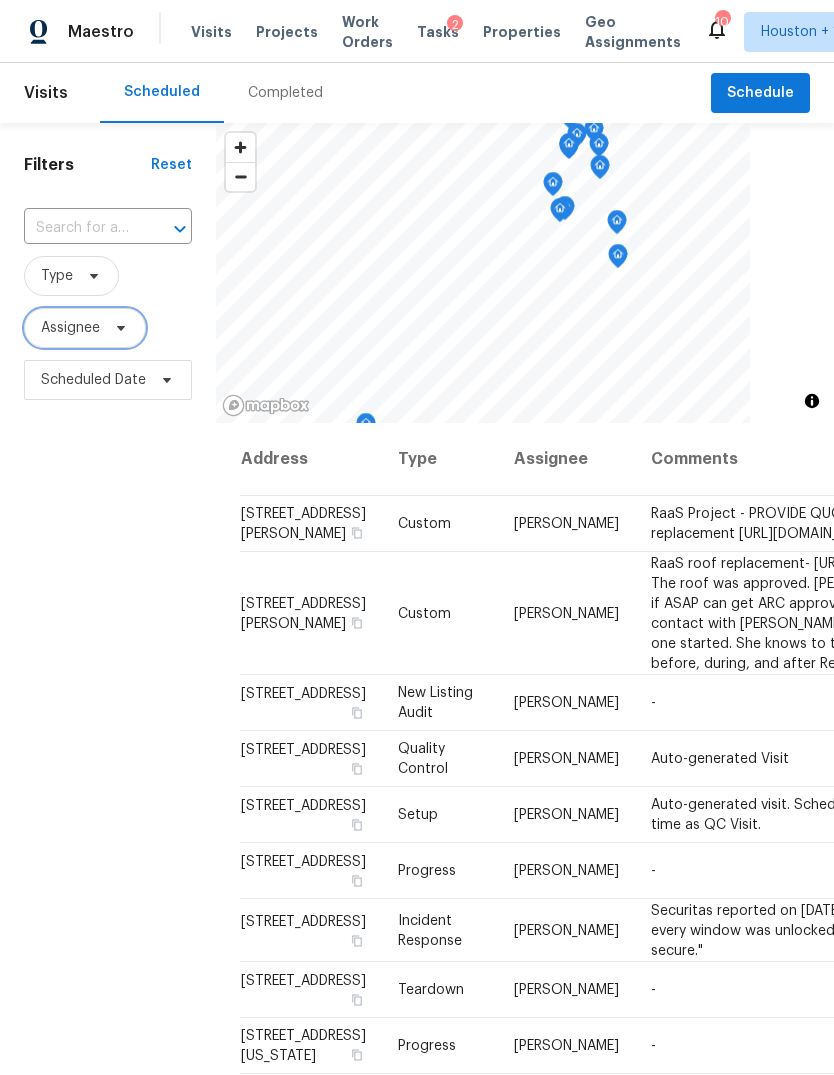 click on "Assignee" at bounding box center (70, 328) 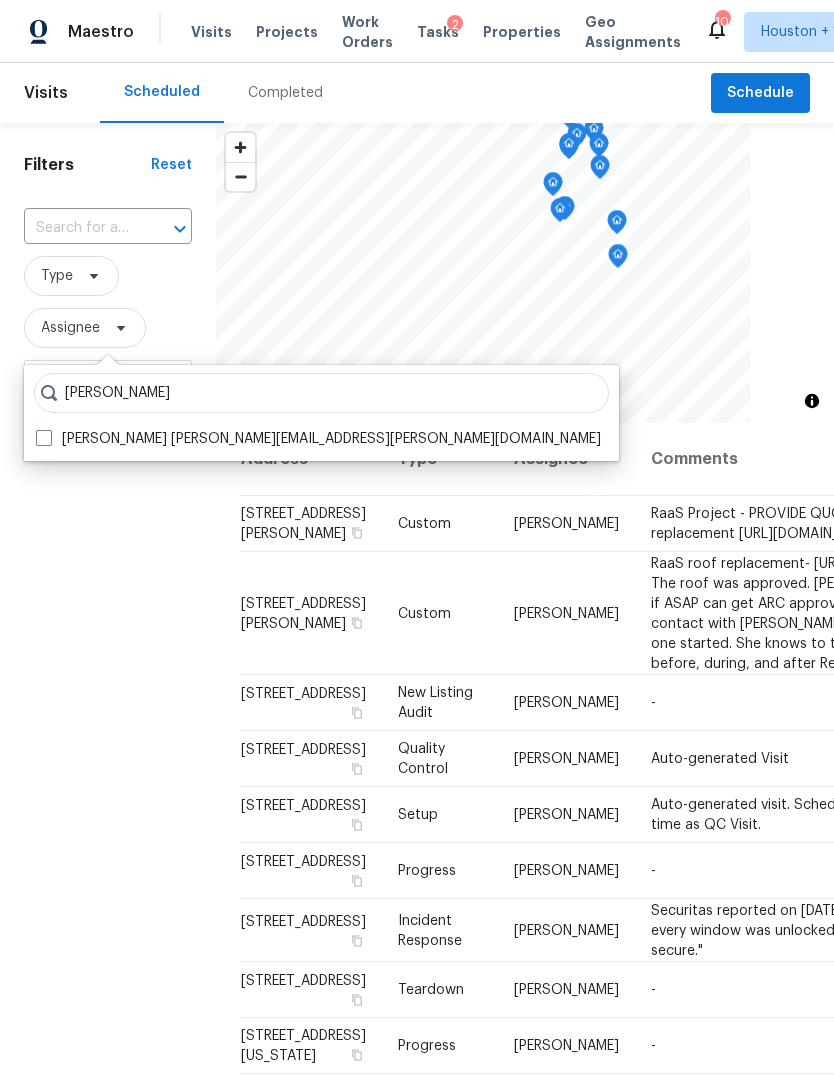 type on "[PERSON_NAME]" 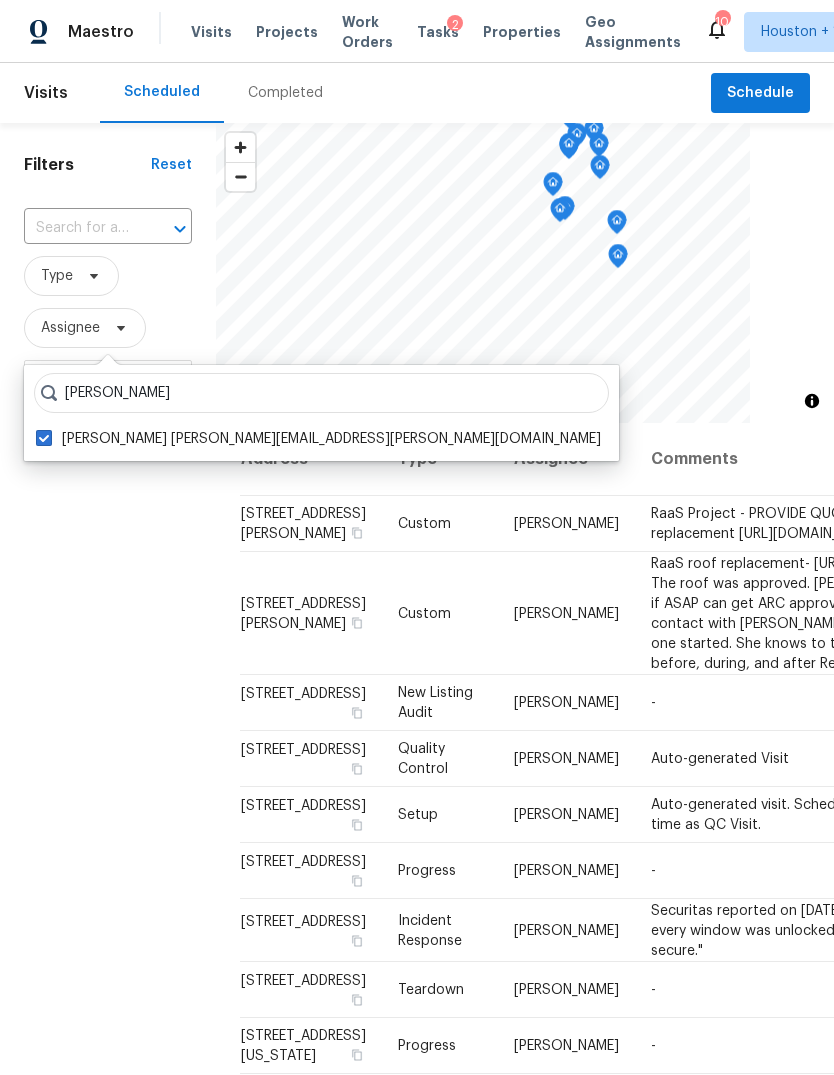 checkbox on "true" 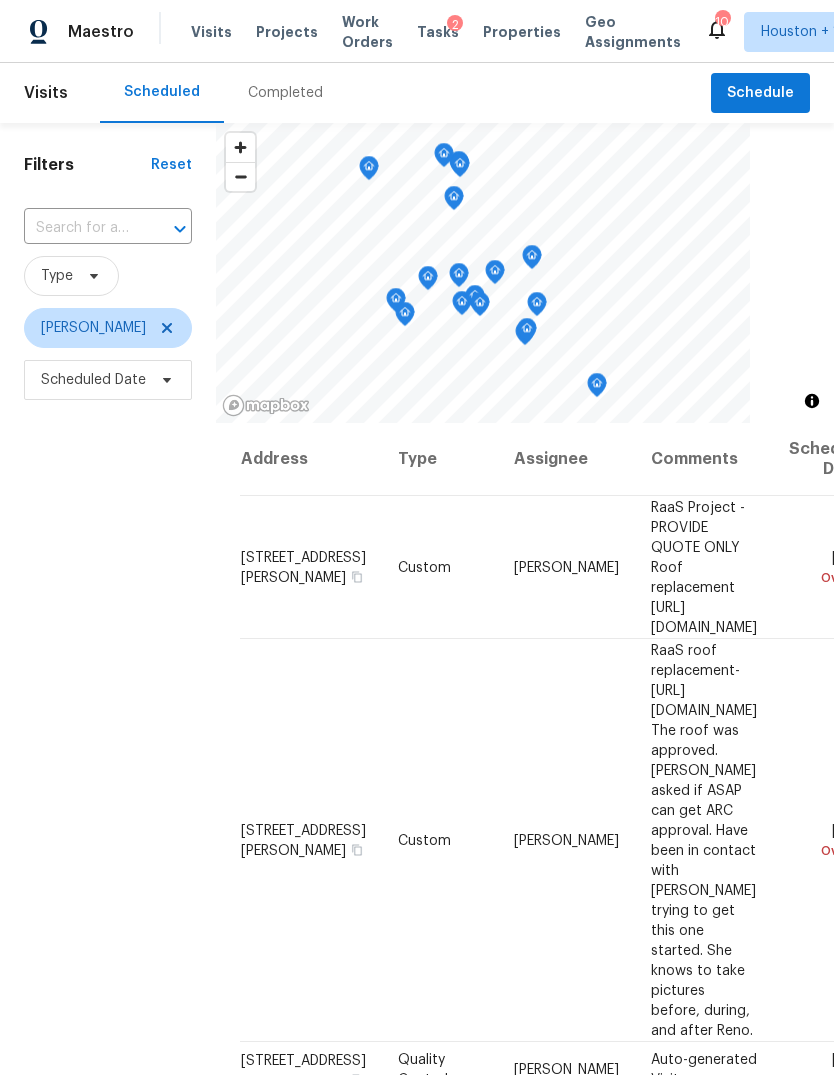 click on "Filters Reset ​ Type [PERSON_NAME] Scheduled Date" at bounding box center [108, 703] 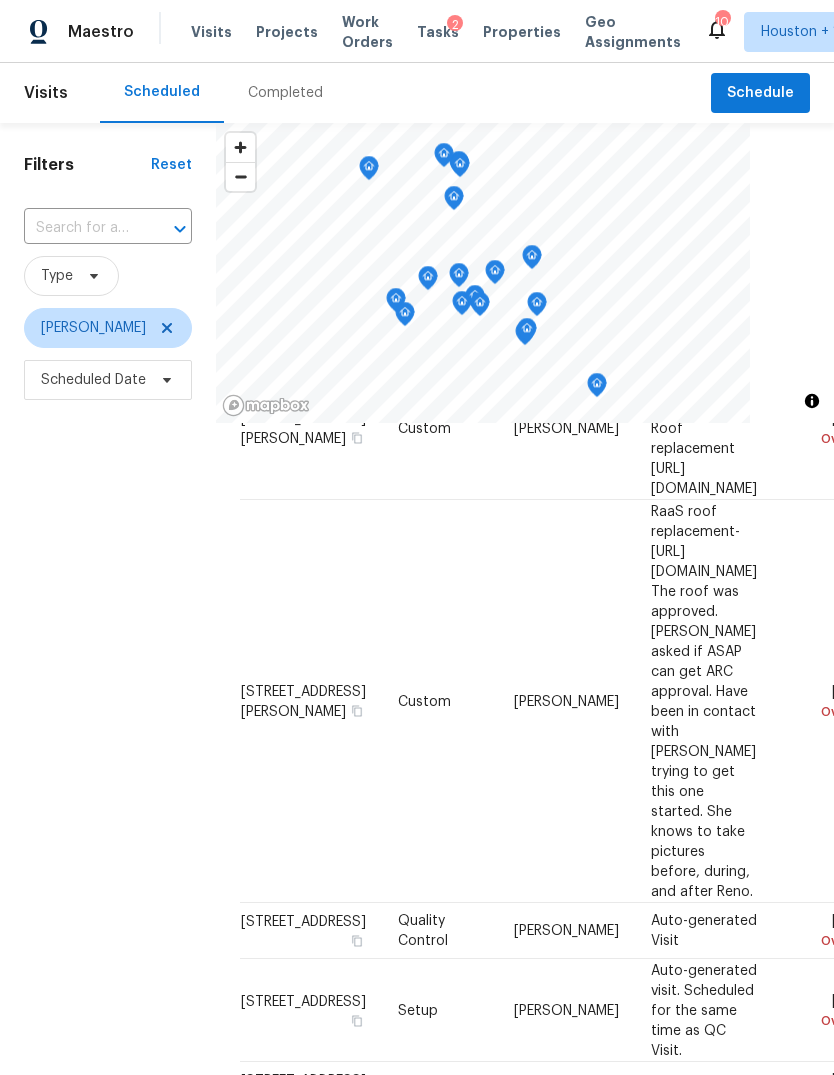 click on "Filters Reset ​ Type [PERSON_NAME] Scheduled Date" at bounding box center (108, 703) 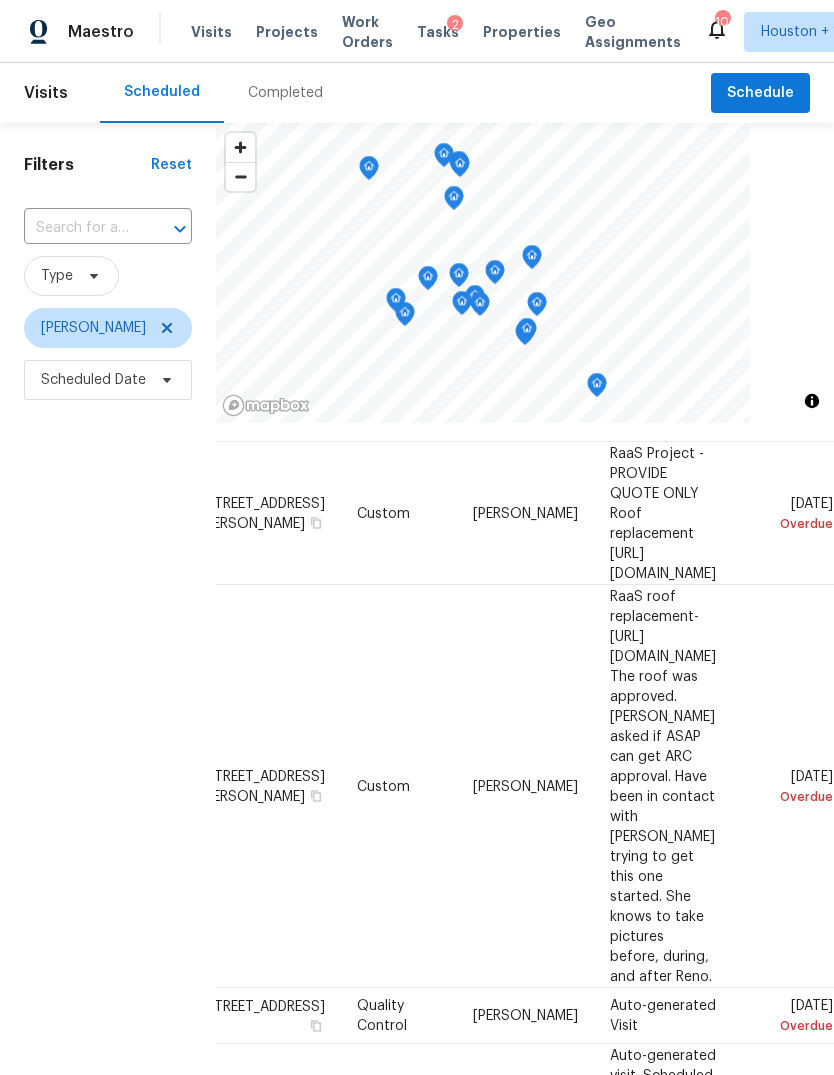 scroll, scrollTop: 53, scrollLeft: 177, axis: both 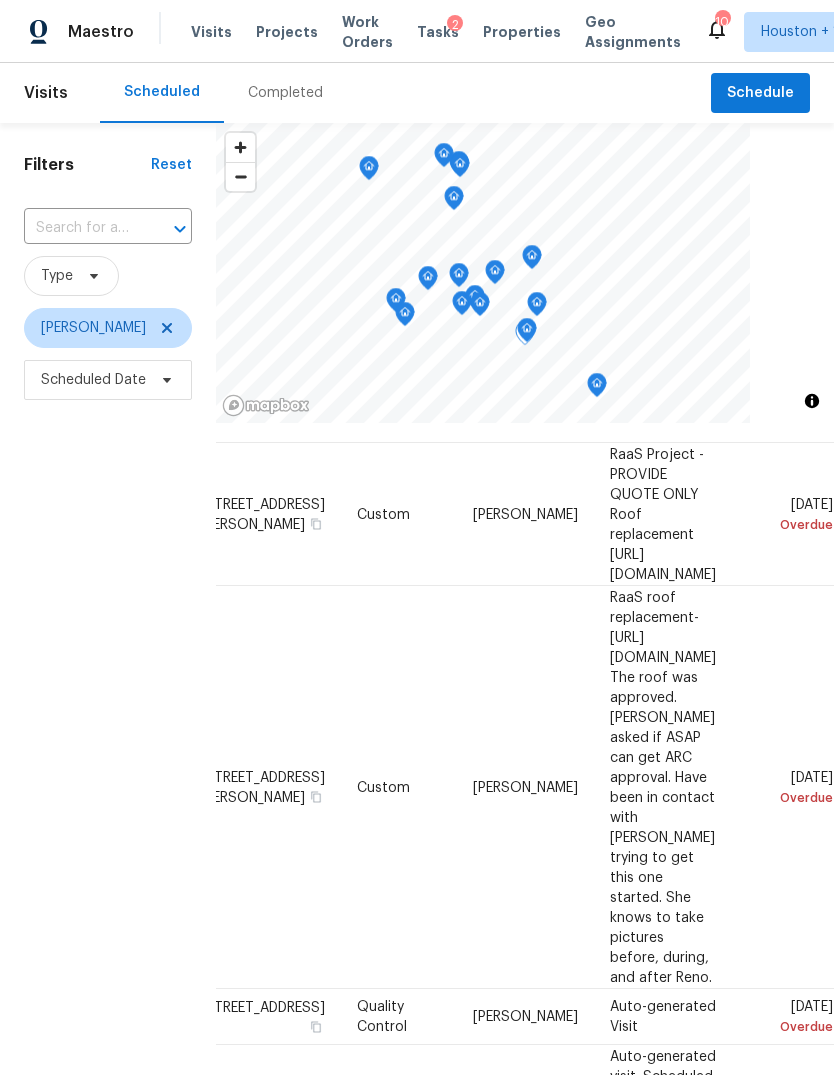 click 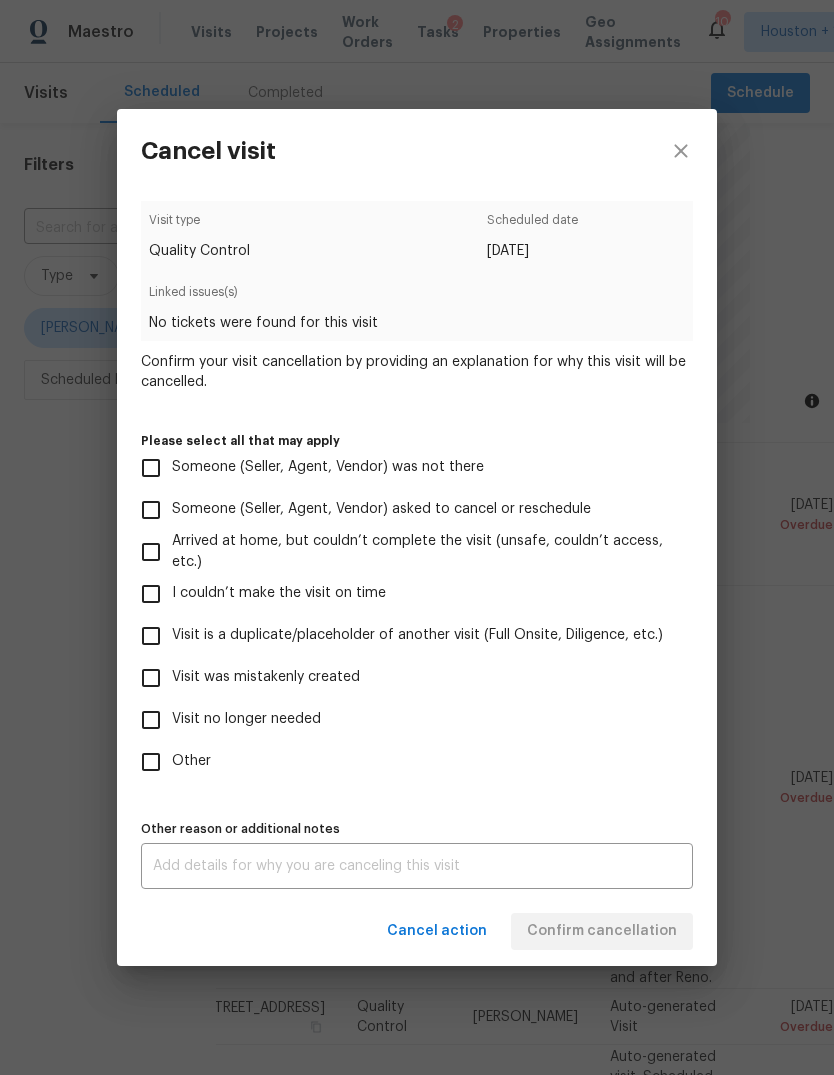 click on "Visit no longer needed" at bounding box center [151, 720] 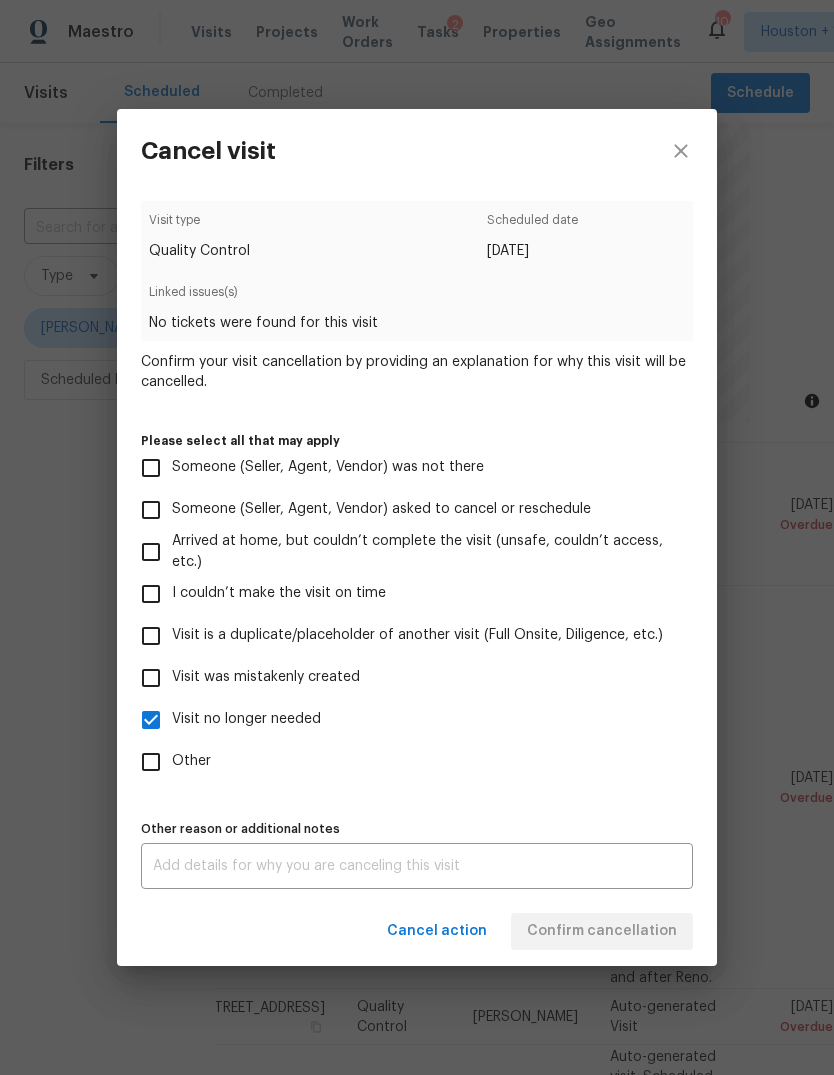 click on "Visit was mistakenly created" at bounding box center [151, 678] 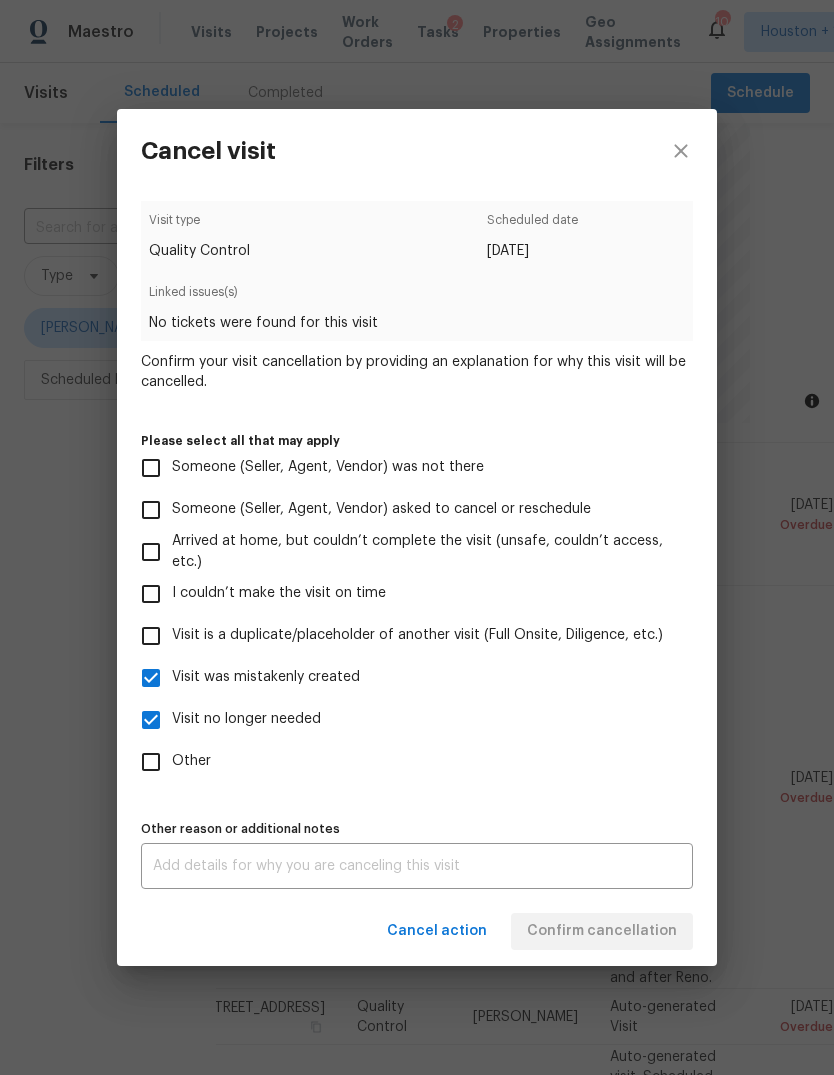 click on "Visit was mistakenly created" at bounding box center (151, 678) 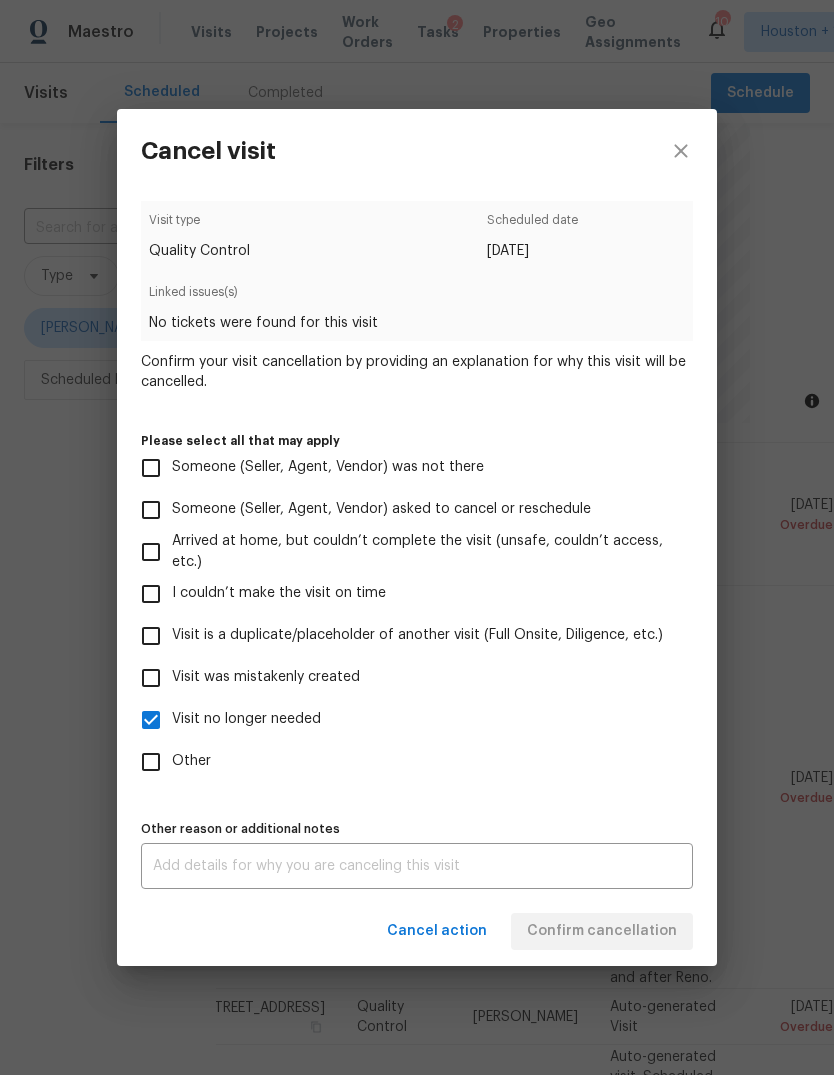 click at bounding box center (417, 866) 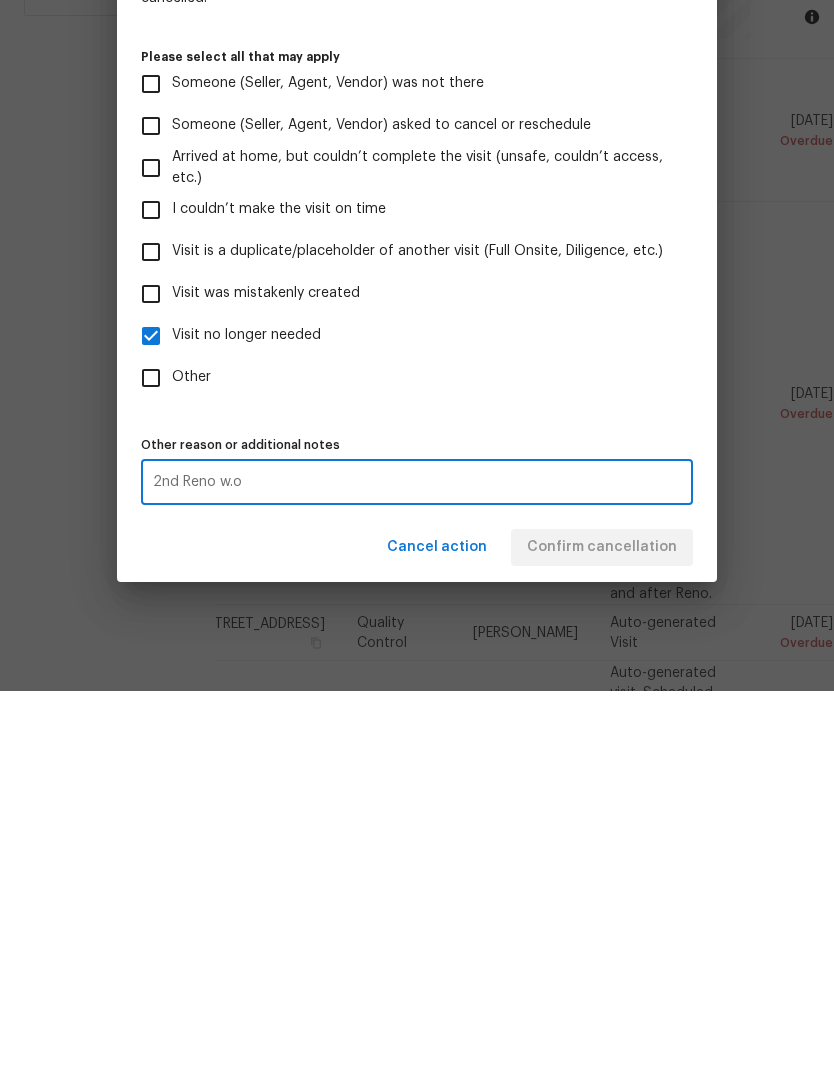 click on "2nd Reno w.o" at bounding box center (417, 866) 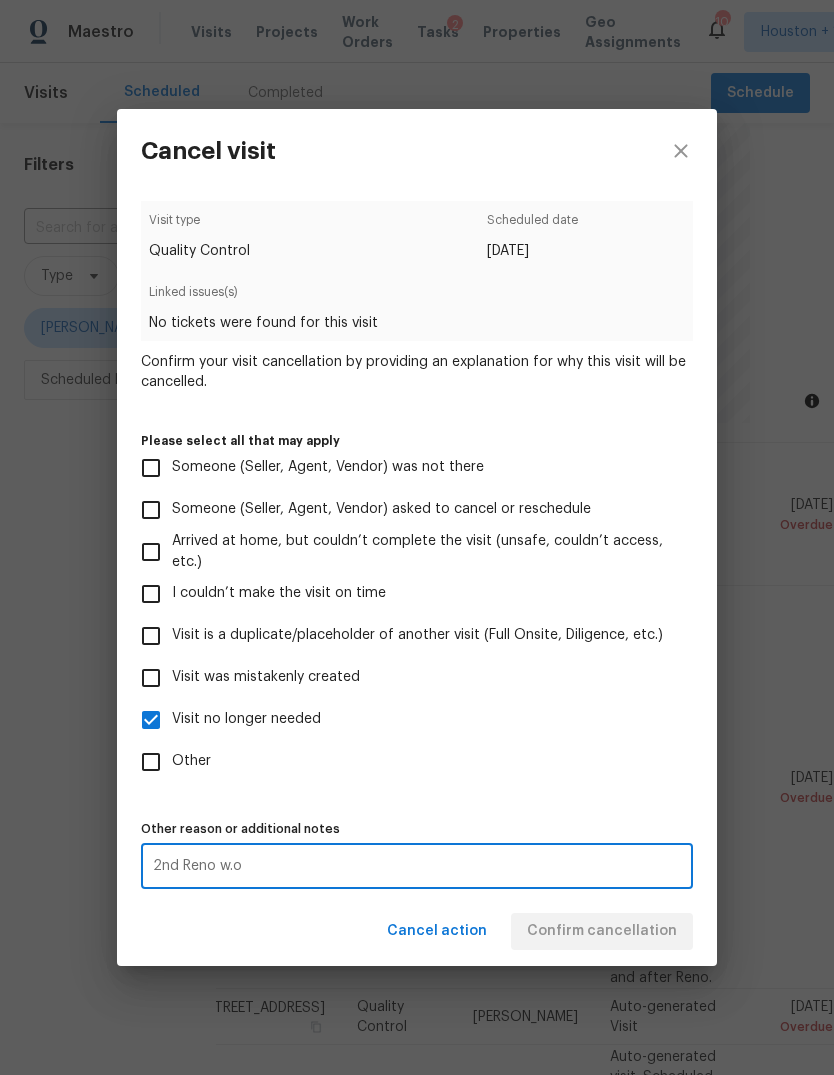 type on "2nd Reno w.o" 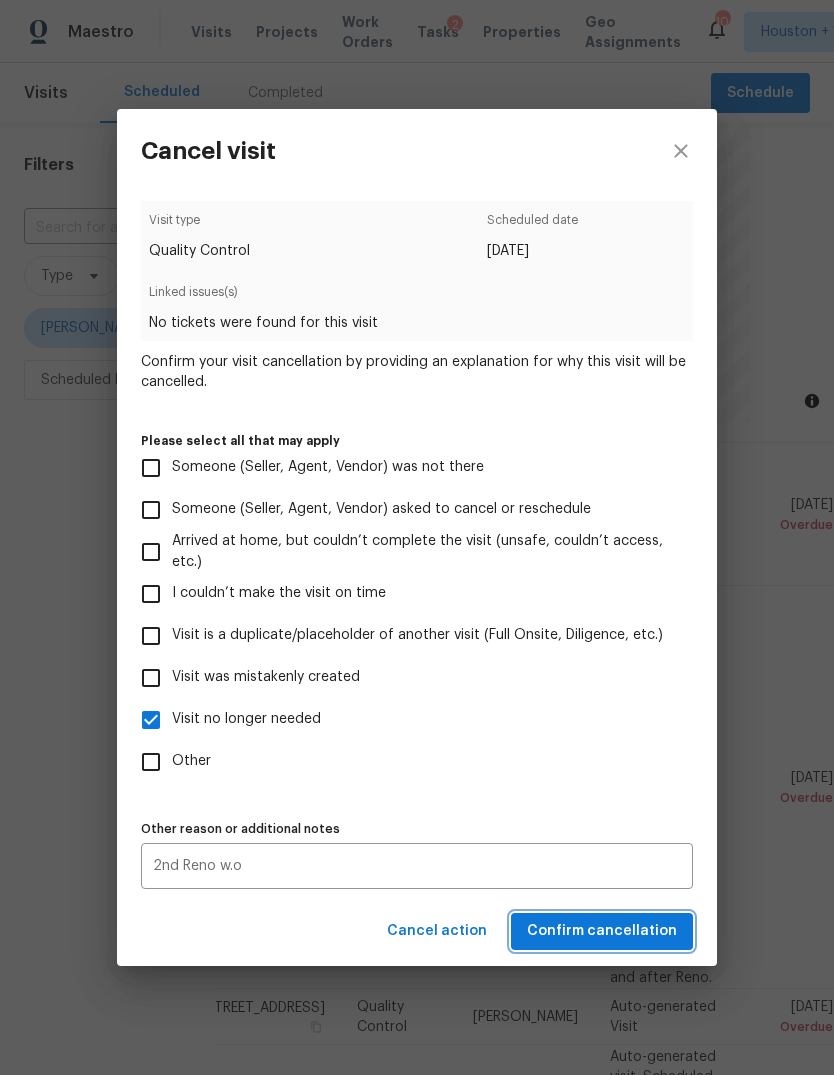 click on "Confirm cancellation" at bounding box center [602, 931] 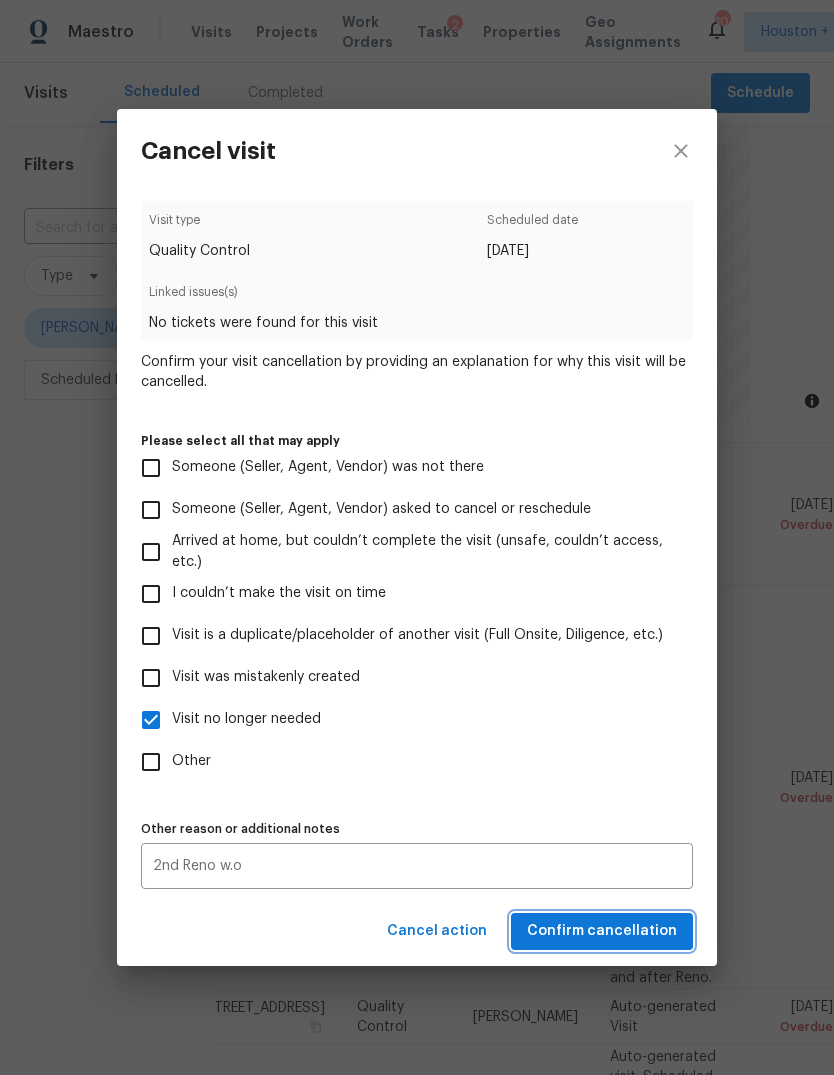scroll, scrollTop: 0, scrollLeft: 0, axis: both 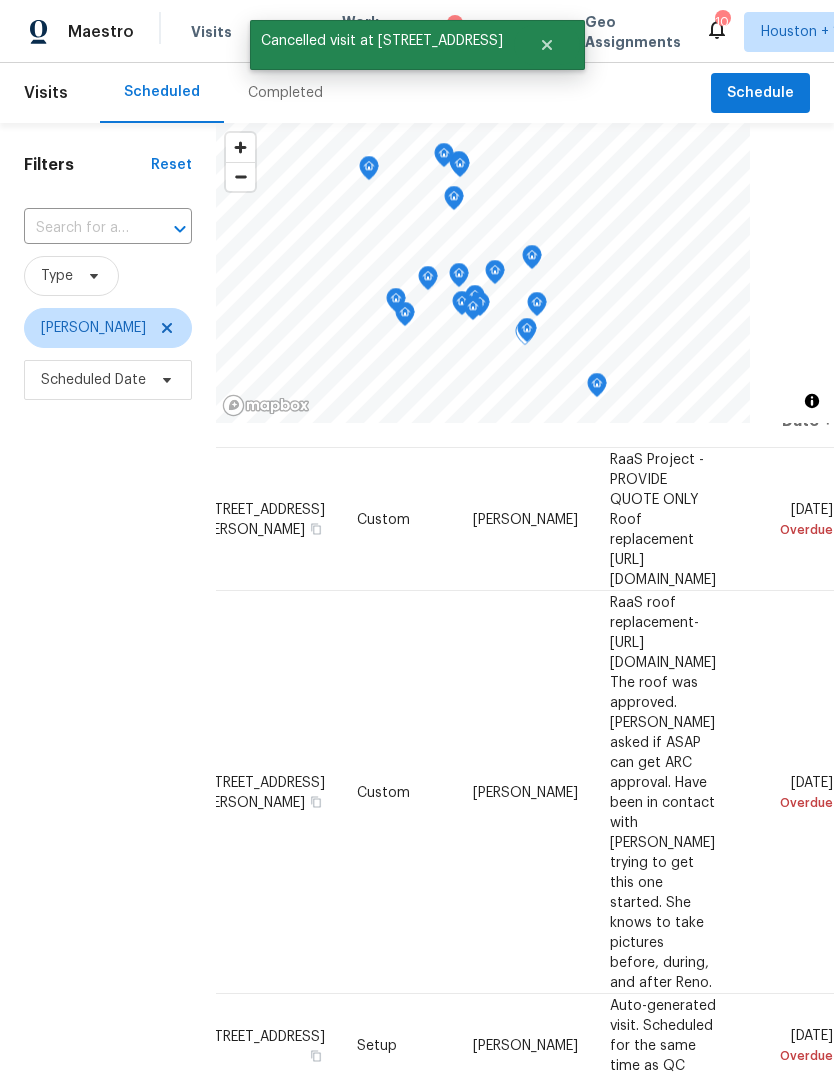 click at bounding box center (0, 0) 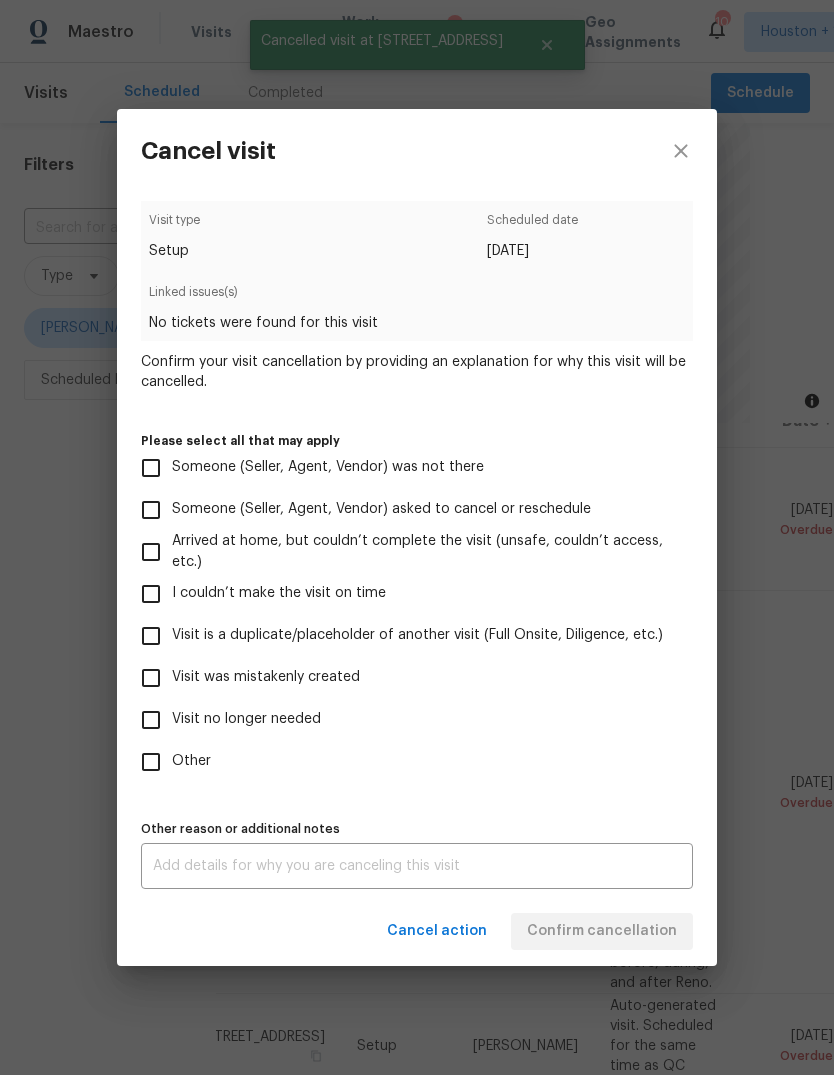click on "x Other reason or additional notes" at bounding box center (417, 866) 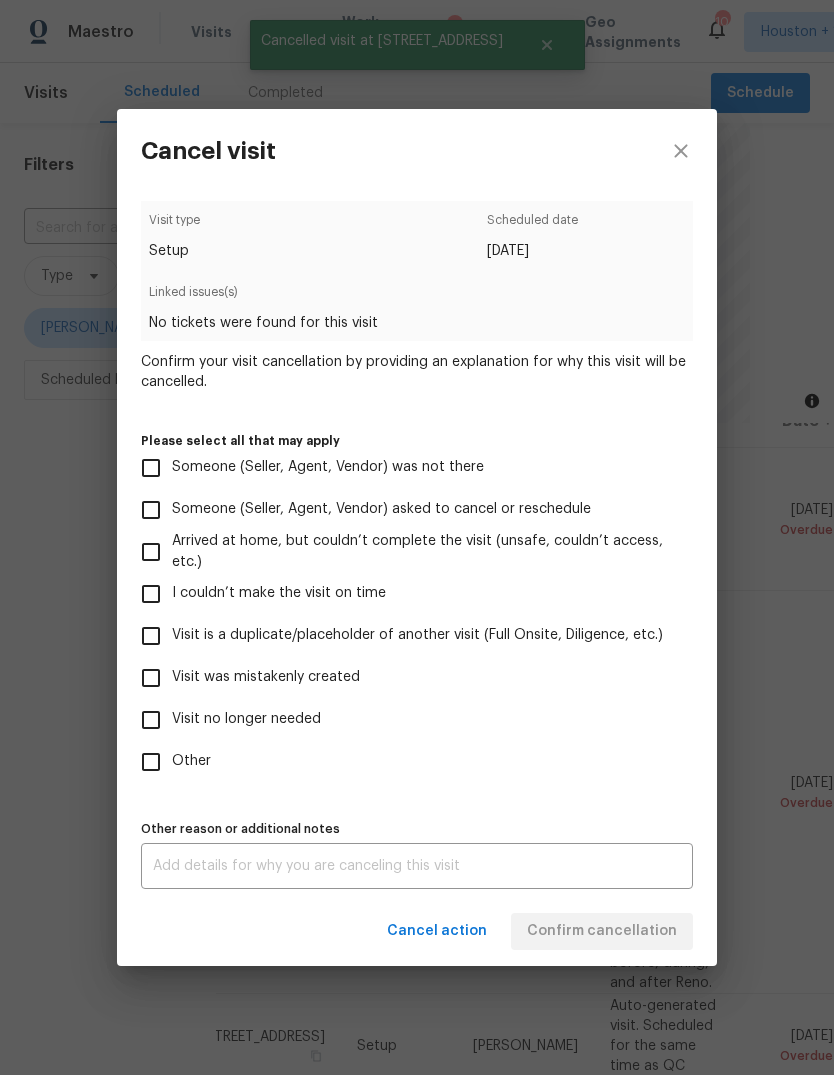 scroll, scrollTop: 75, scrollLeft: 0, axis: vertical 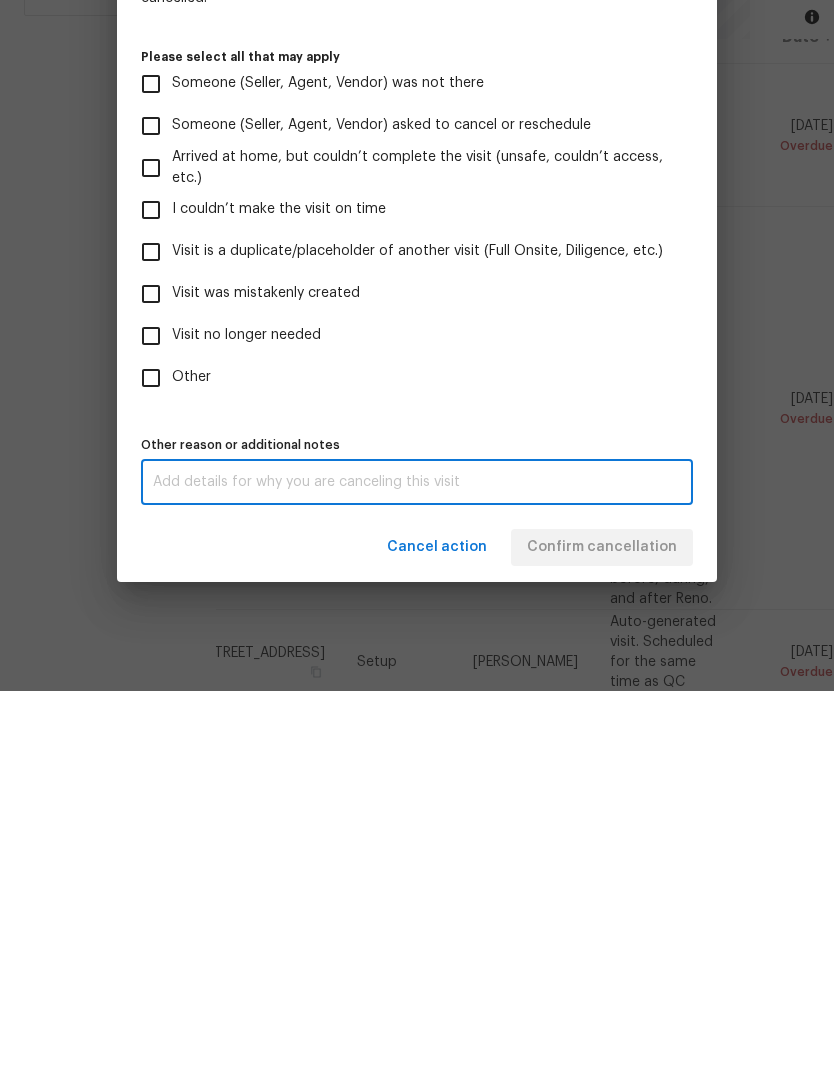 click at bounding box center [417, 866] 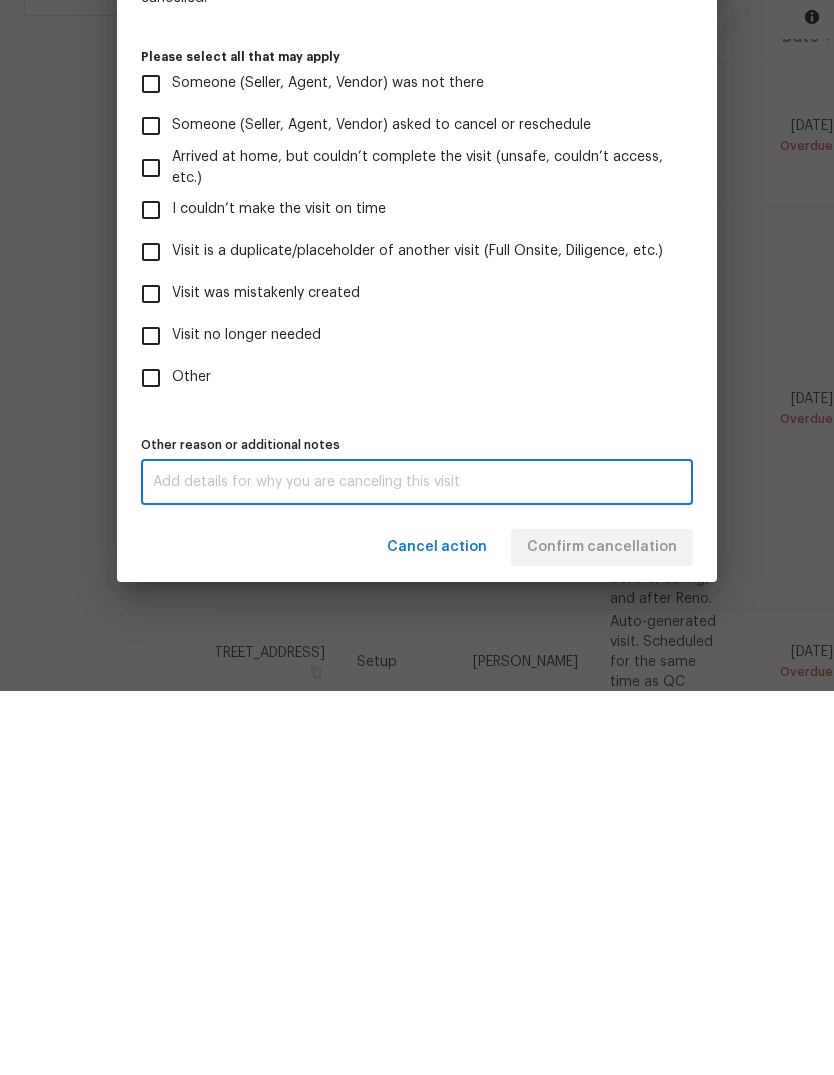paste on "2nd Reno w.o" 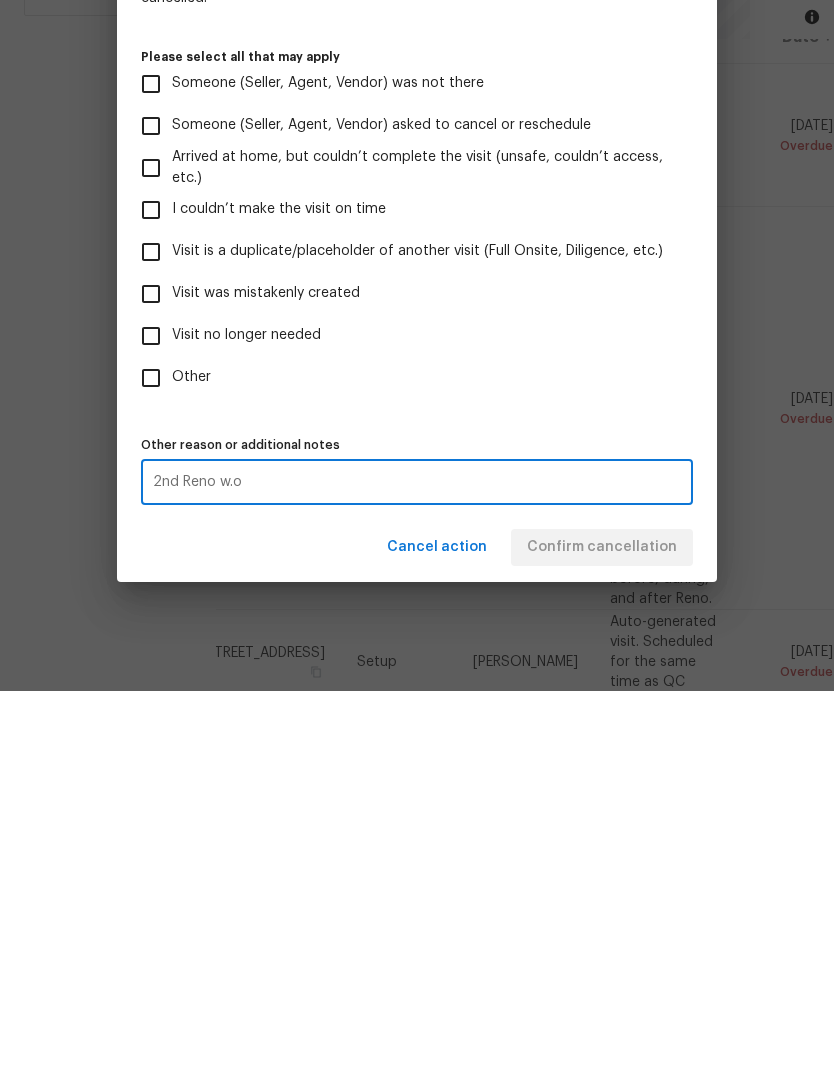 type on "2nd Reno w.o" 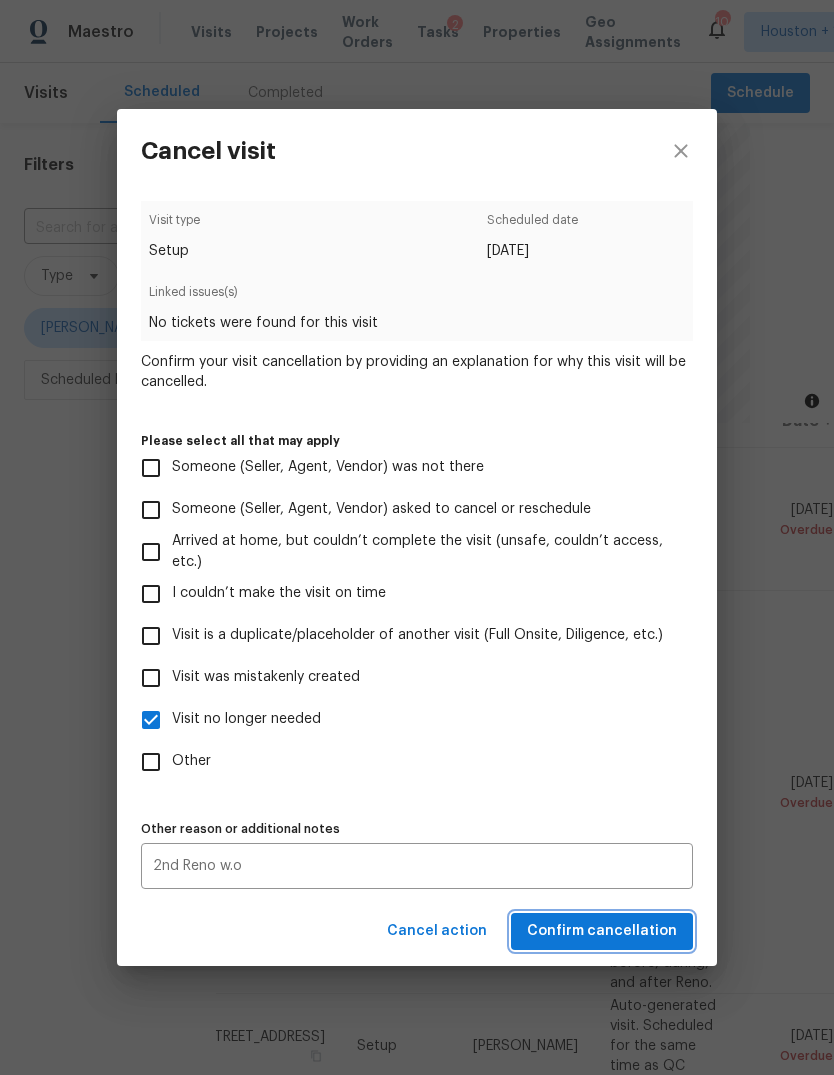 click on "Confirm cancellation" at bounding box center [602, 931] 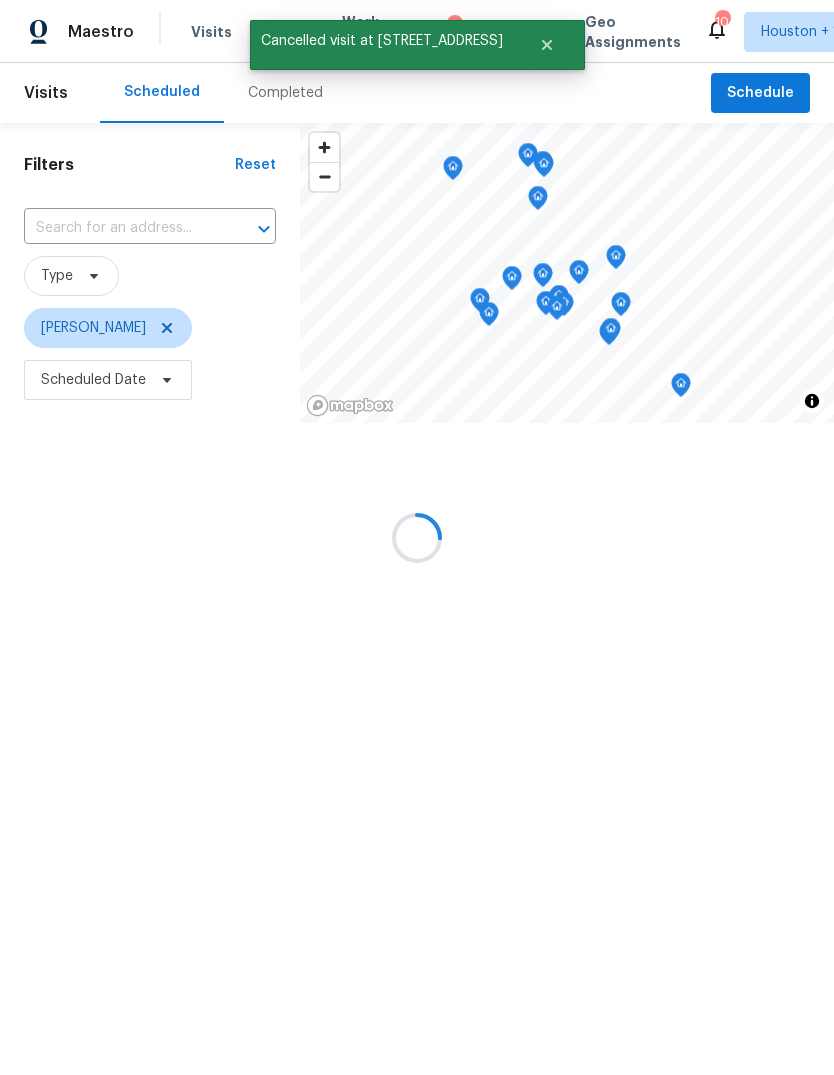 scroll, scrollTop: 0, scrollLeft: 0, axis: both 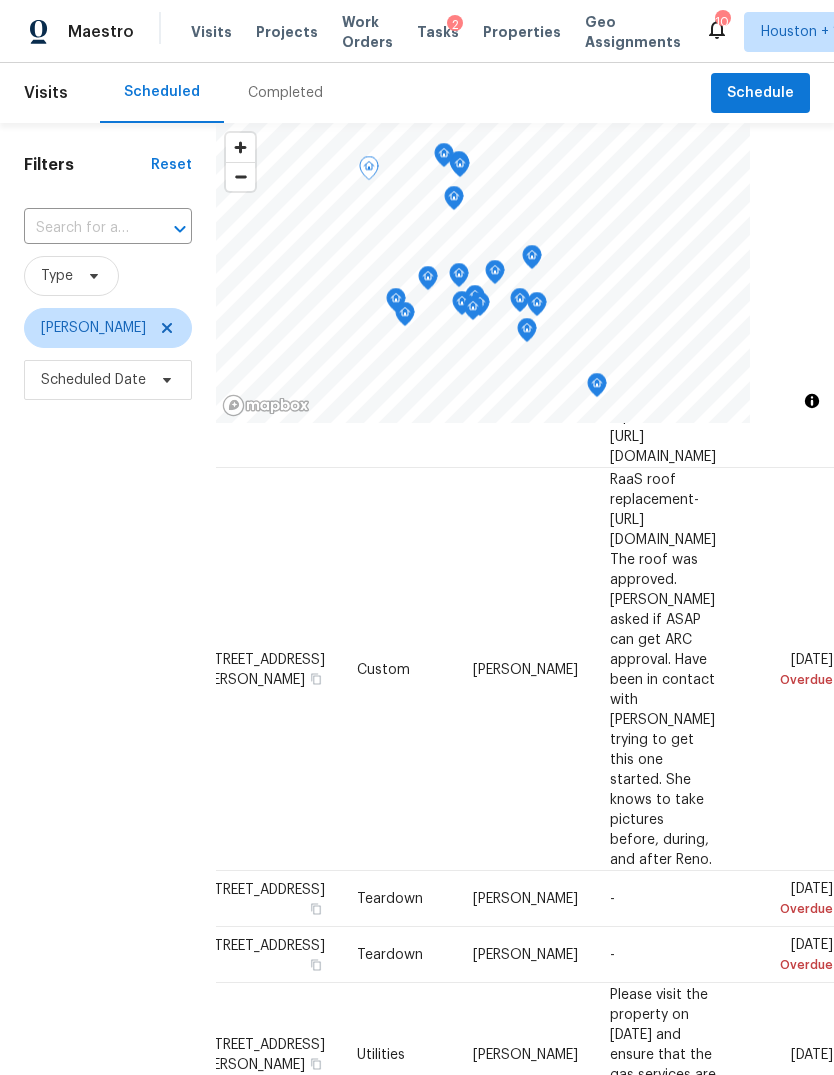 click 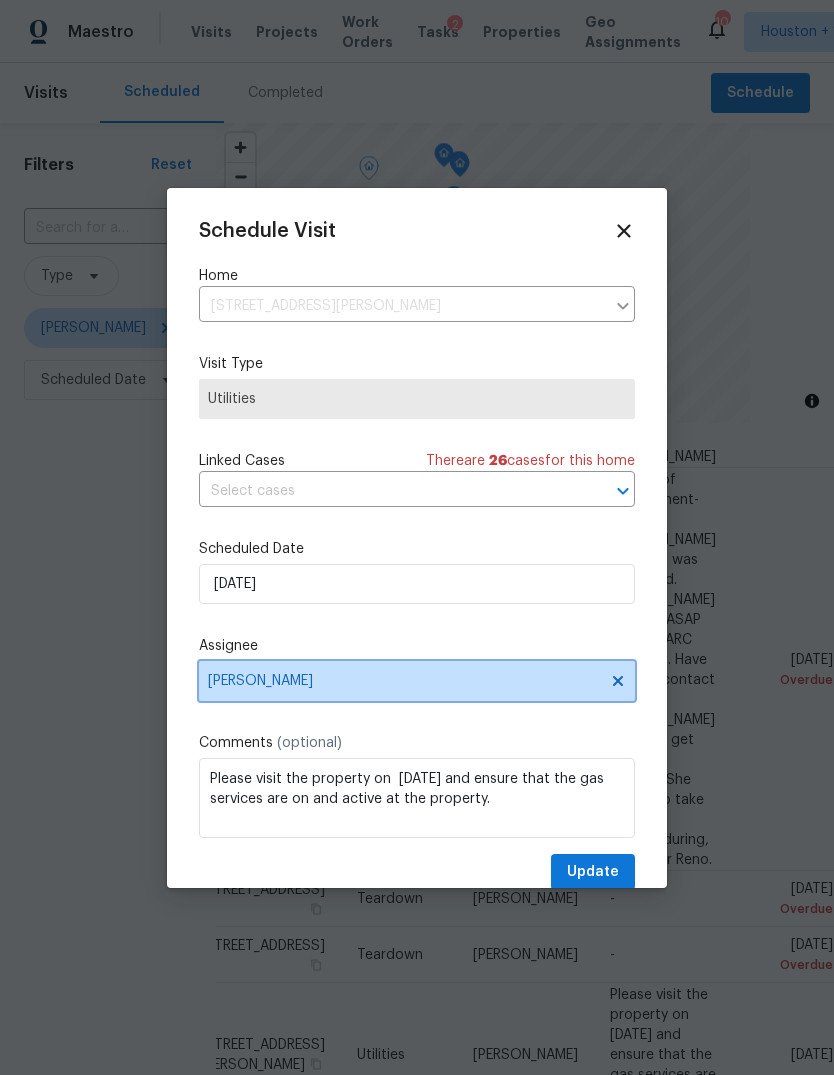 click on "[PERSON_NAME]" at bounding box center [417, 681] 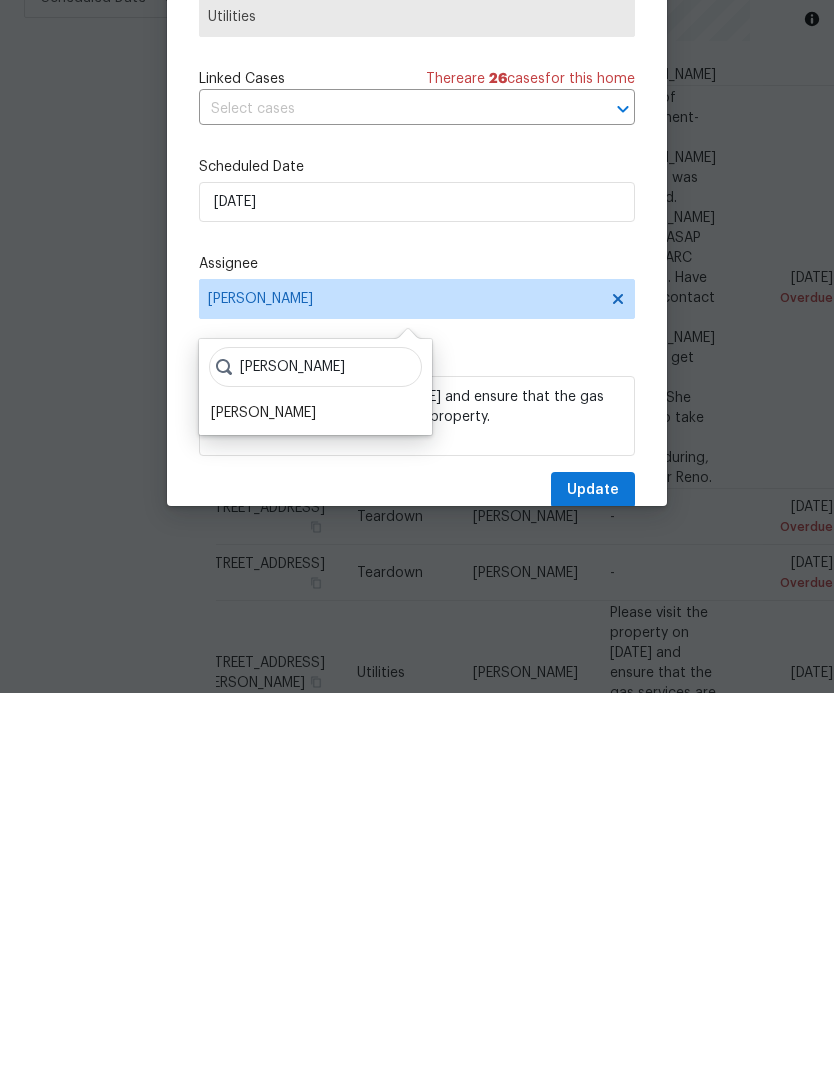 type on "[PERSON_NAME]" 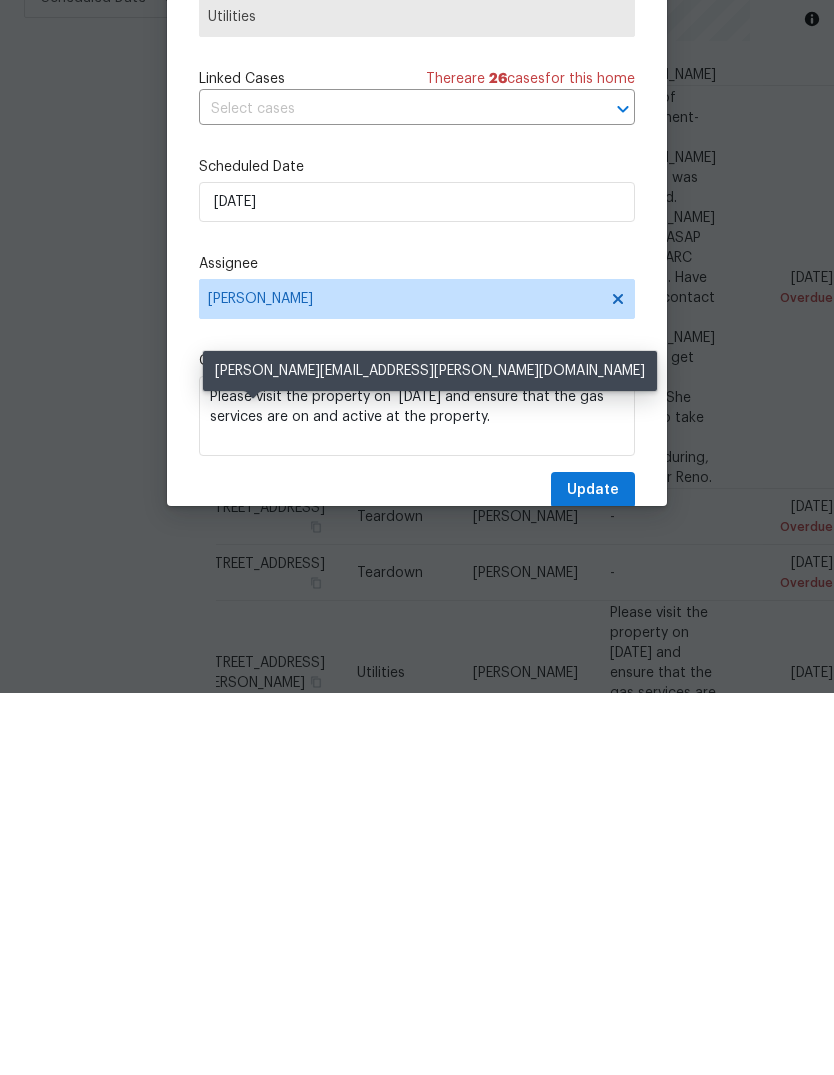 scroll, scrollTop: 75, scrollLeft: 0, axis: vertical 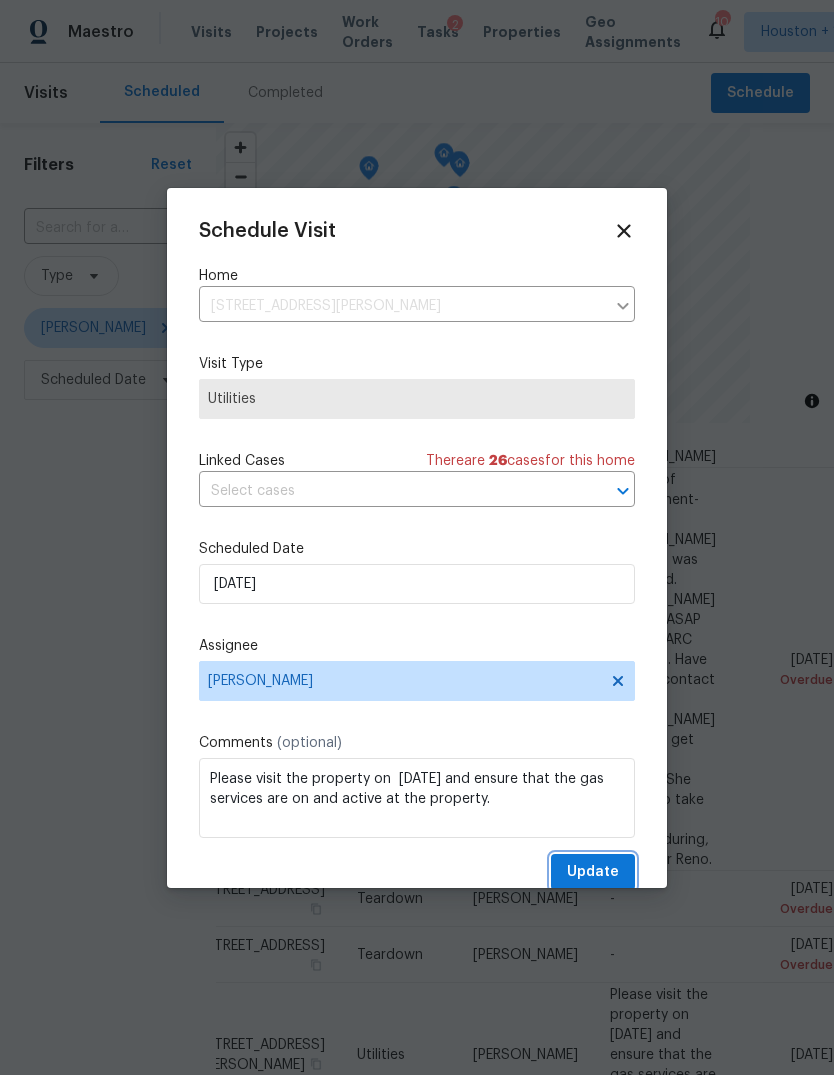 click on "Update" at bounding box center (593, 872) 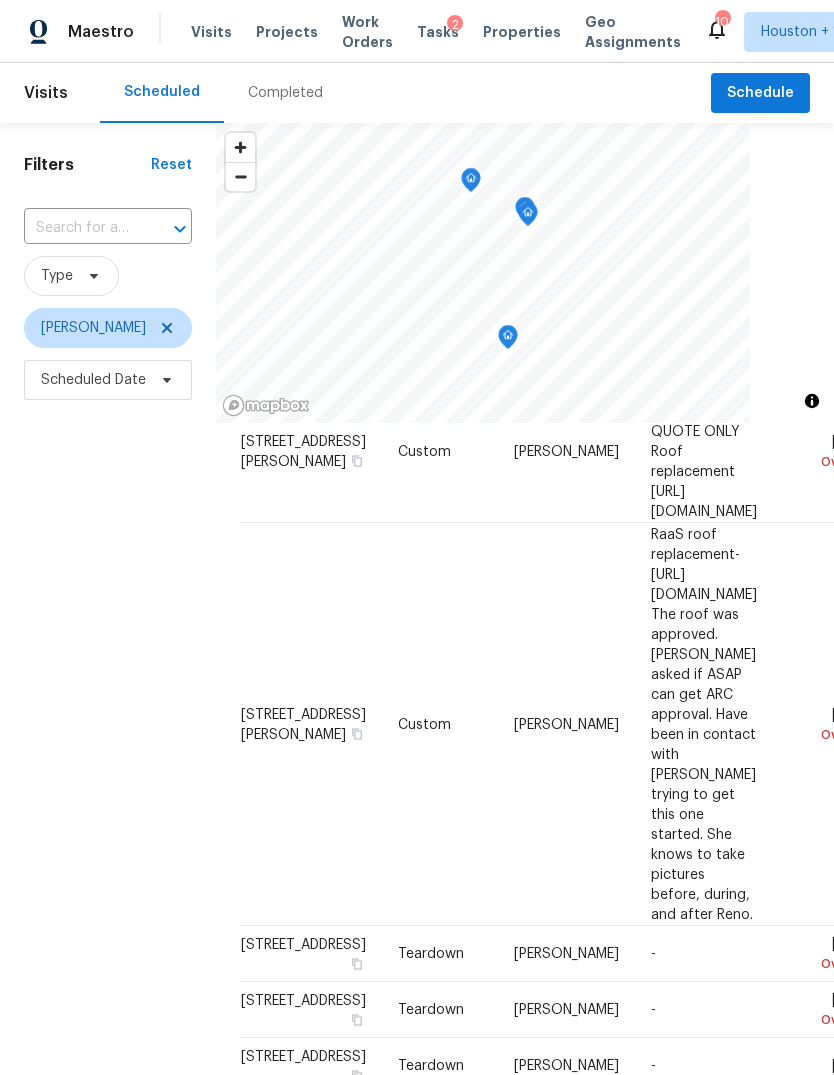 scroll, scrollTop: 117, scrollLeft: 0, axis: vertical 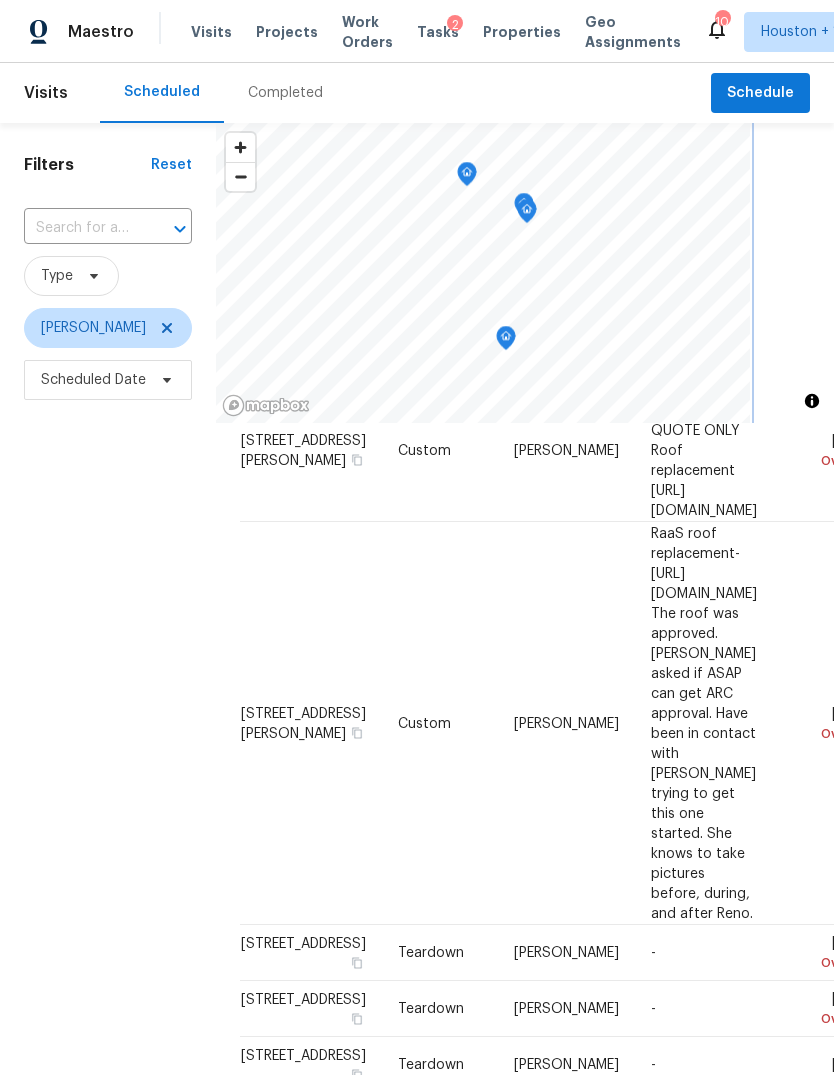 click 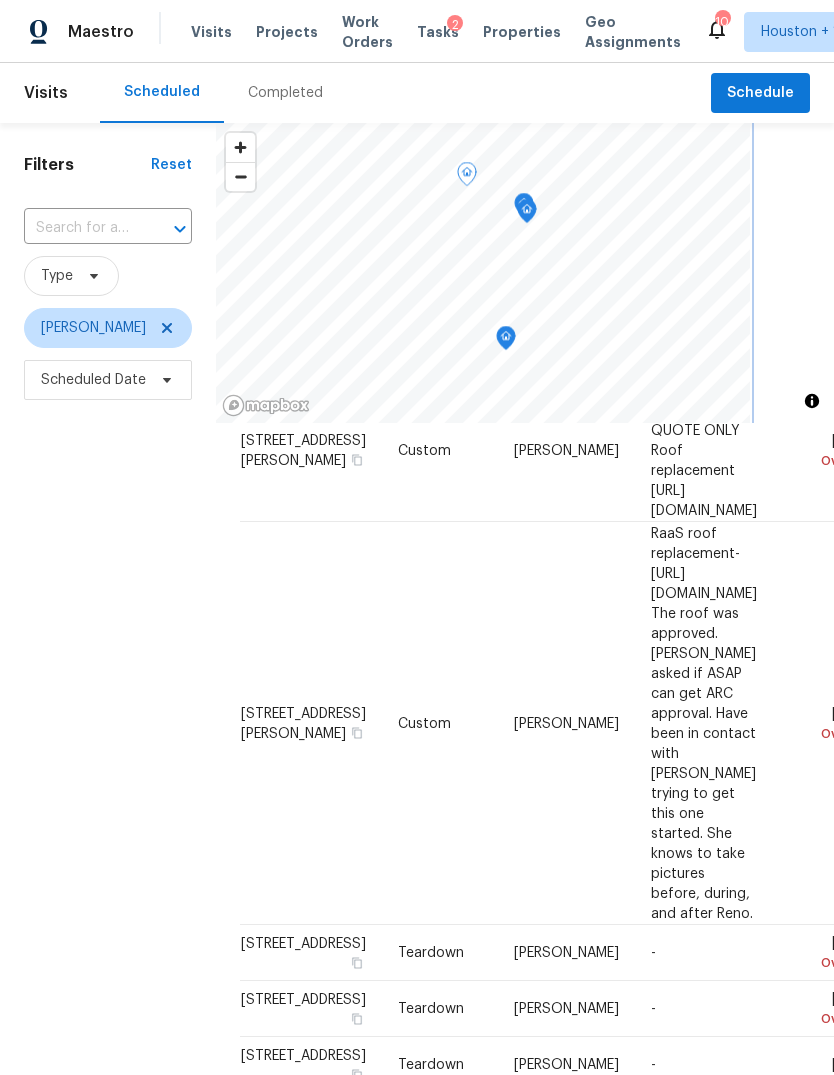 click 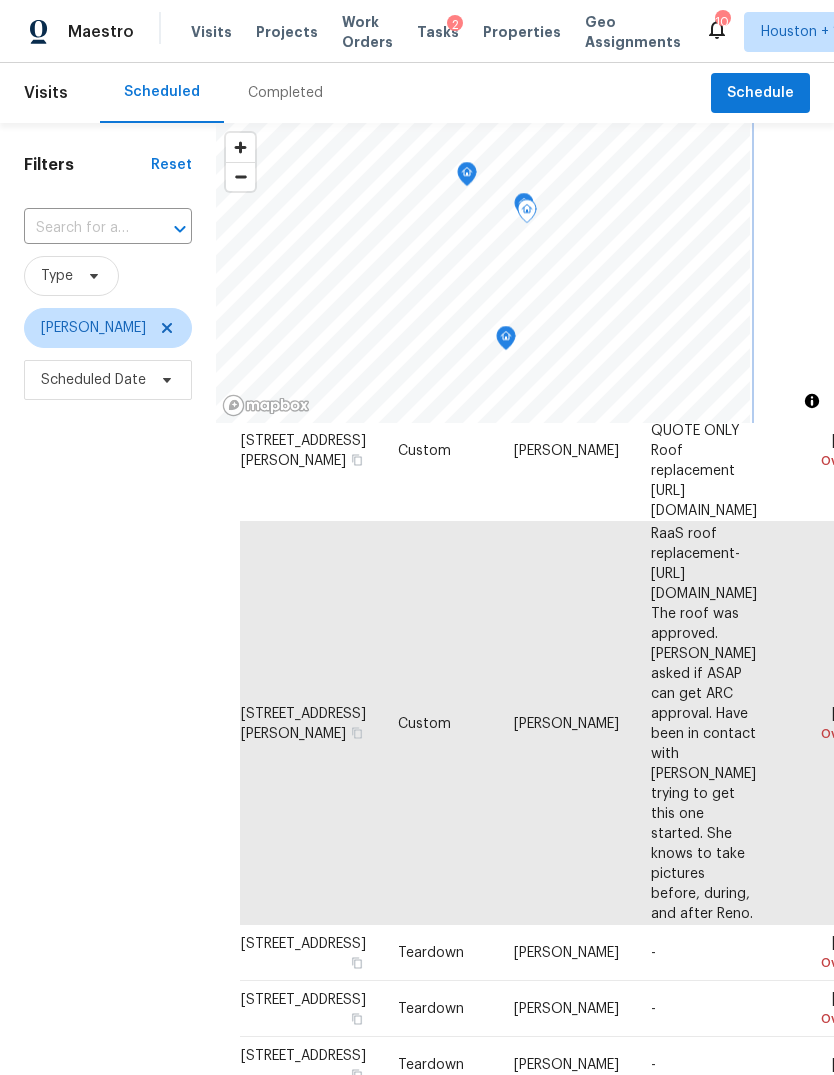 click 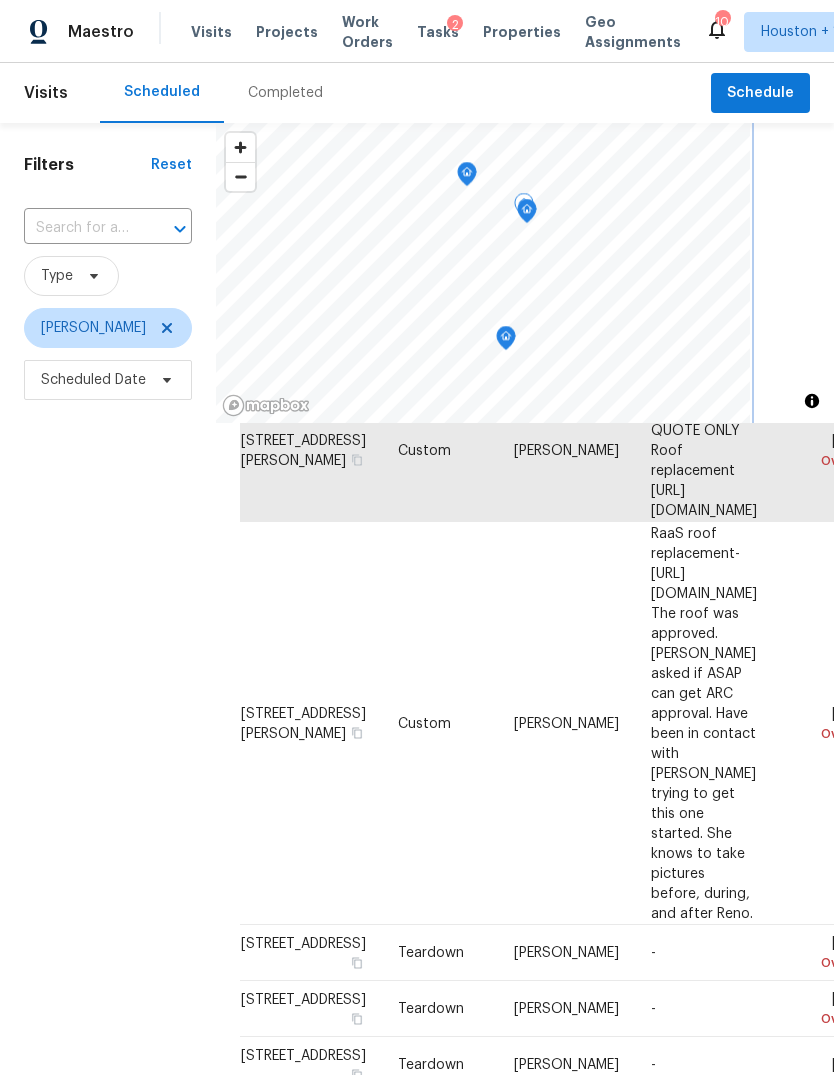 click 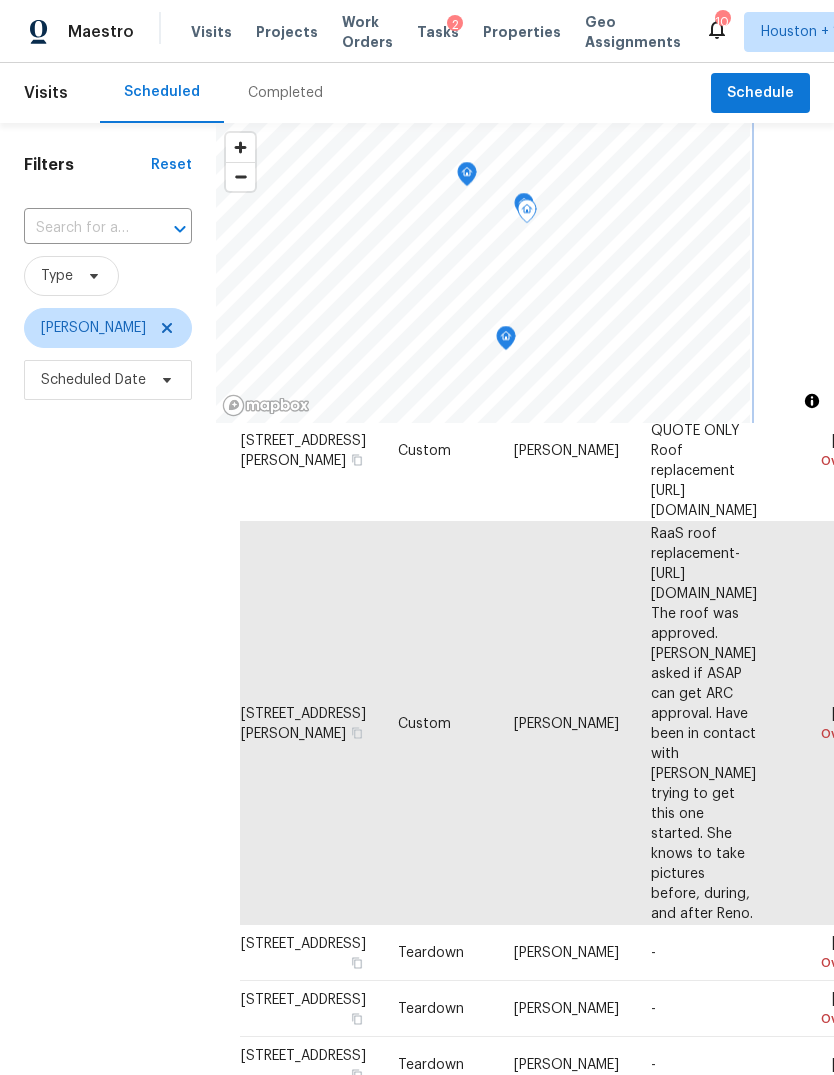 click 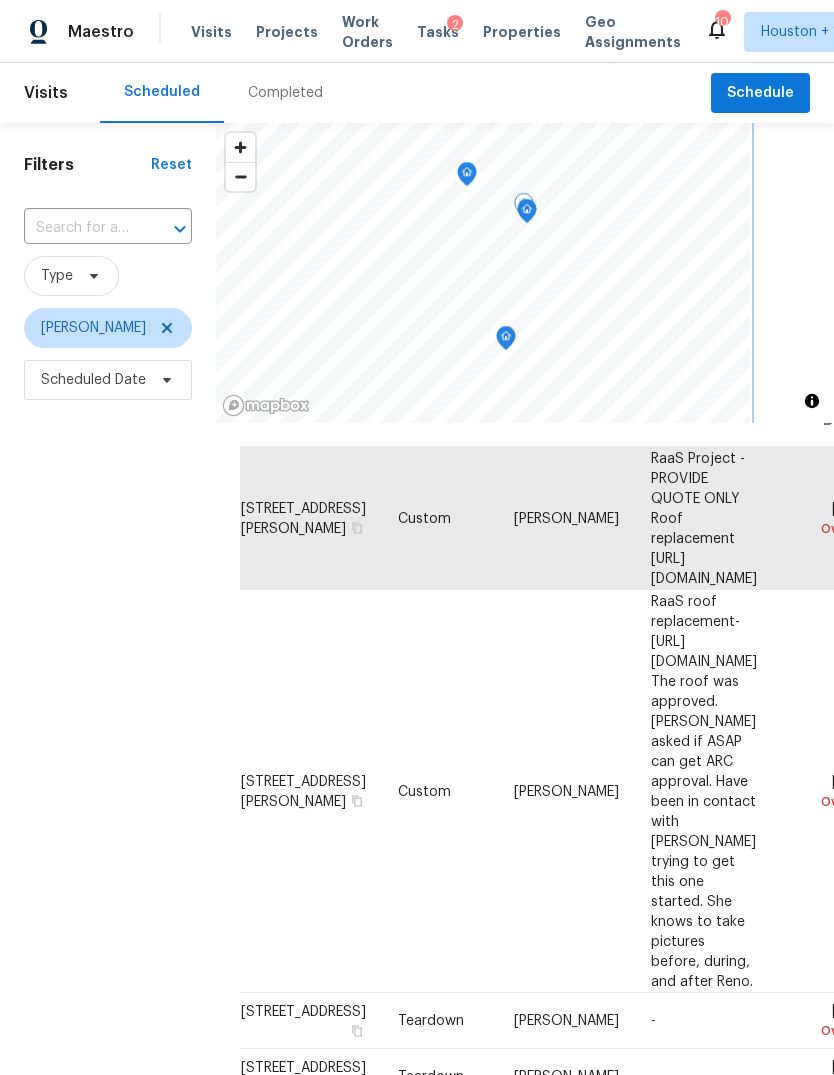 scroll, scrollTop: 44, scrollLeft: -1, axis: both 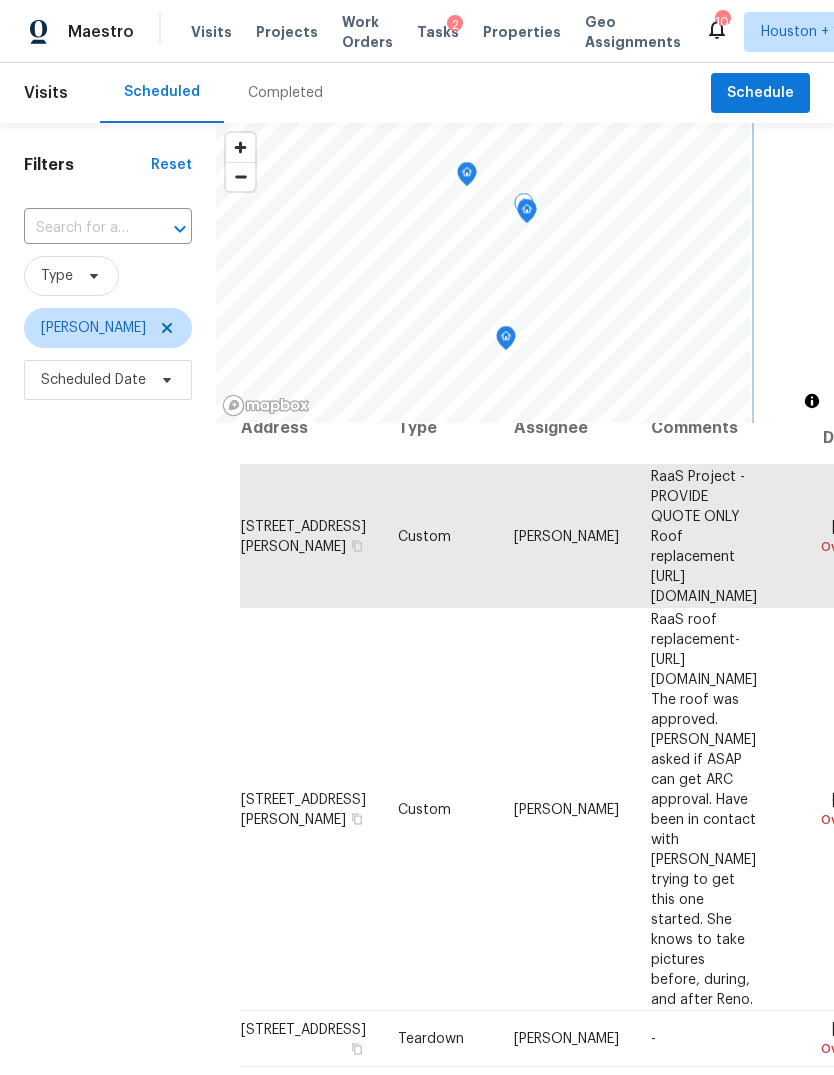 click 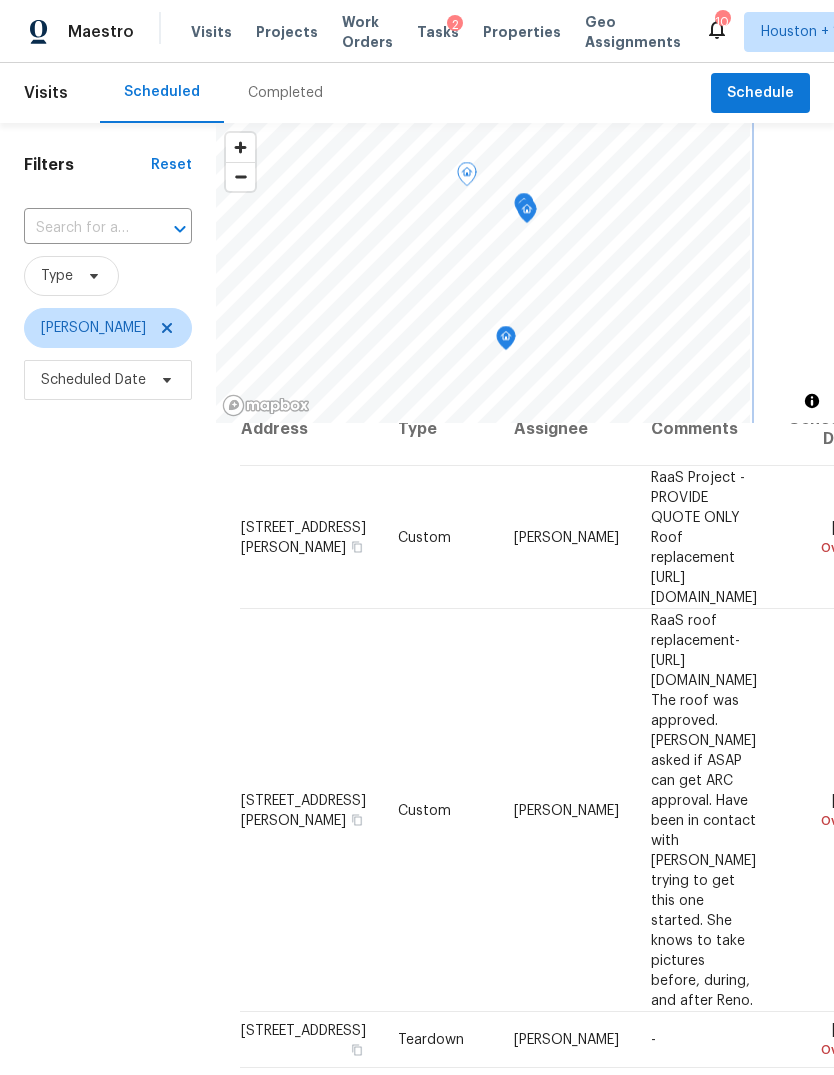 scroll, scrollTop: 29, scrollLeft: 0, axis: vertical 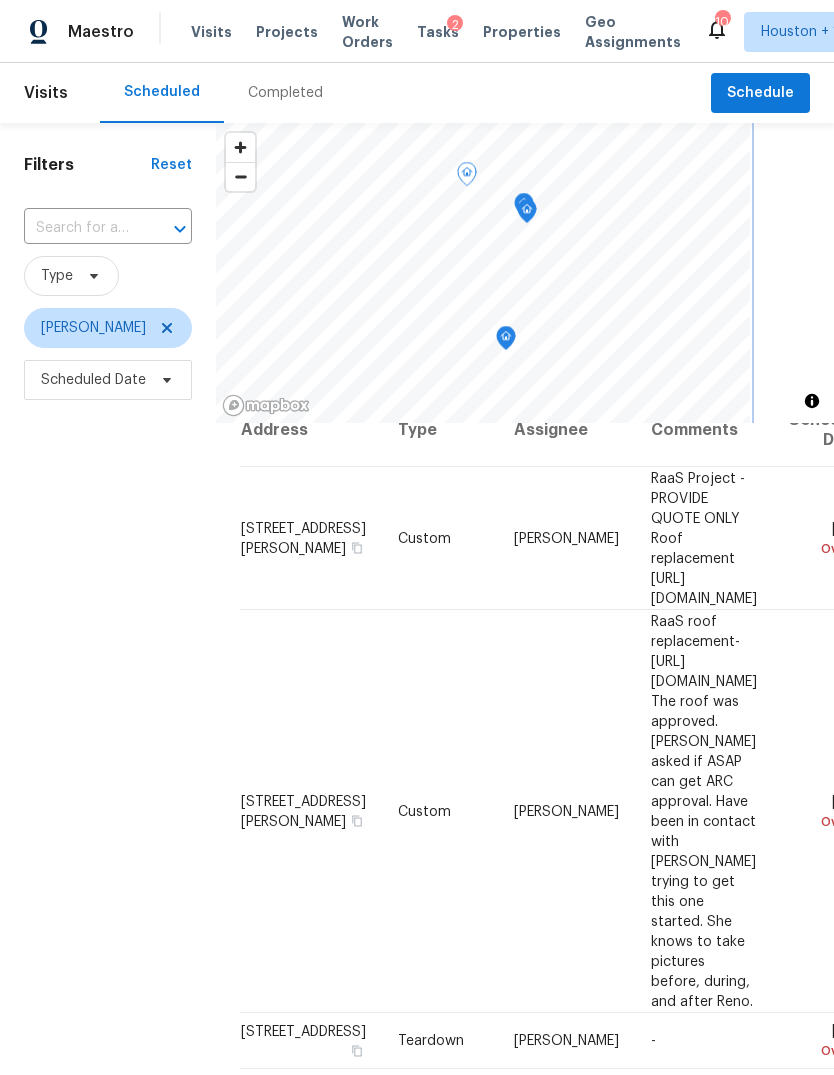 click 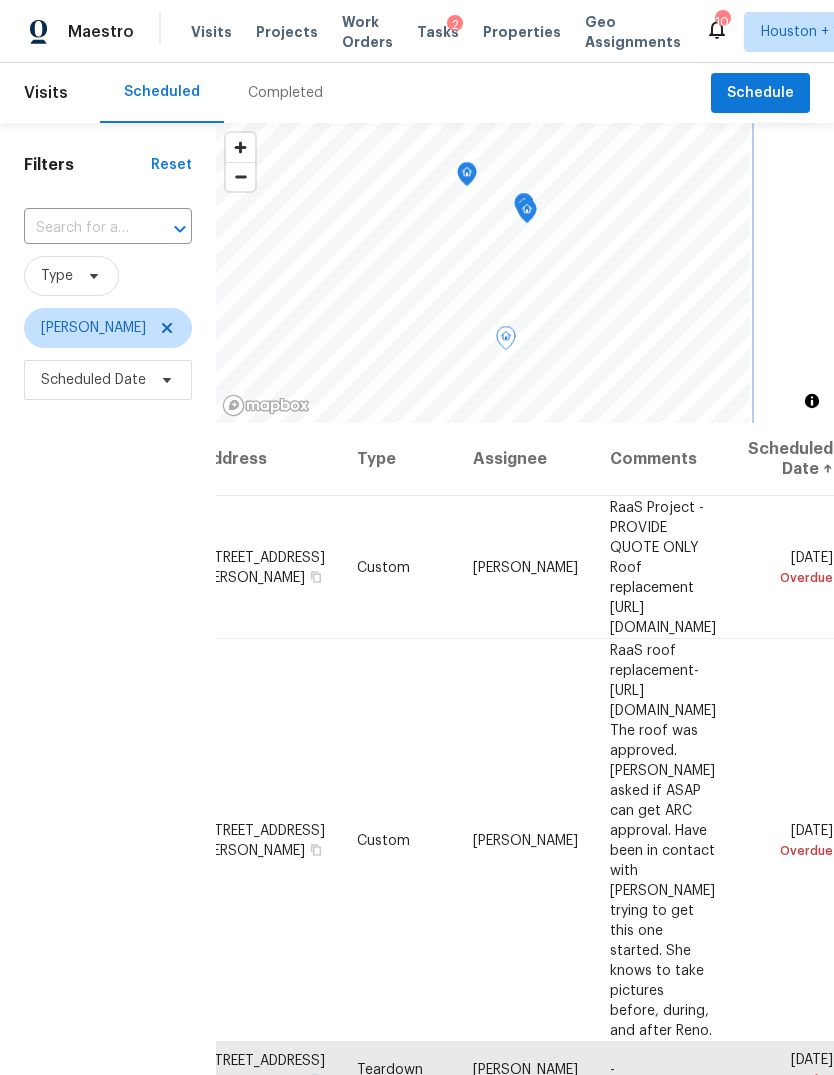 scroll, scrollTop: 0, scrollLeft: 177, axis: horizontal 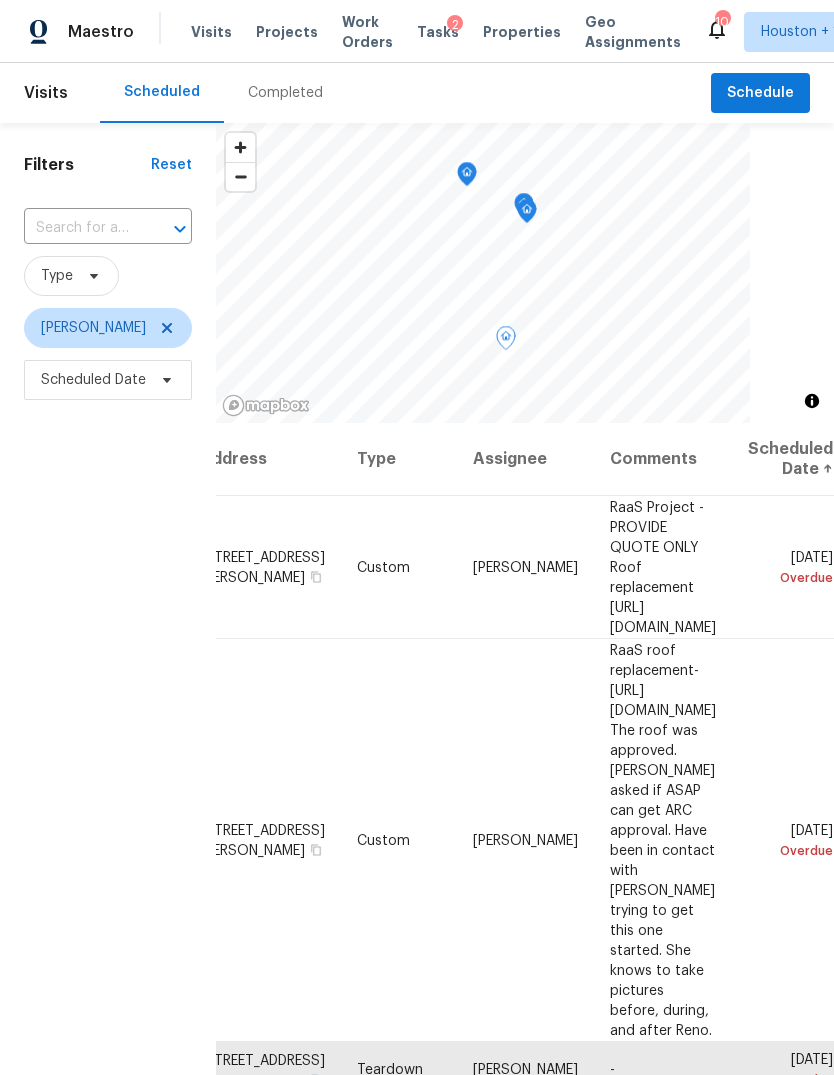 click 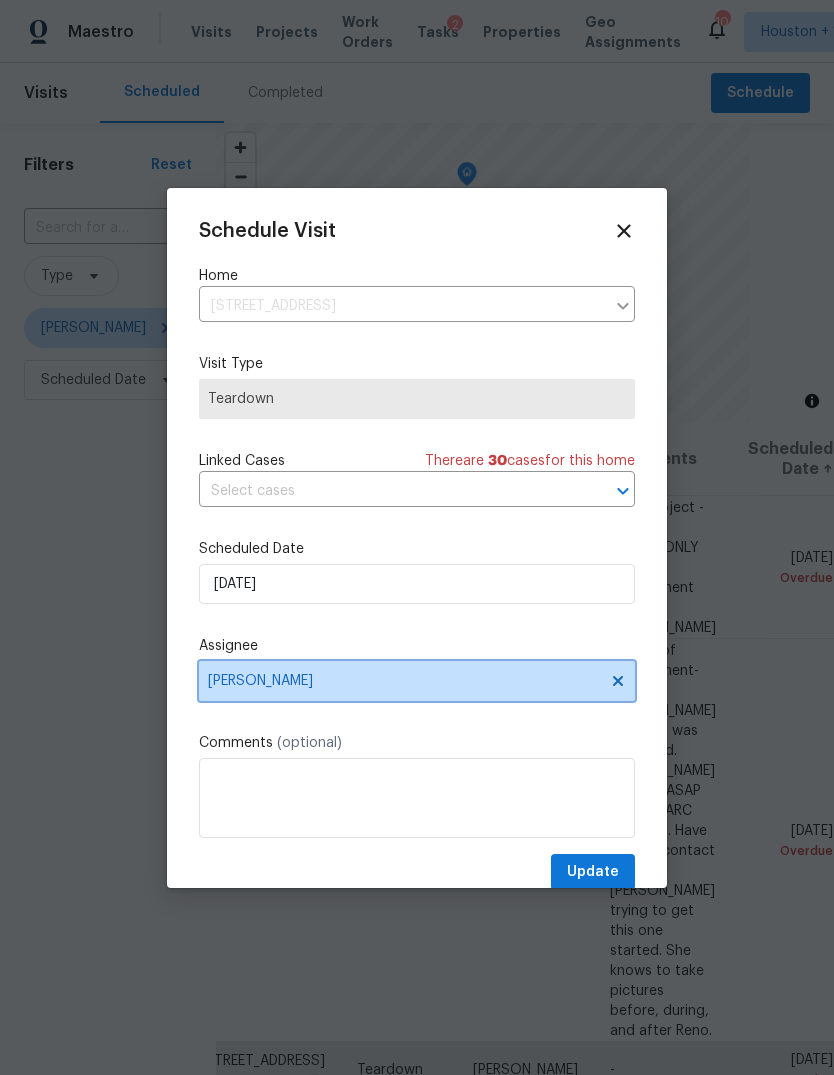 click on "[PERSON_NAME]" at bounding box center [404, 681] 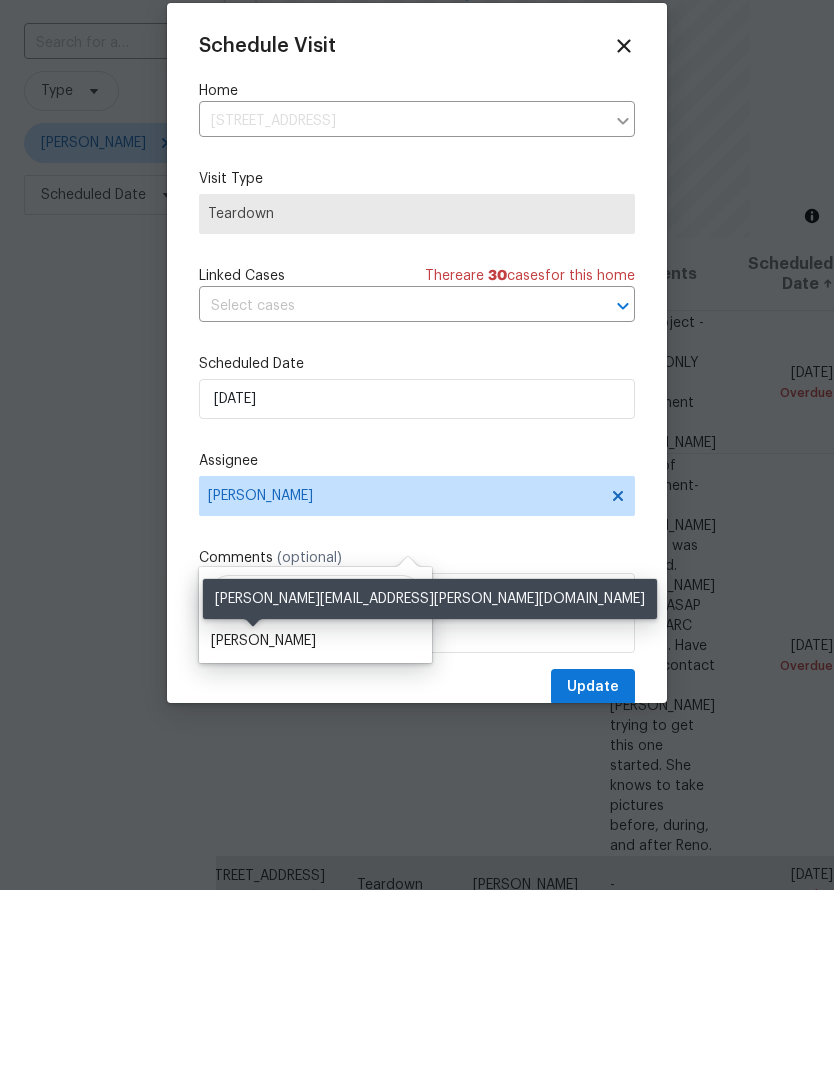 type on "[PERSON_NAME]" 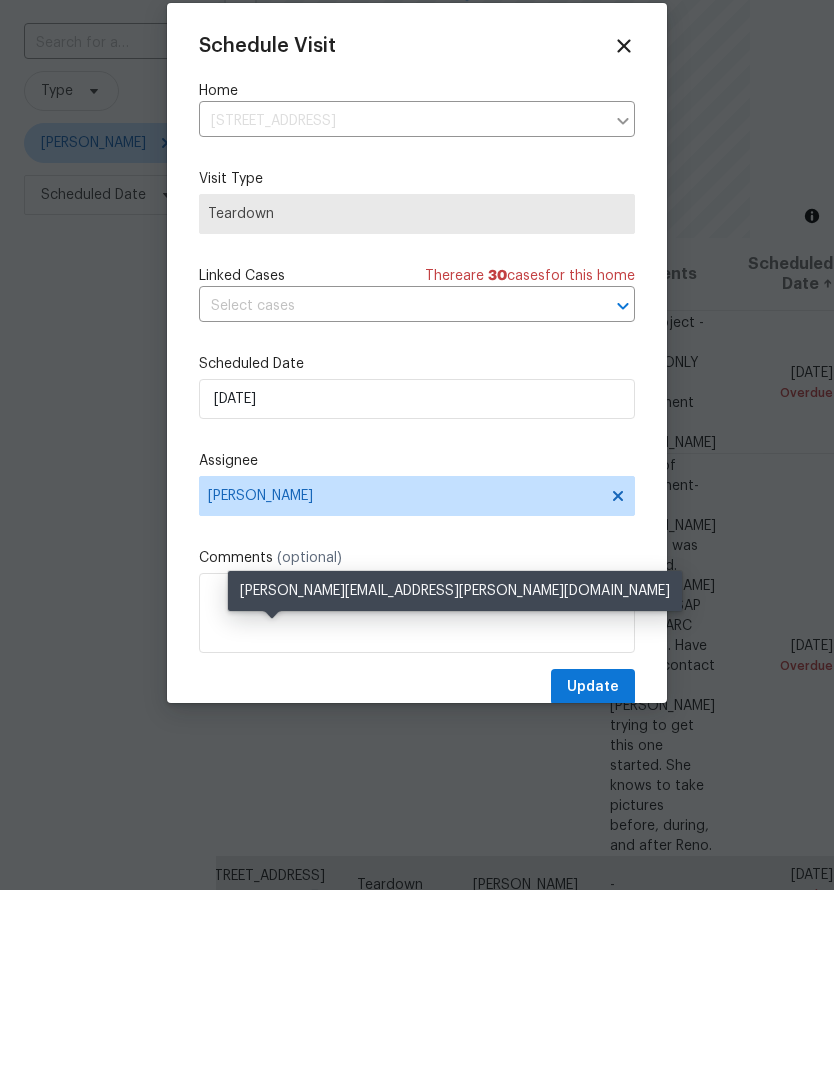 scroll, scrollTop: 75, scrollLeft: 0, axis: vertical 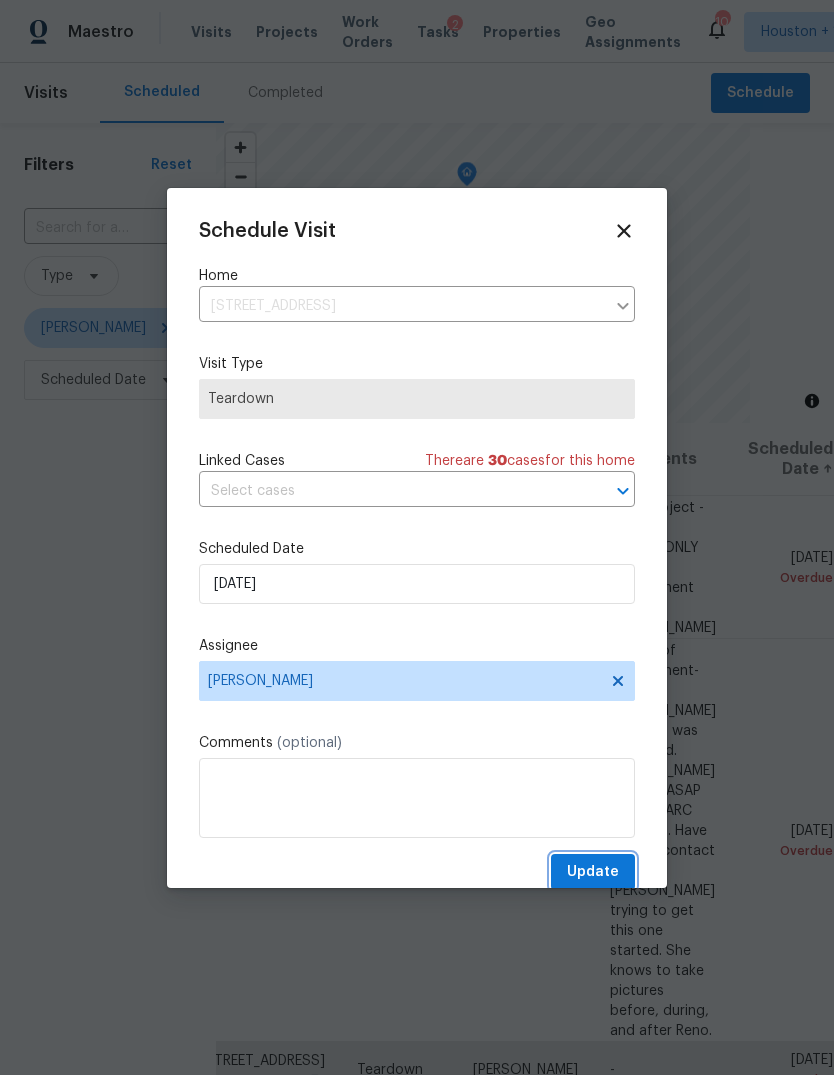 click on "Update" at bounding box center (593, 872) 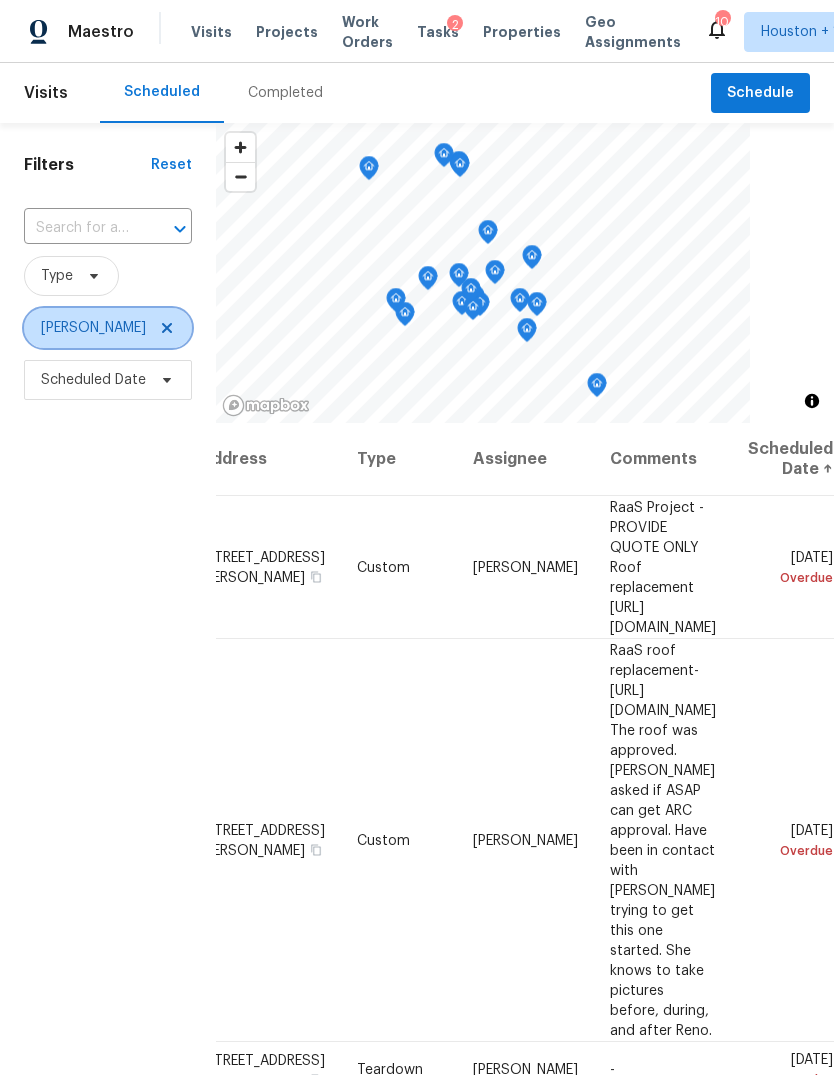 click 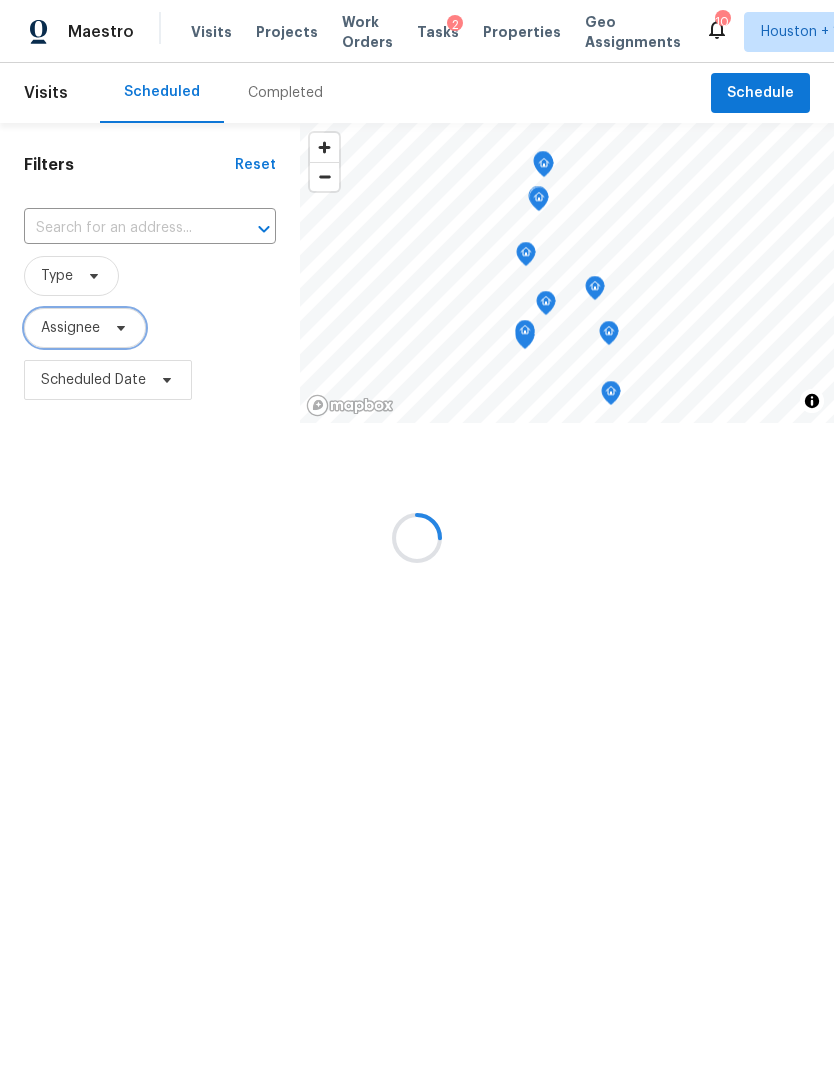 scroll, scrollTop: 0, scrollLeft: 0, axis: both 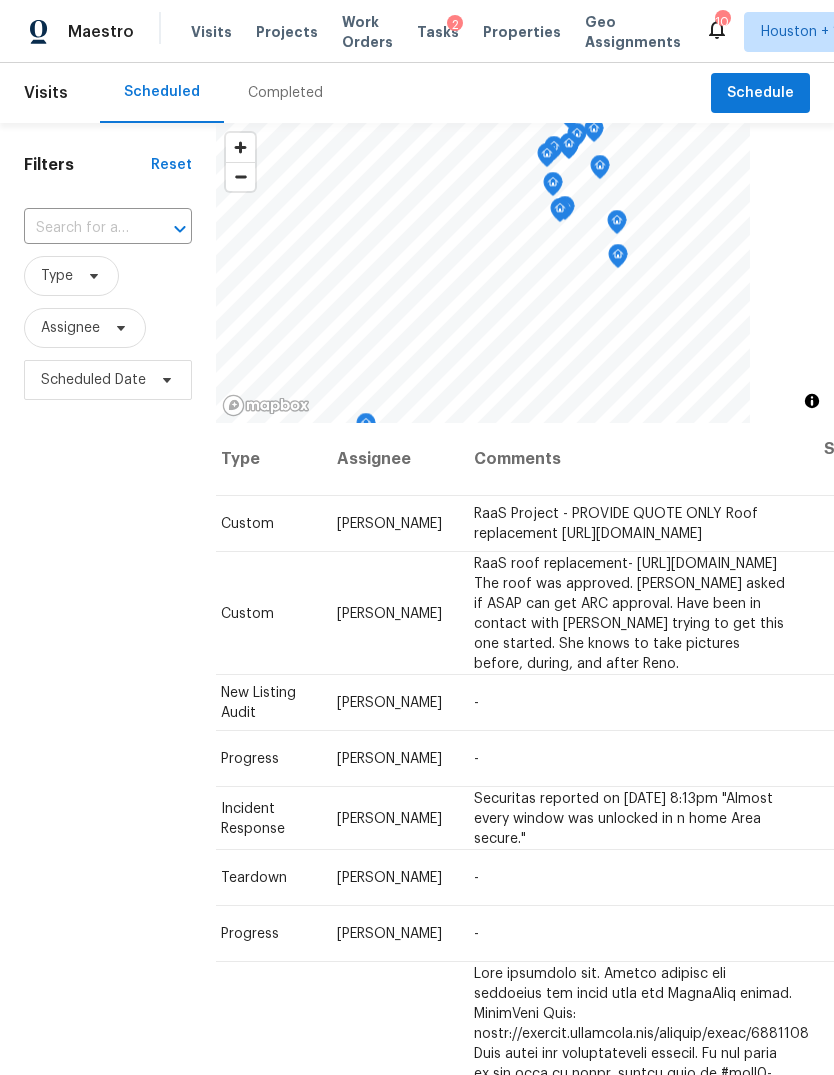 click at bounding box center (80, 228) 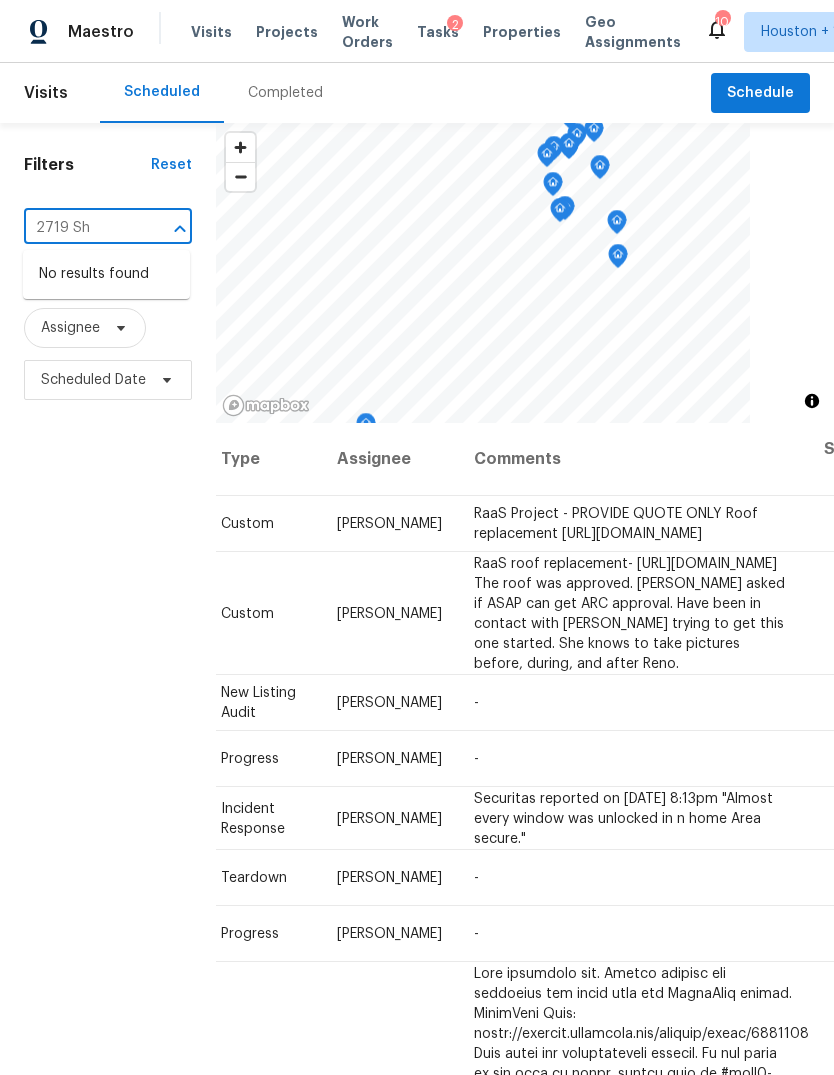 type on "2719 Sh" 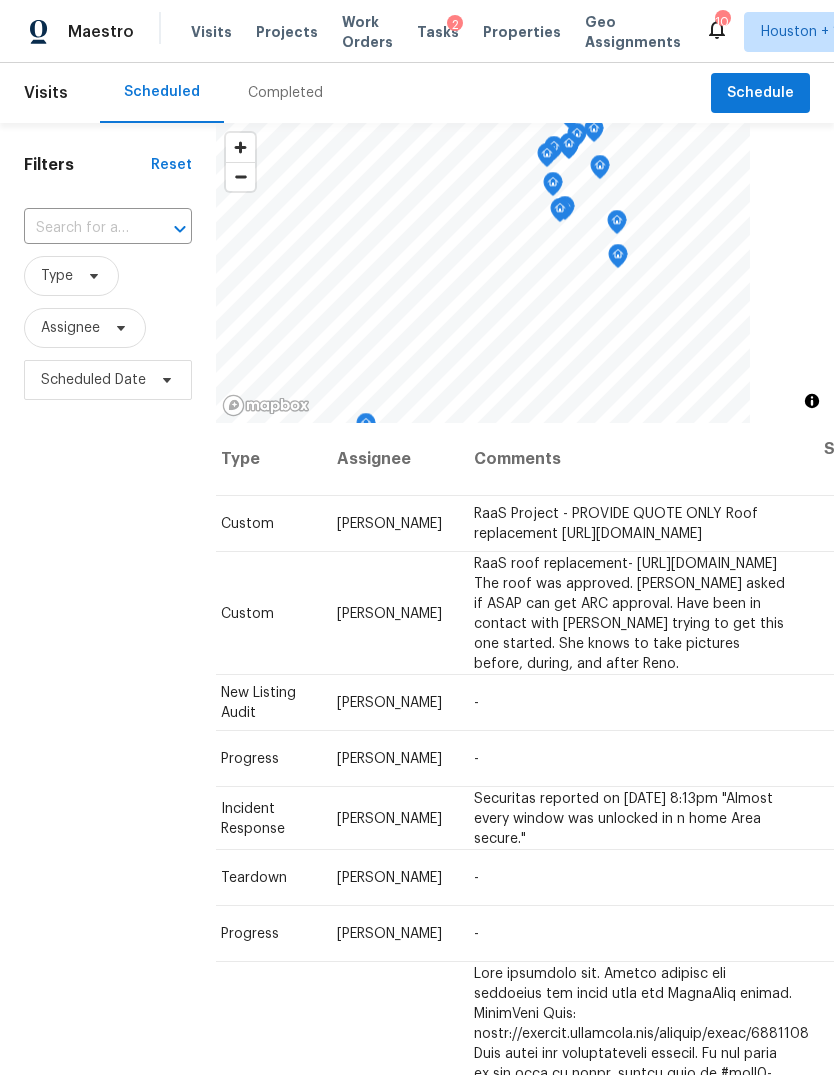 click at bounding box center [80, 228] 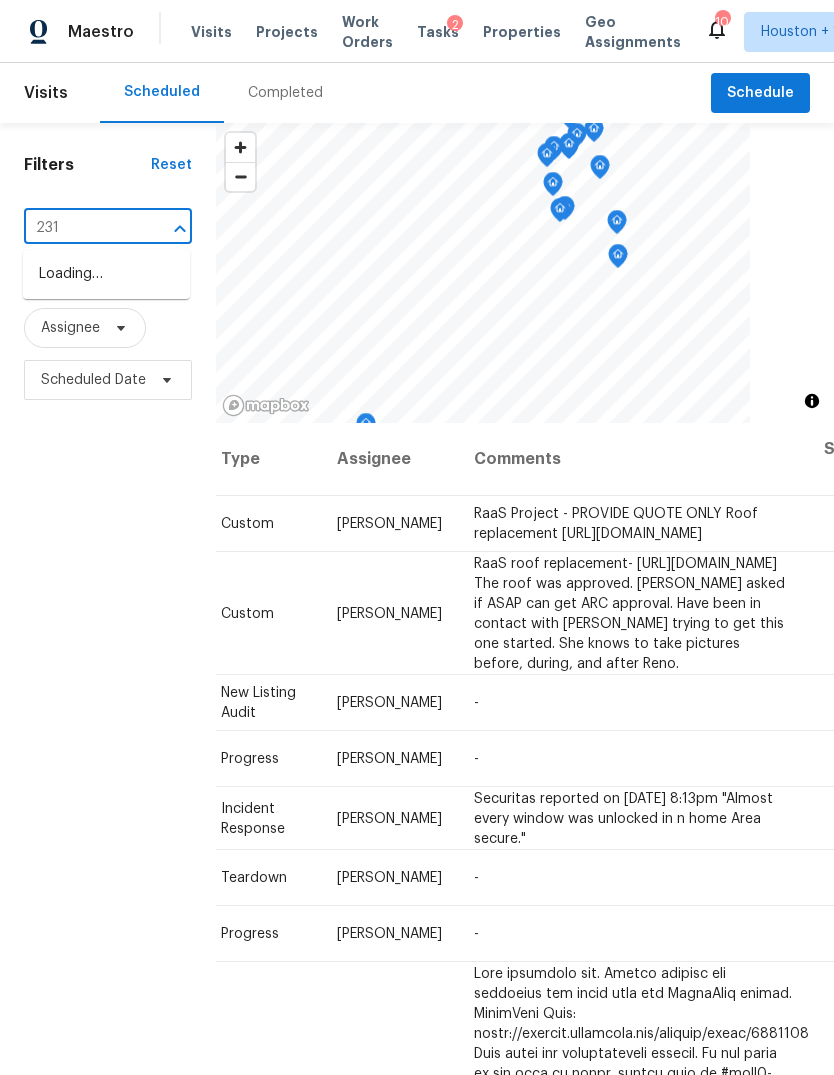 type on "2317" 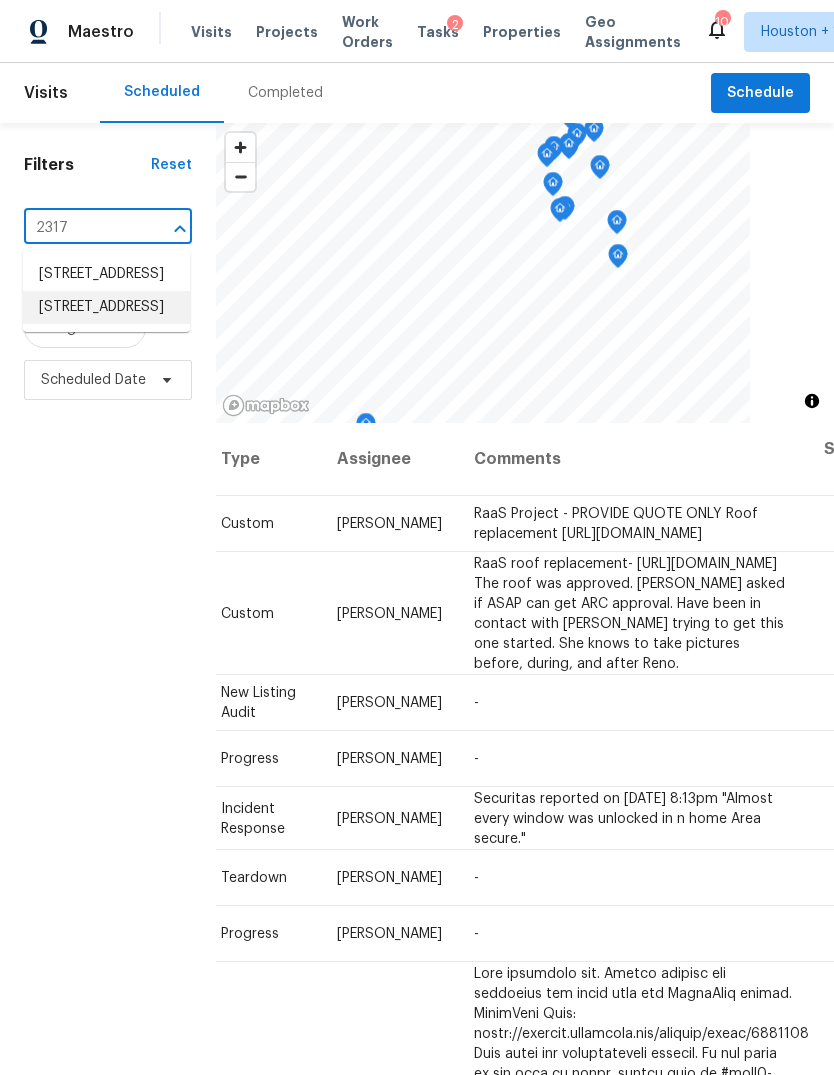 click on "[STREET_ADDRESS]" at bounding box center [106, 307] 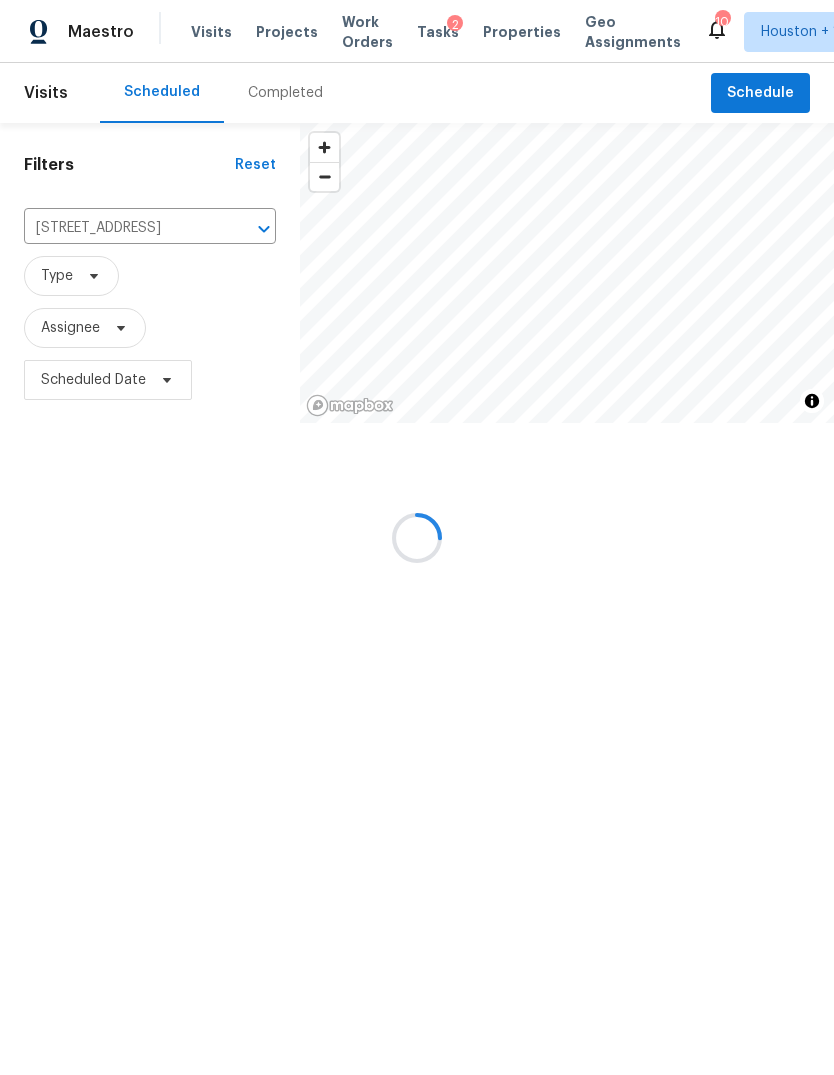 scroll, scrollTop: 0, scrollLeft: 0, axis: both 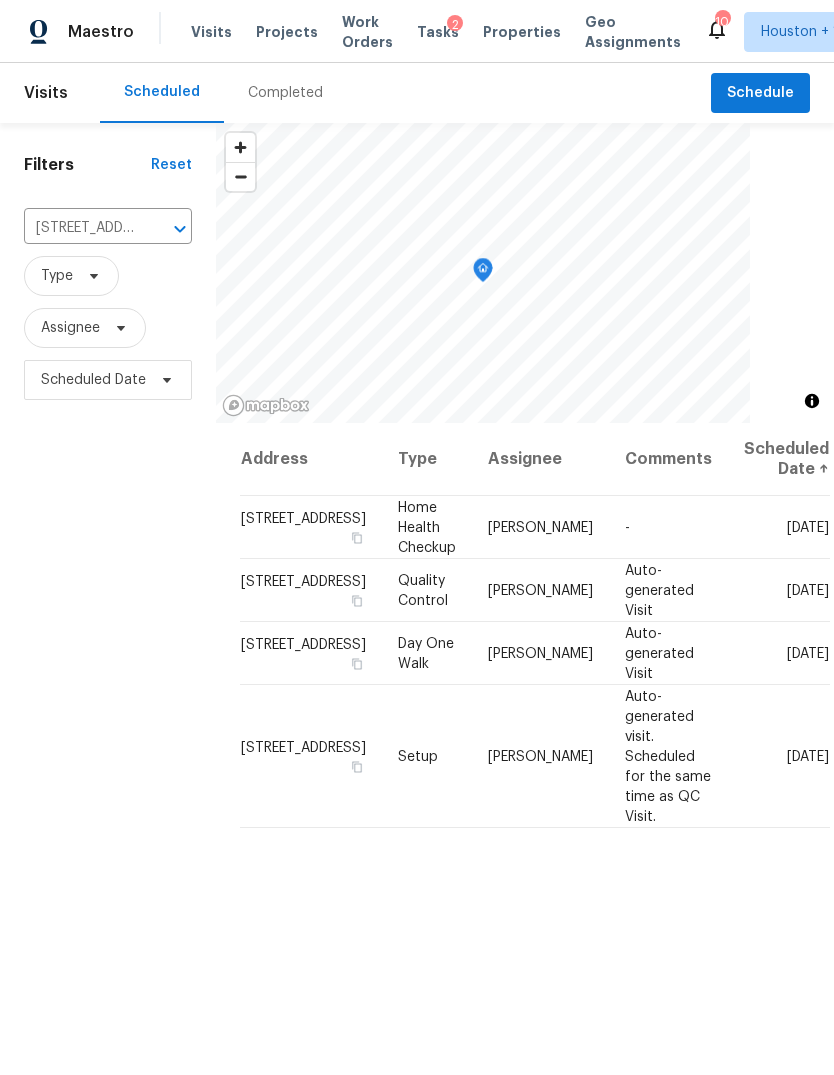 click on "Address Type Assignee Comments Scheduled Date ↑ [STREET_ADDRESS] Home Health Checkup [PERSON_NAME] - [DATE][STREET_ADDRESS] Quality Control [PERSON_NAME] Auto-generated Visit [DATE][STREET_ADDRESS] Day One Walk [PERSON_NAME] Auto-generated Visit [DATE][STREET_ADDRESS] Setup [PERSON_NAME] Auto-generated visit. Scheduled for the same time as QC Visit. [DATE]" at bounding box center [525, 853] 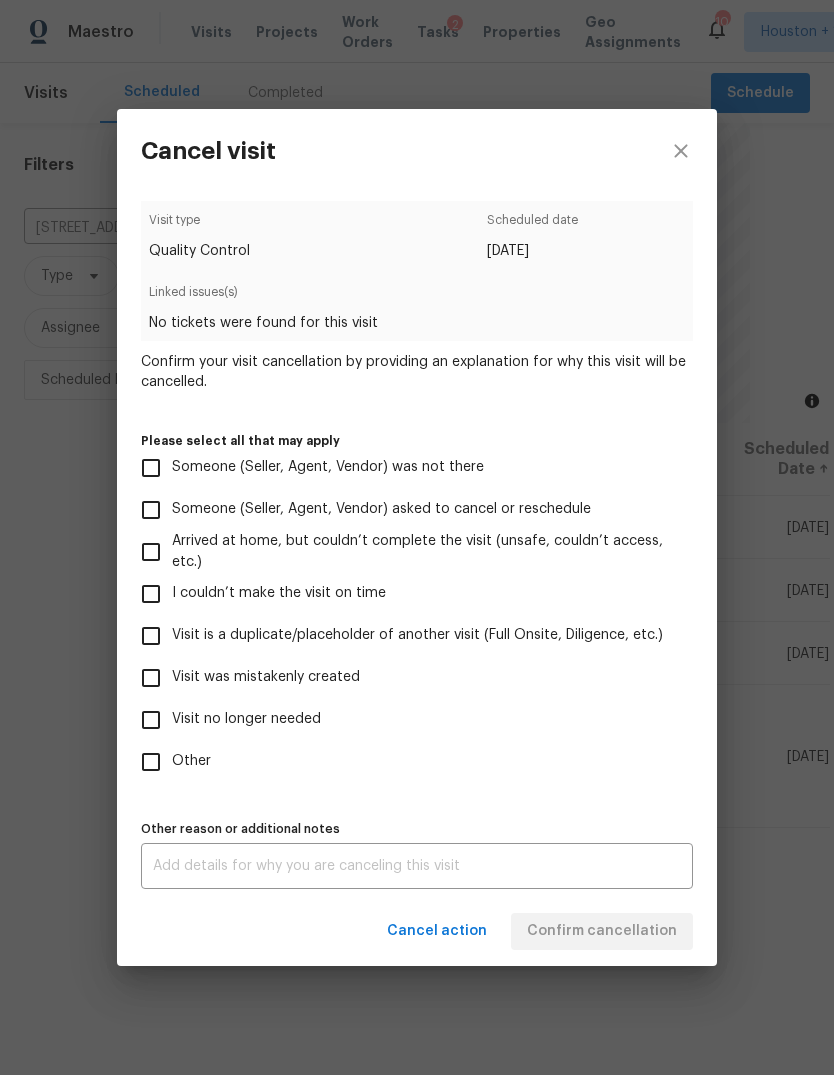 click on "Visit no longer needed" at bounding box center [151, 720] 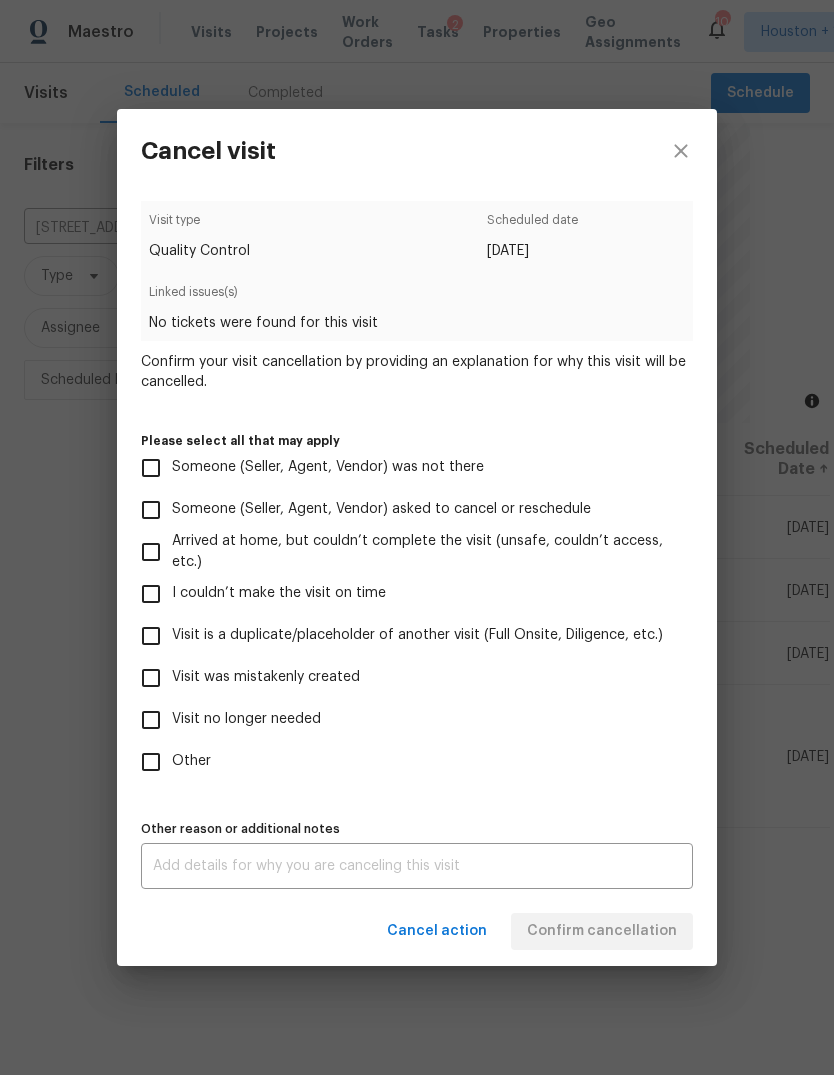 checkbox on "true" 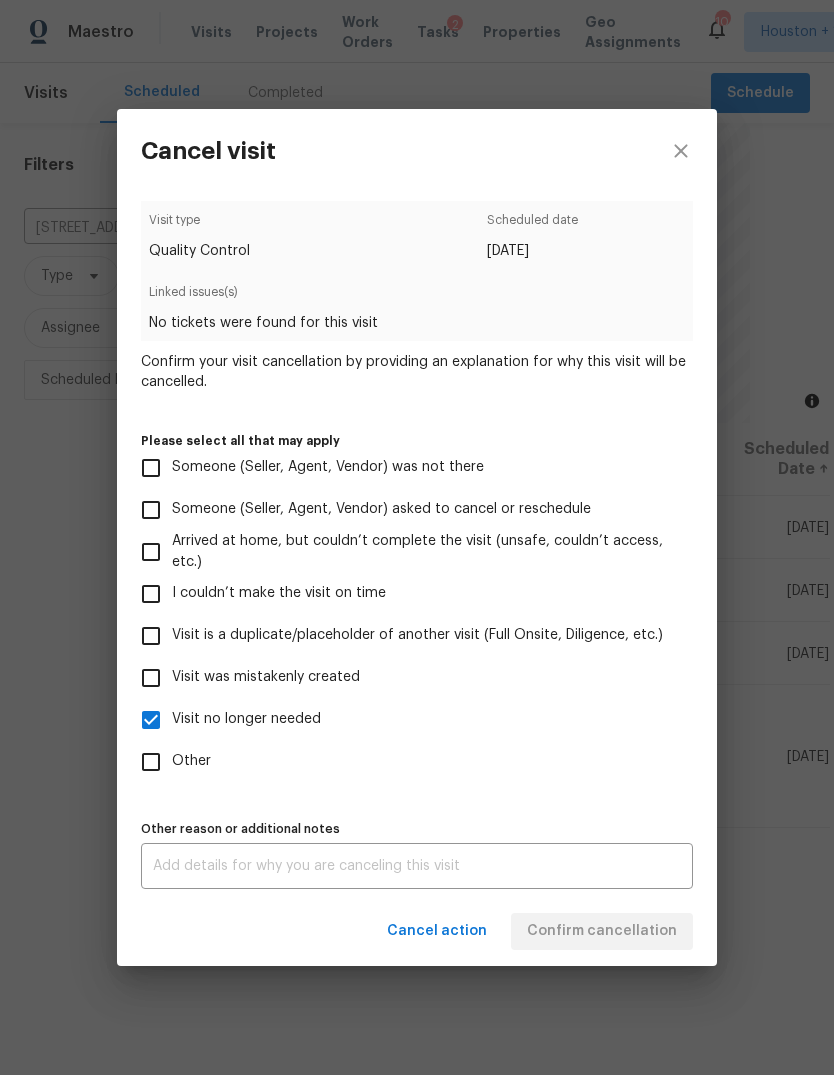 click at bounding box center (417, 866) 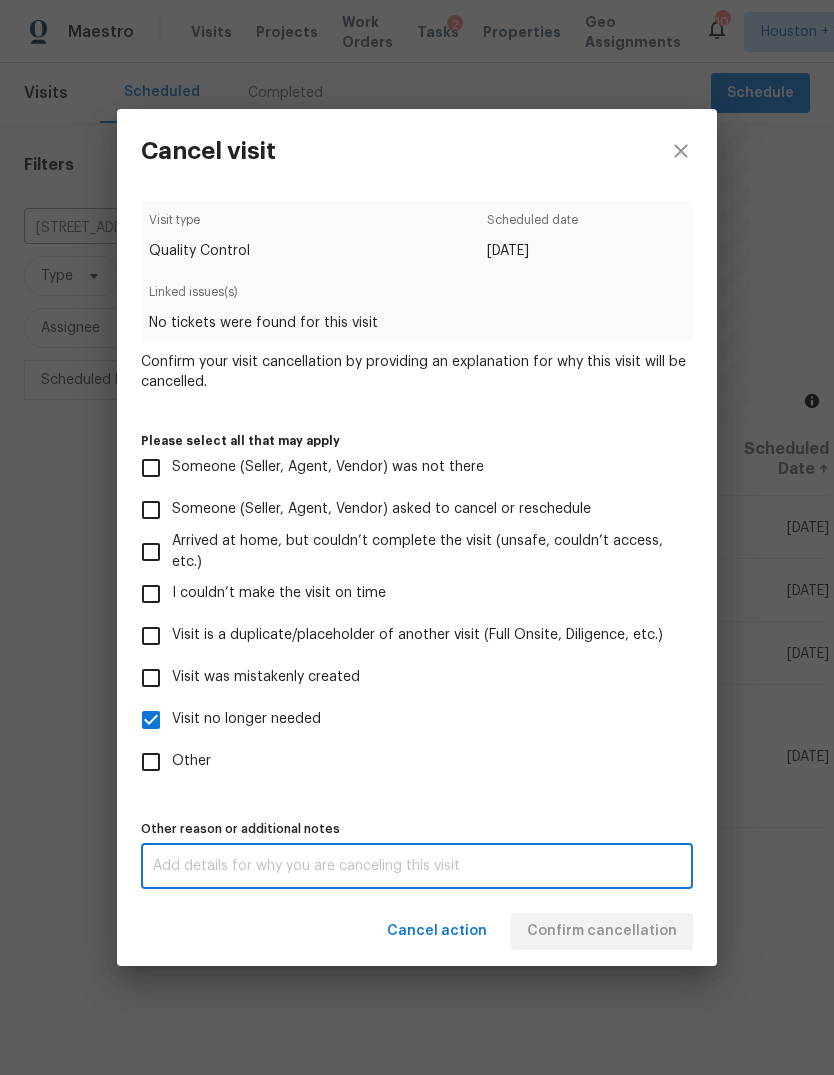 scroll, scrollTop: 75, scrollLeft: 0, axis: vertical 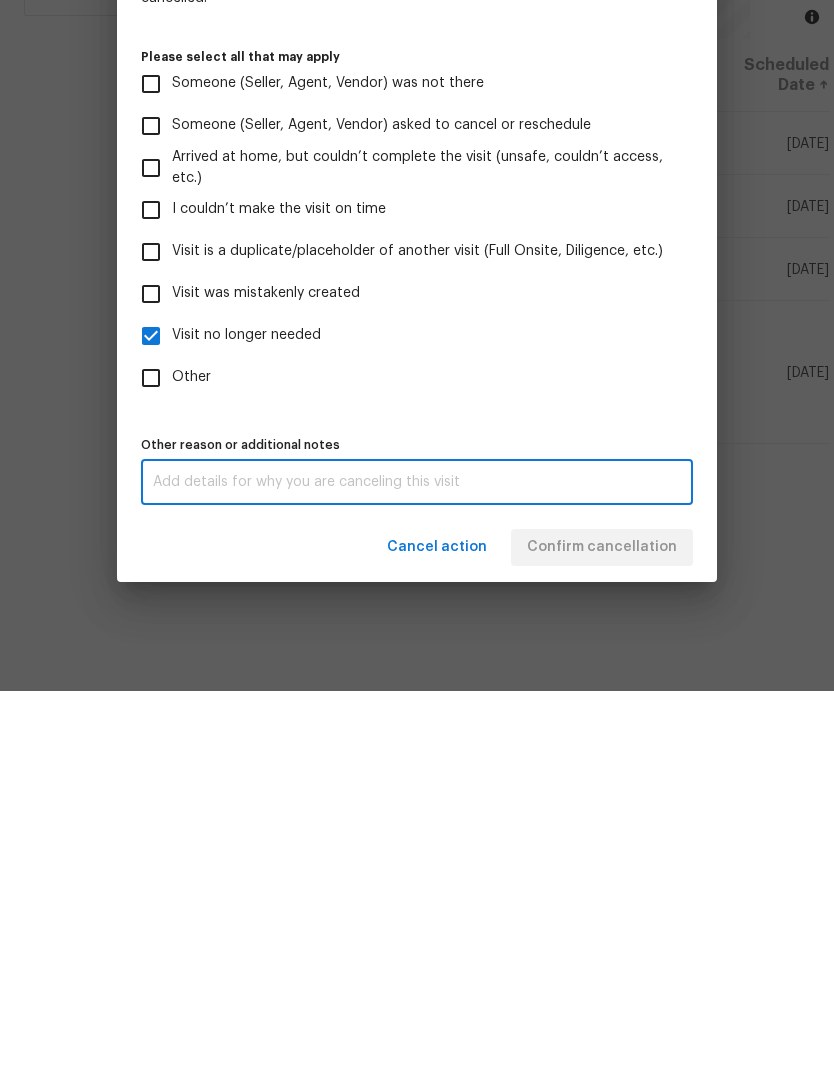 click on "x Other reason or additional notes" at bounding box center (417, 866) 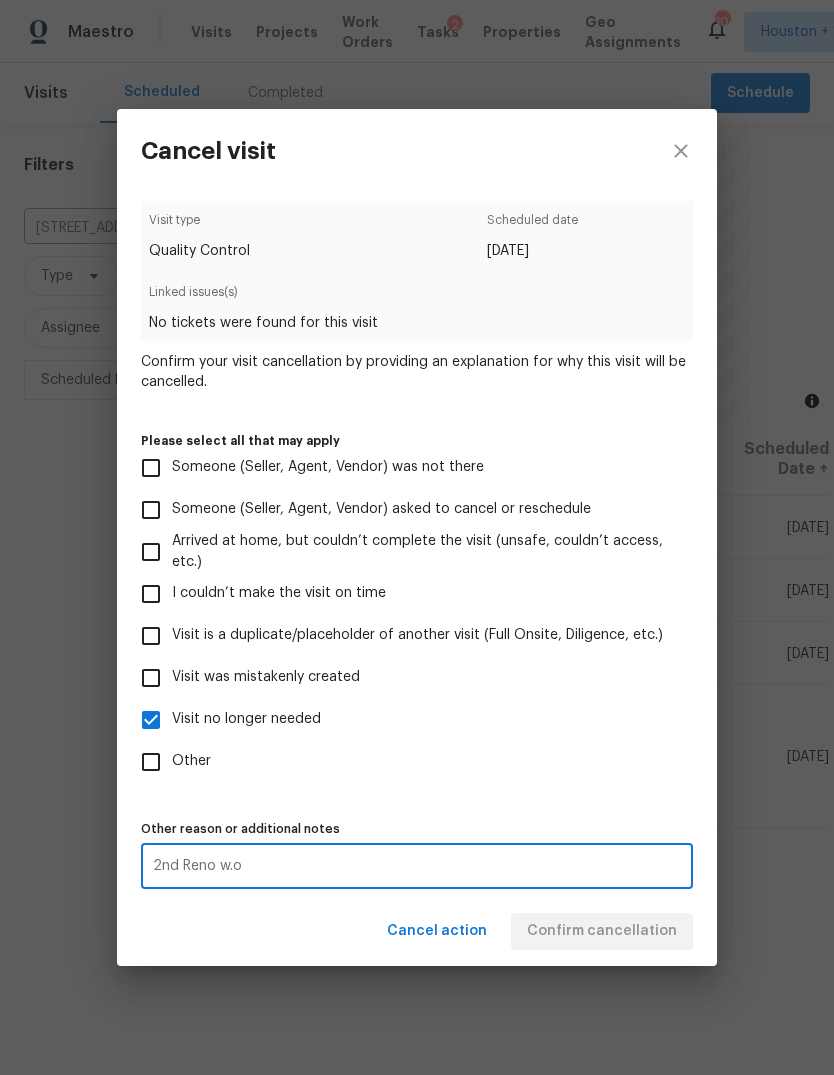 type on "2nd Reno w.o" 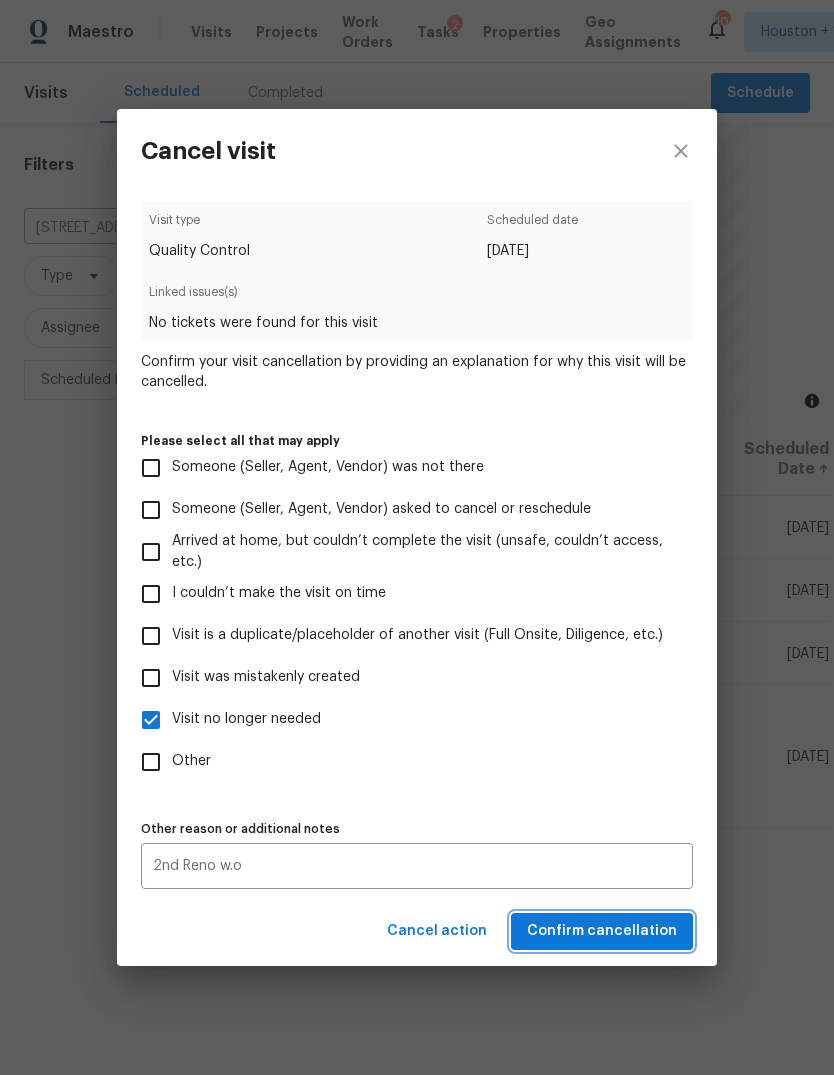 click on "Confirm cancellation" at bounding box center [602, 931] 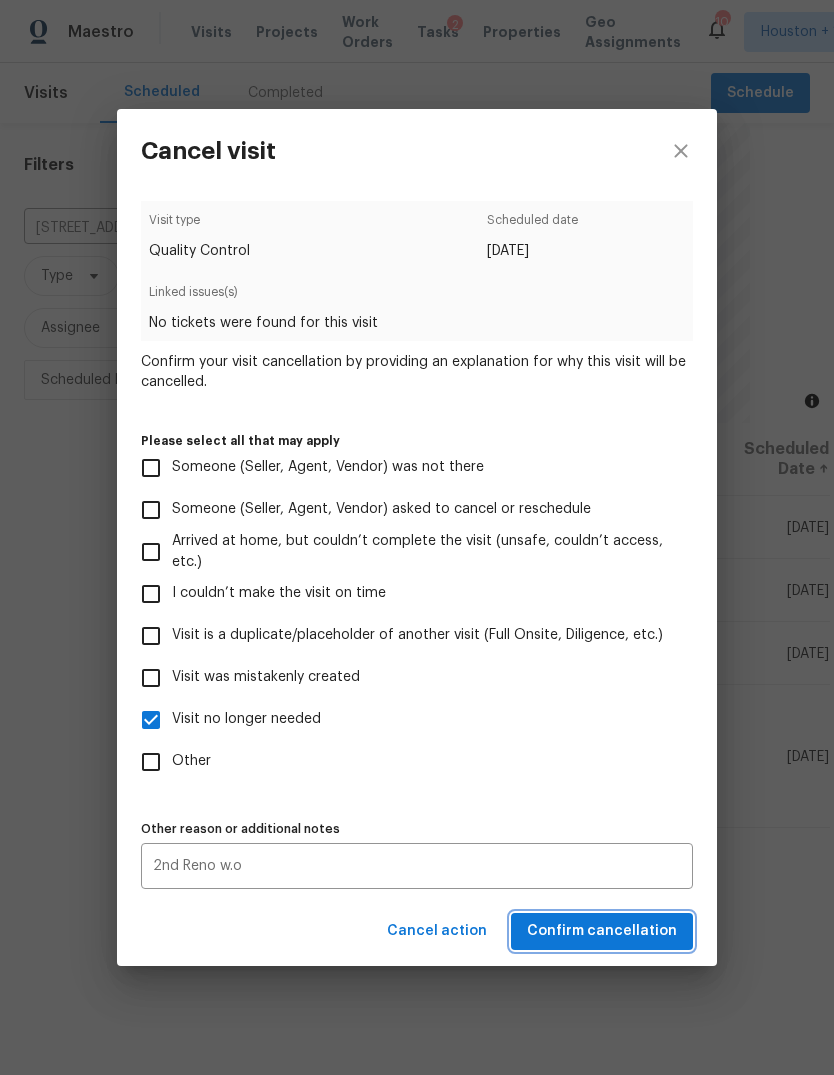 scroll, scrollTop: 0, scrollLeft: 0, axis: both 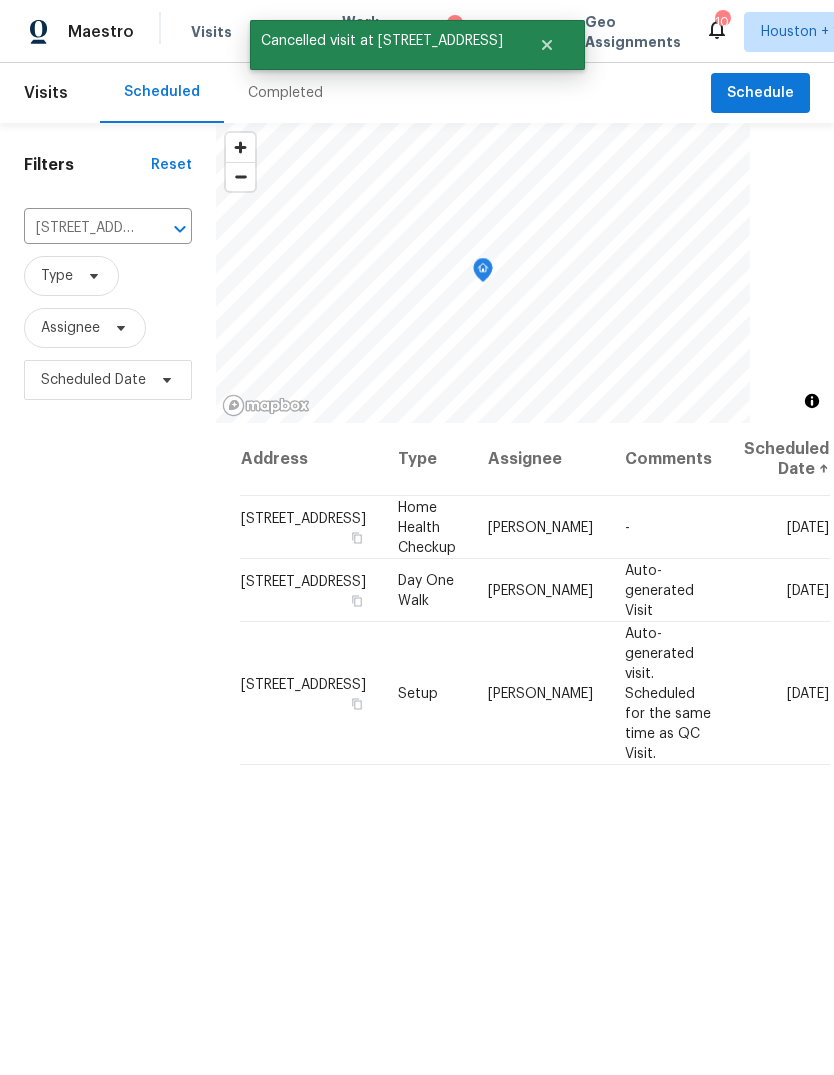 click 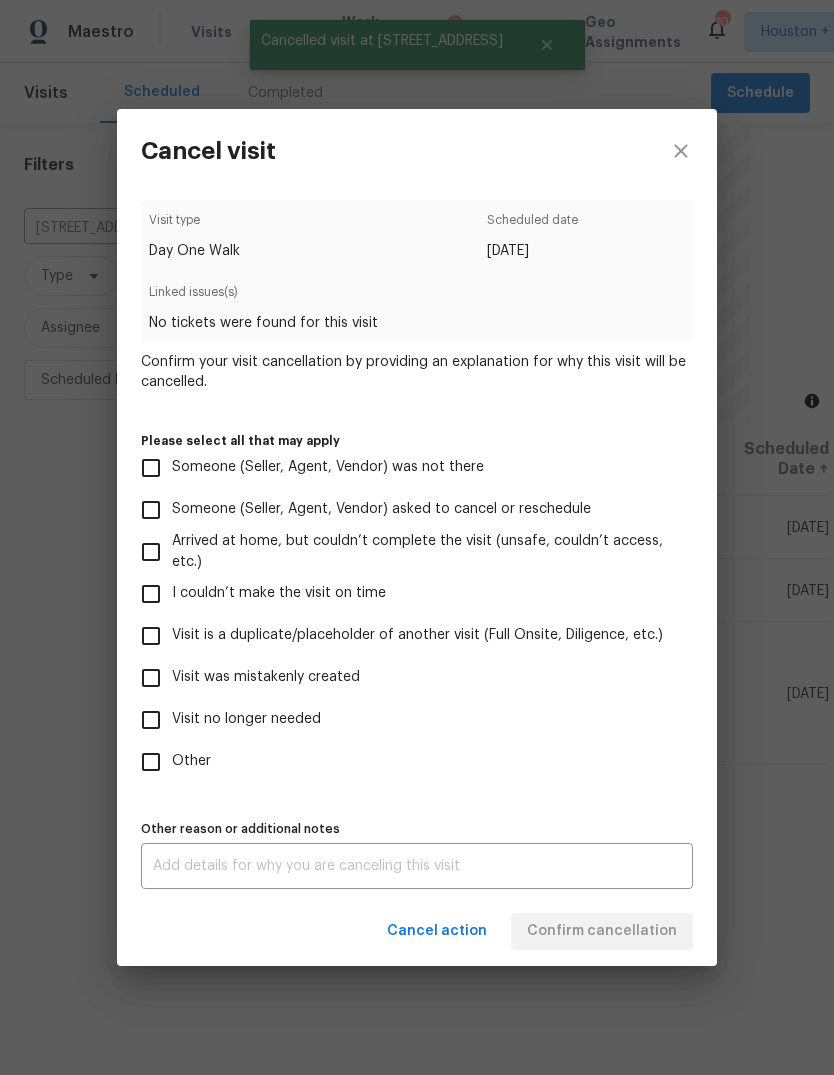 click on "Other" at bounding box center (151, 762) 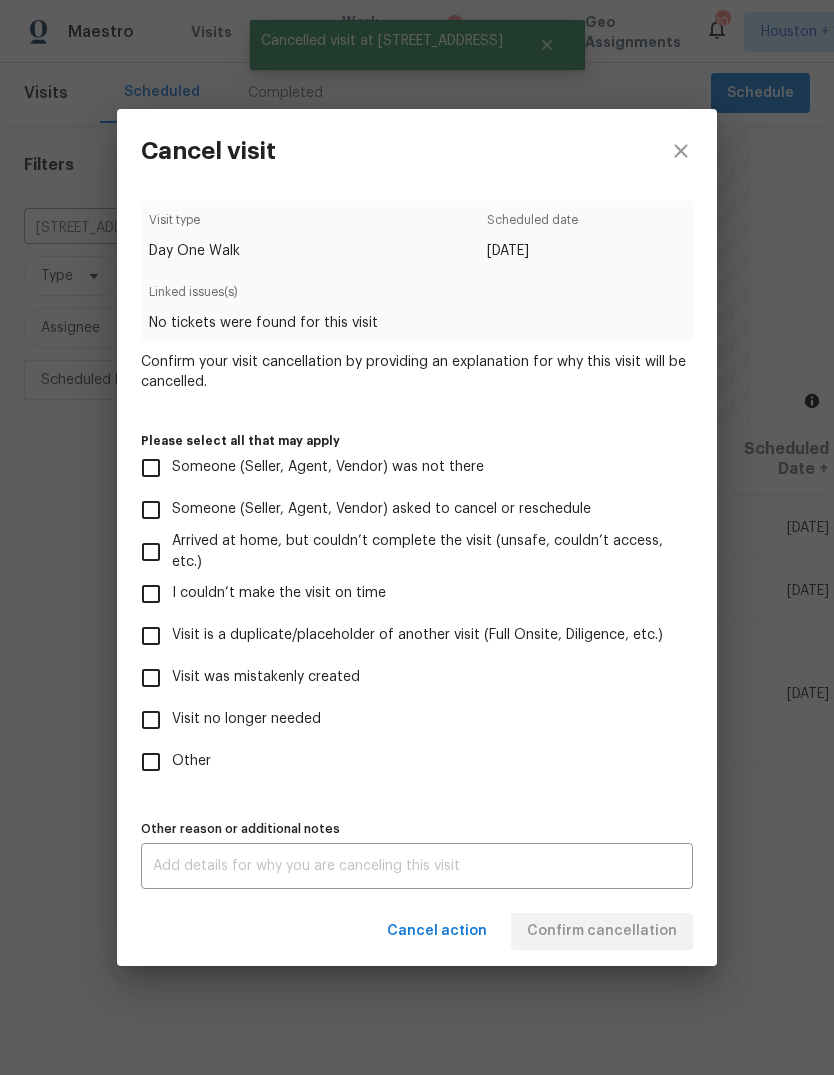 checkbox on "true" 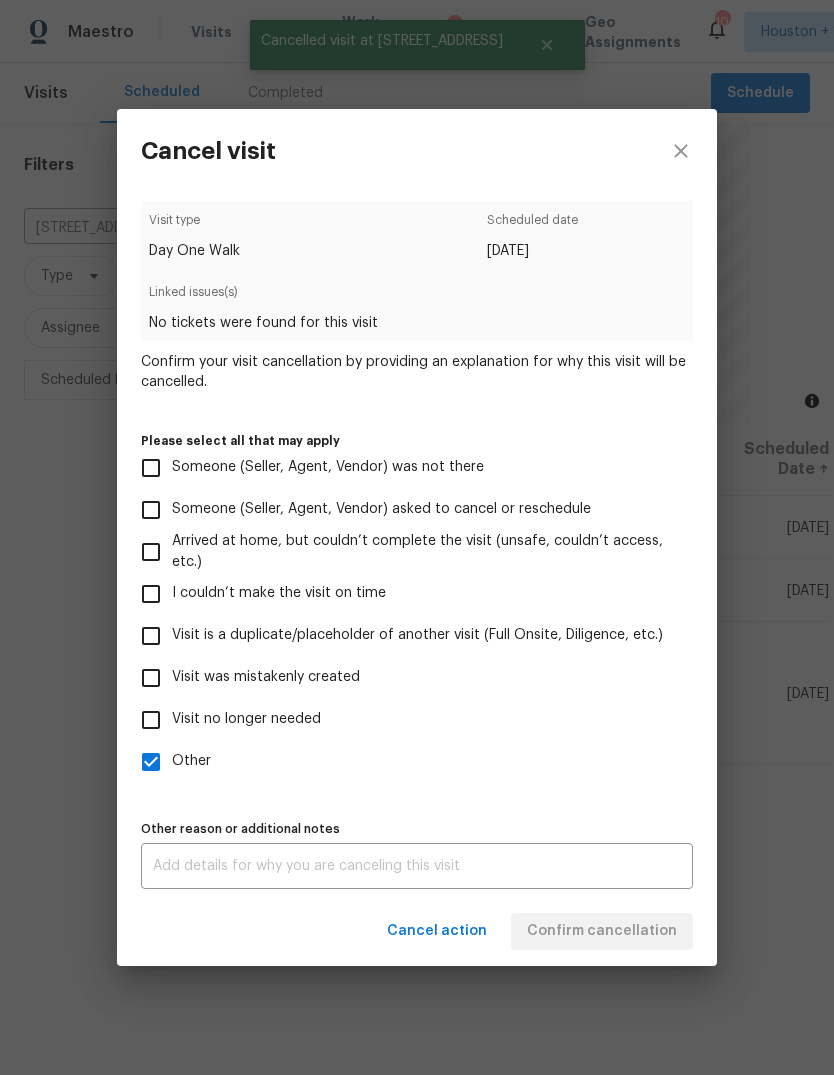 click on "Visit no longer needed" at bounding box center (151, 720) 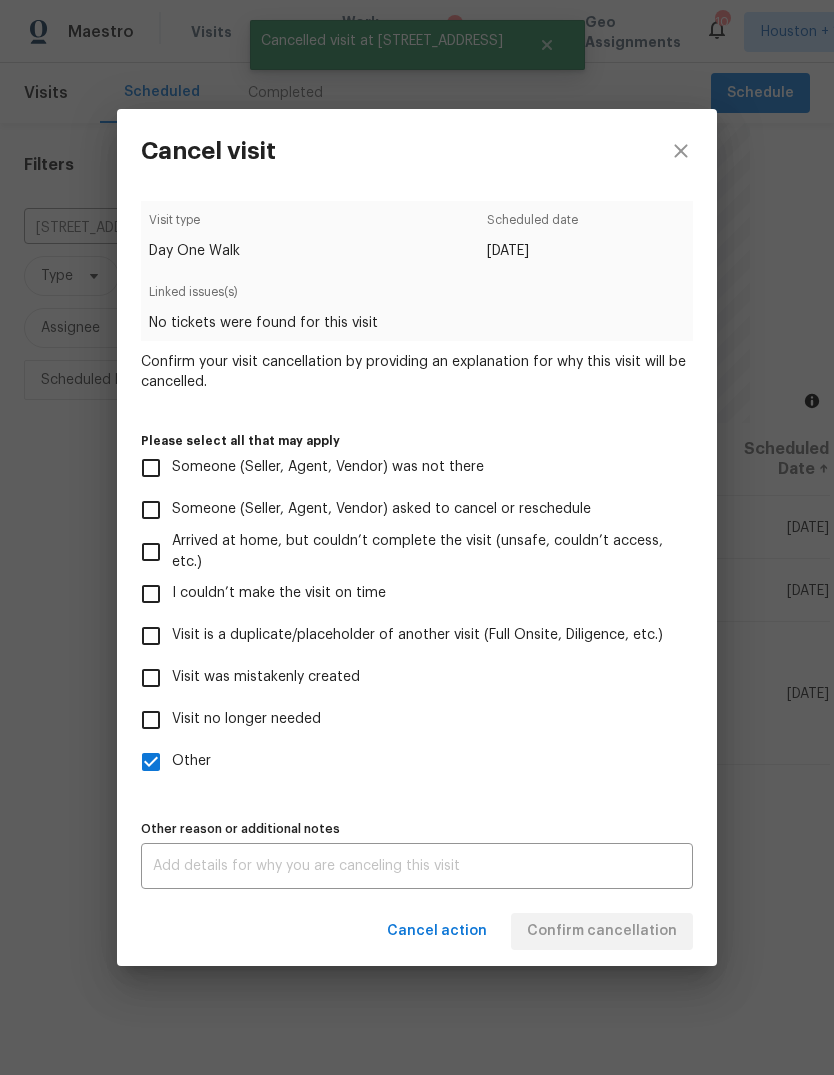 checkbox on "true" 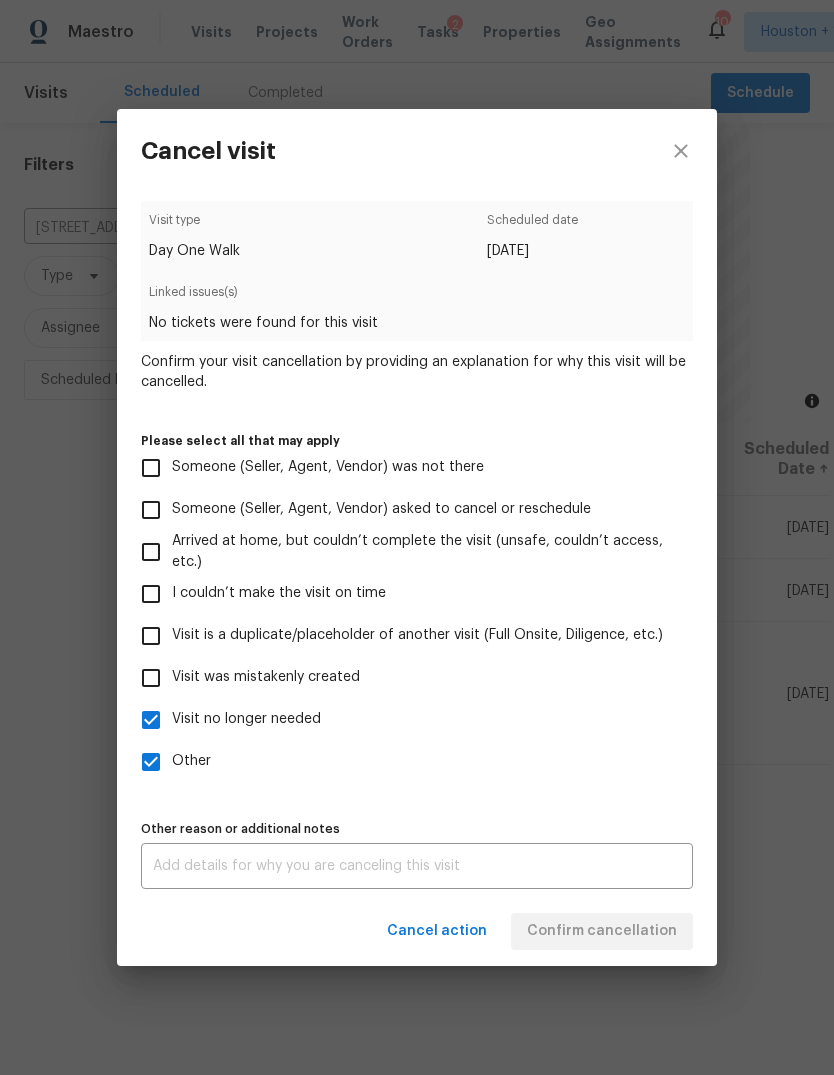 click at bounding box center (417, 866) 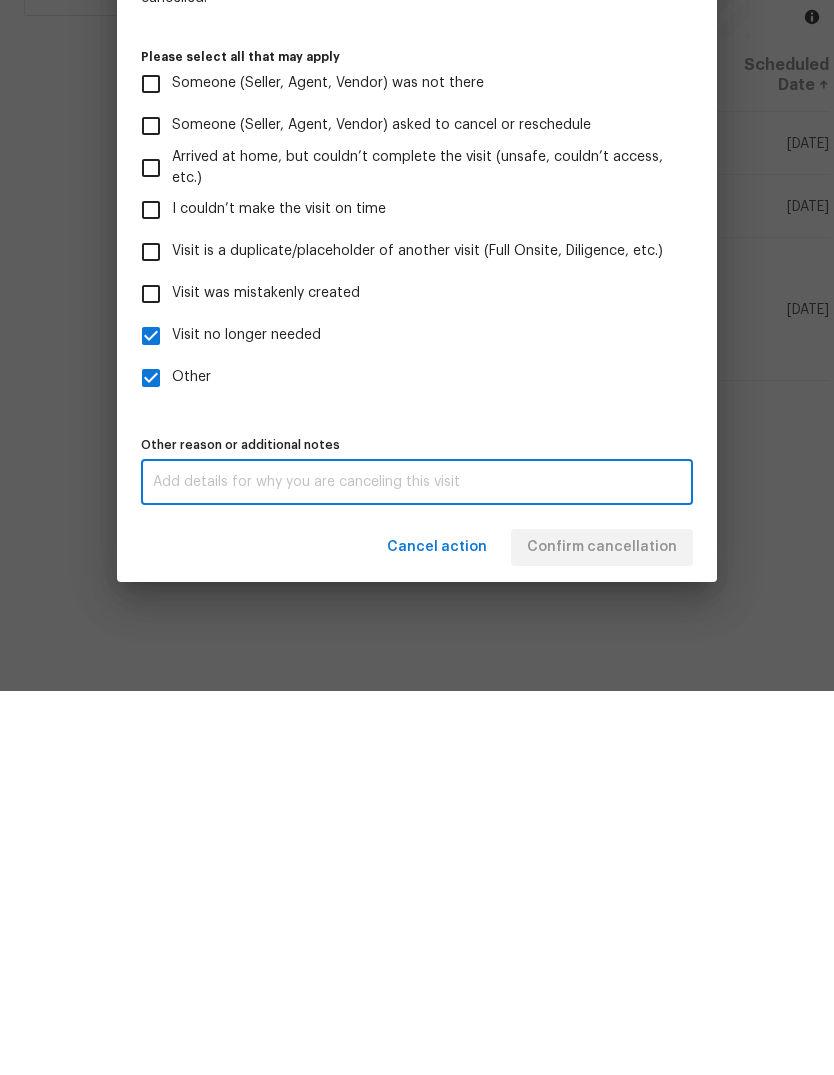 click at bounding box center [417, 866] 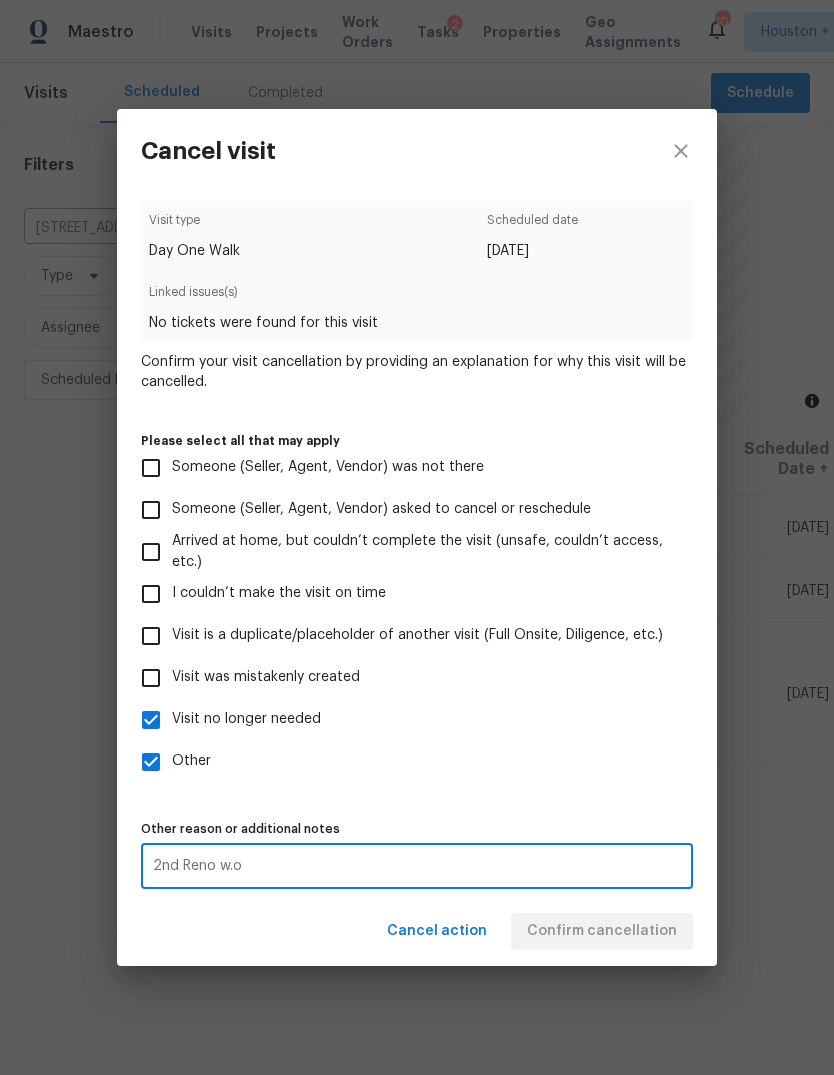 type on "2nd Reno w.o" 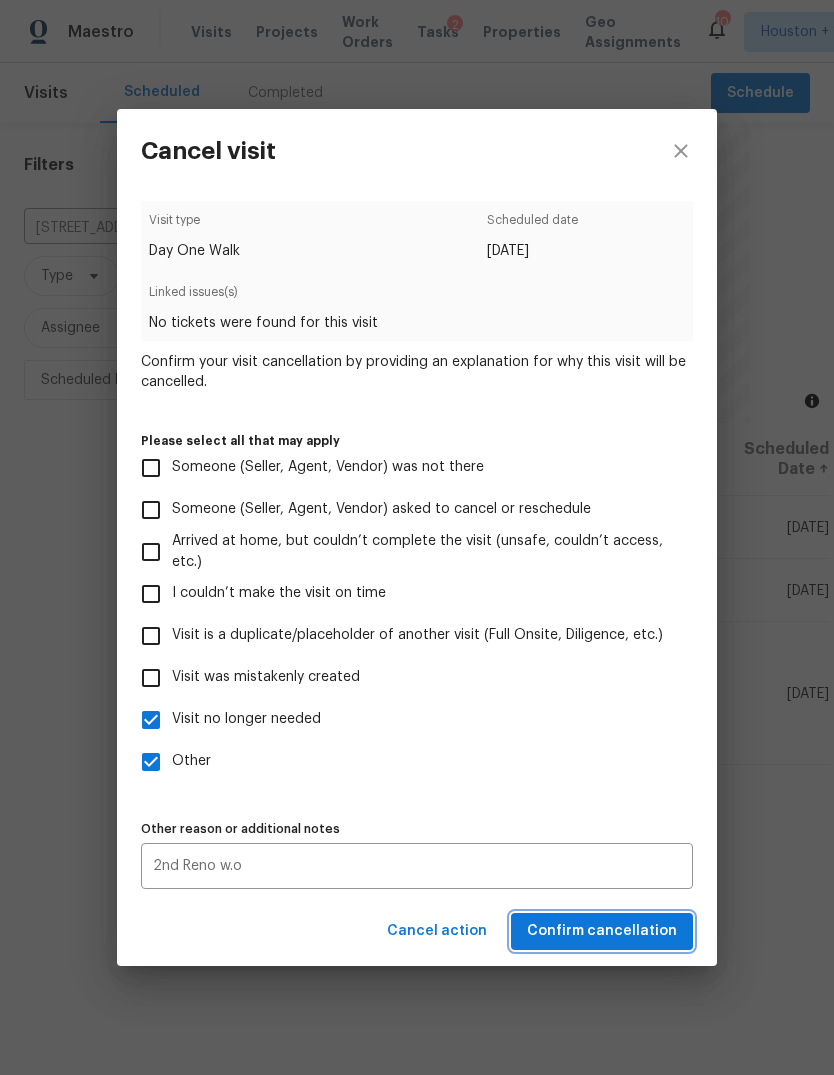 click on "Confirm cancellation" at bounding box center (602, 931) 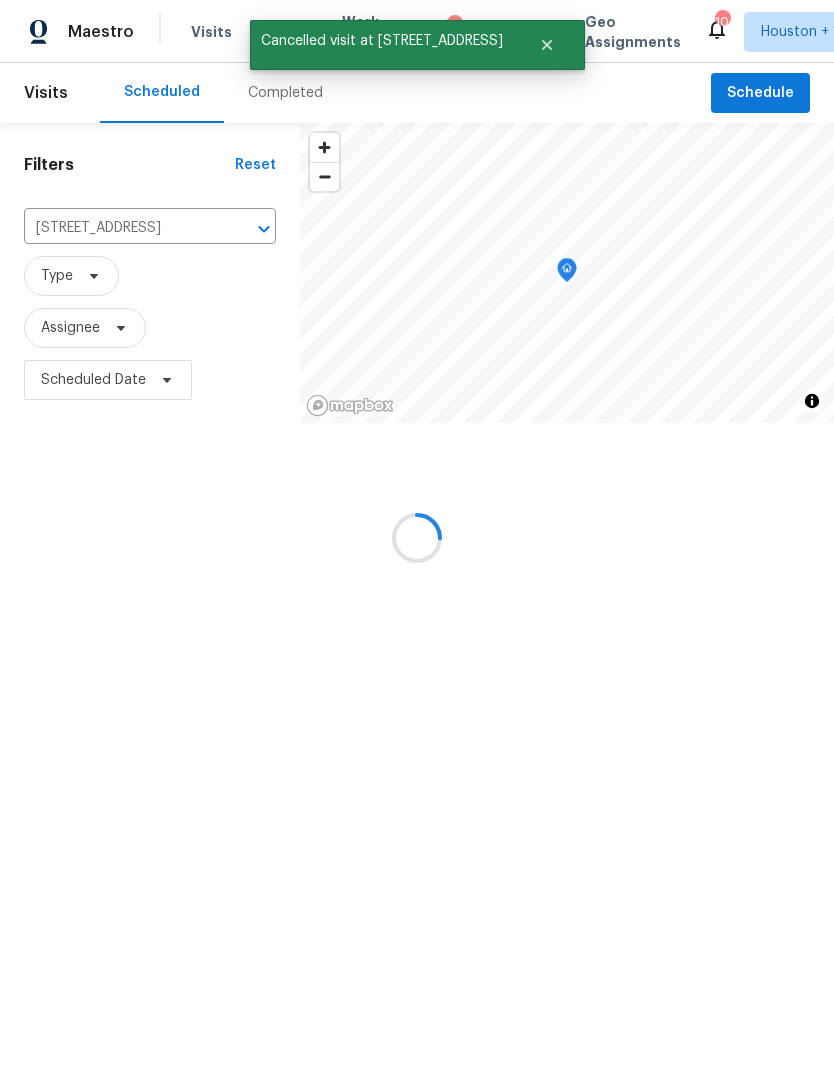 scroll, scrollTop: 0, scrollLeft: 0, axis: both 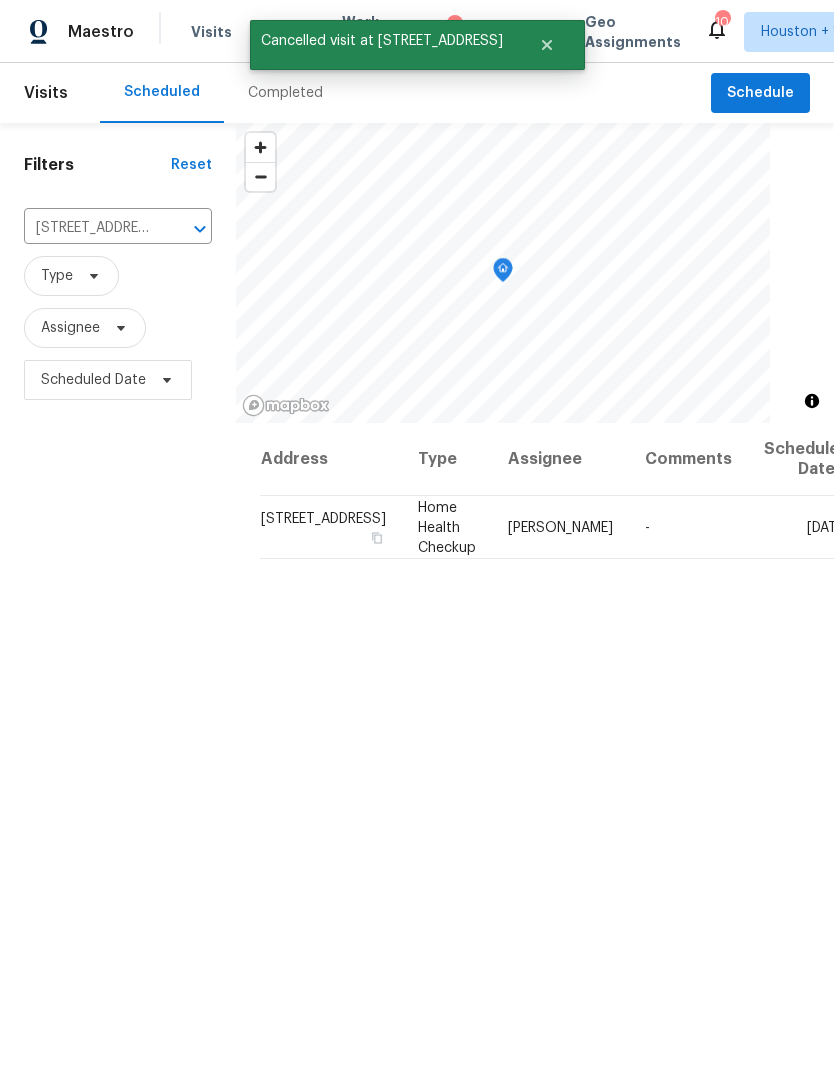 click on "Address Type Assignee Comments Scheduled Date ↑ [STREET_ADDRESS] Home Health Checkup [PERSON_NAME][DATE]" at bounding box center (535, 853) 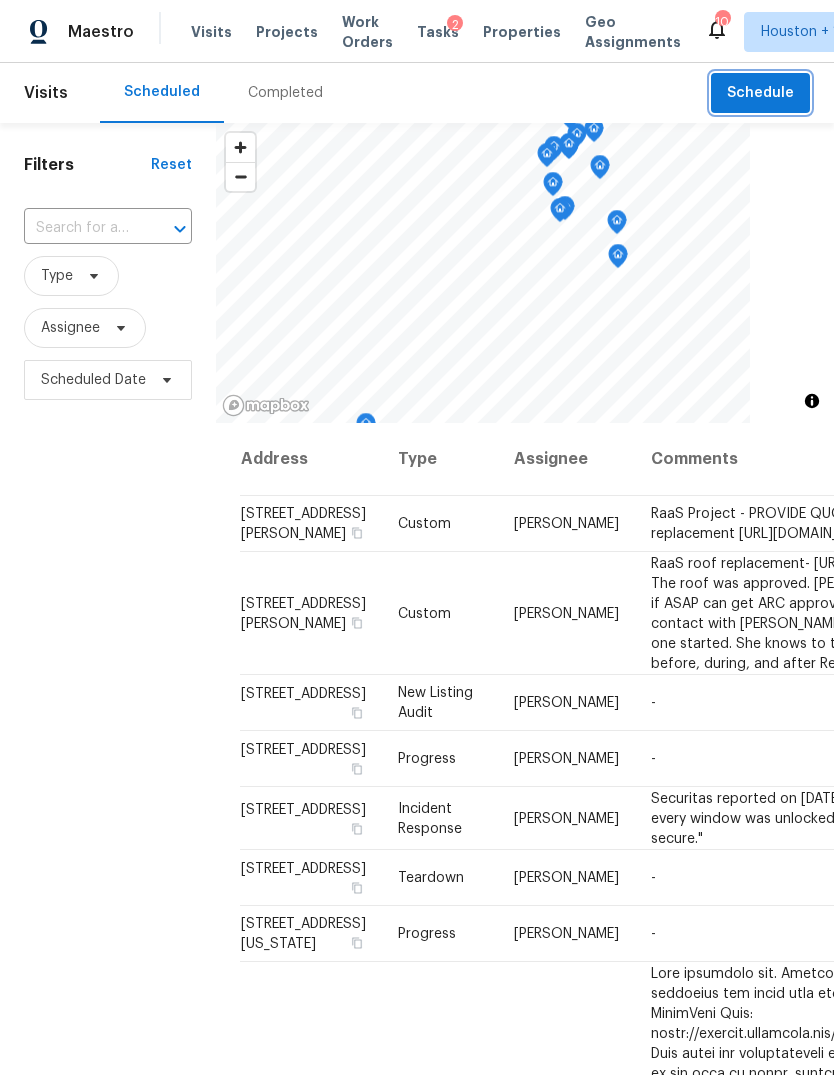 click on "Schedule" at bounding box center (760, 93) 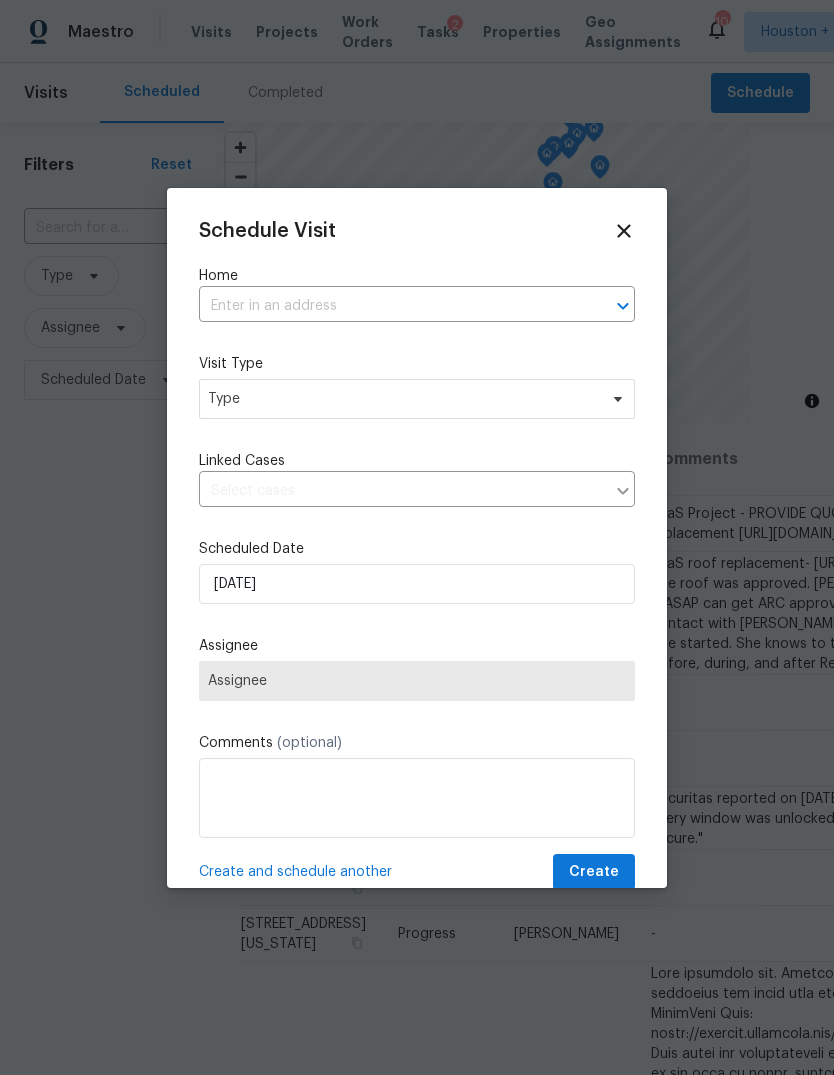 click at bounding box center [389, 306] 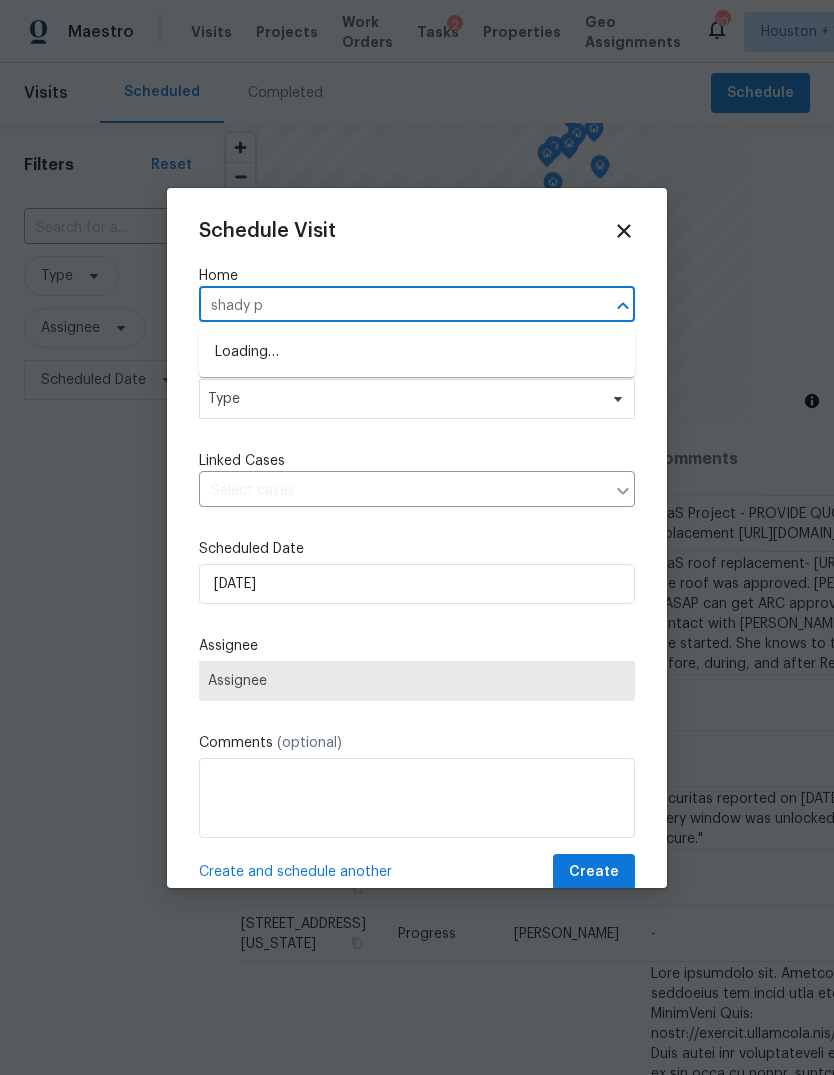 type on "shady pi" 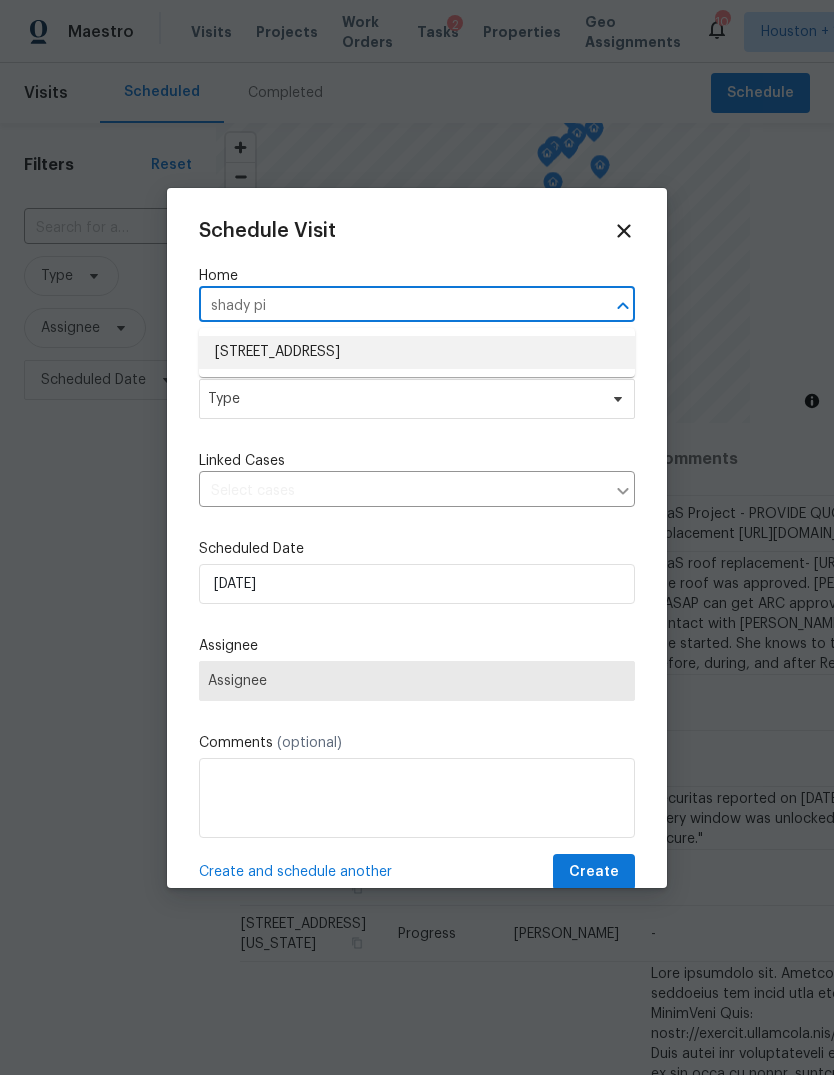 click on "[STREET_ADDRESS]" at bounding box center [417, 352] 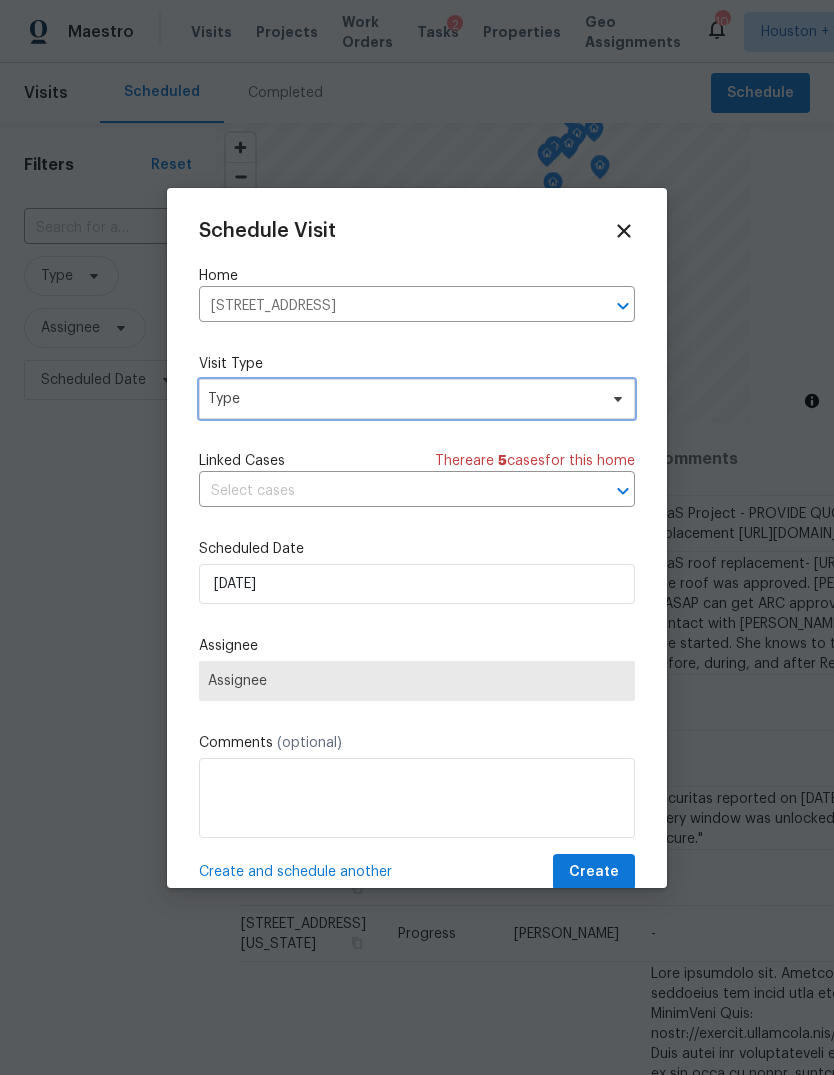 click on "Type" at bounding box center [402, 399] 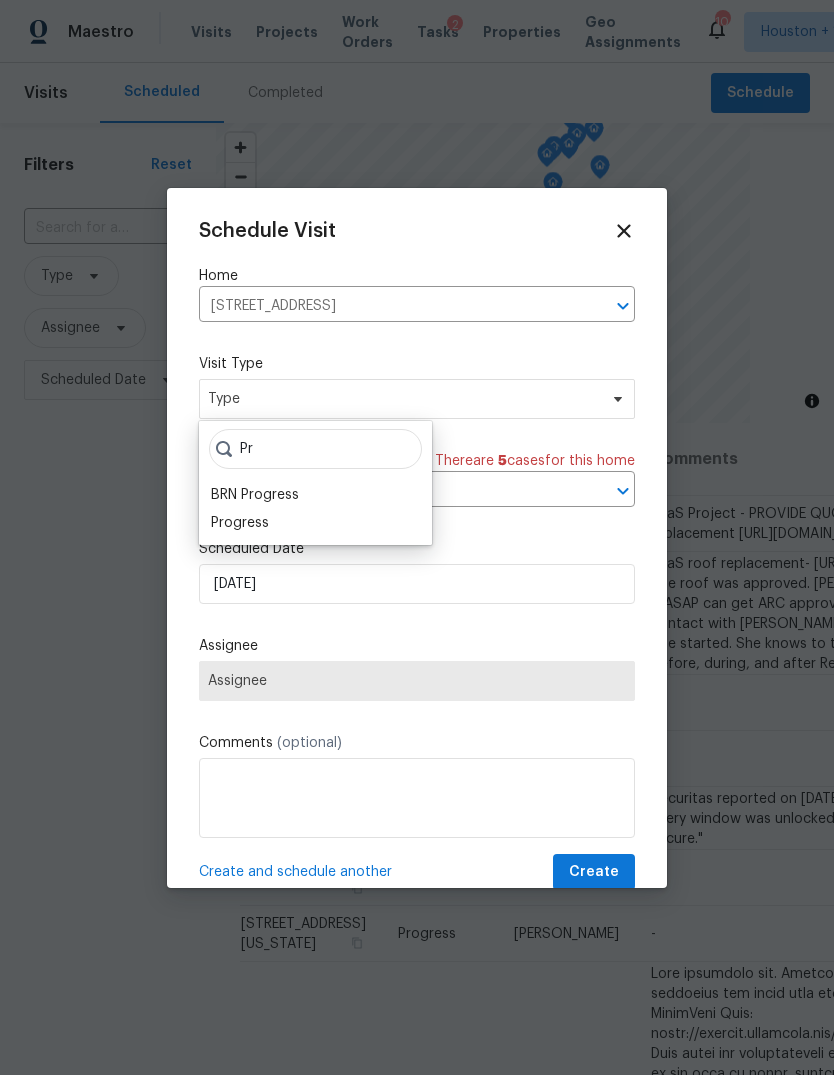 type on "P" 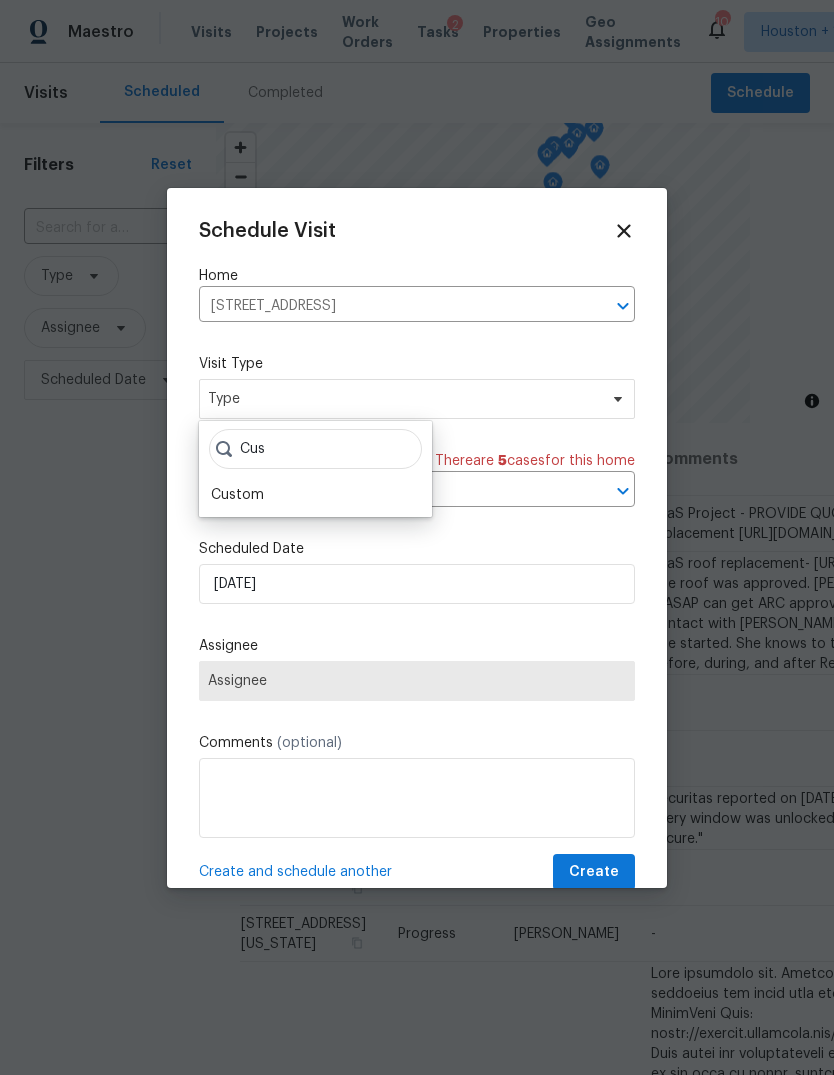type on "Cus" 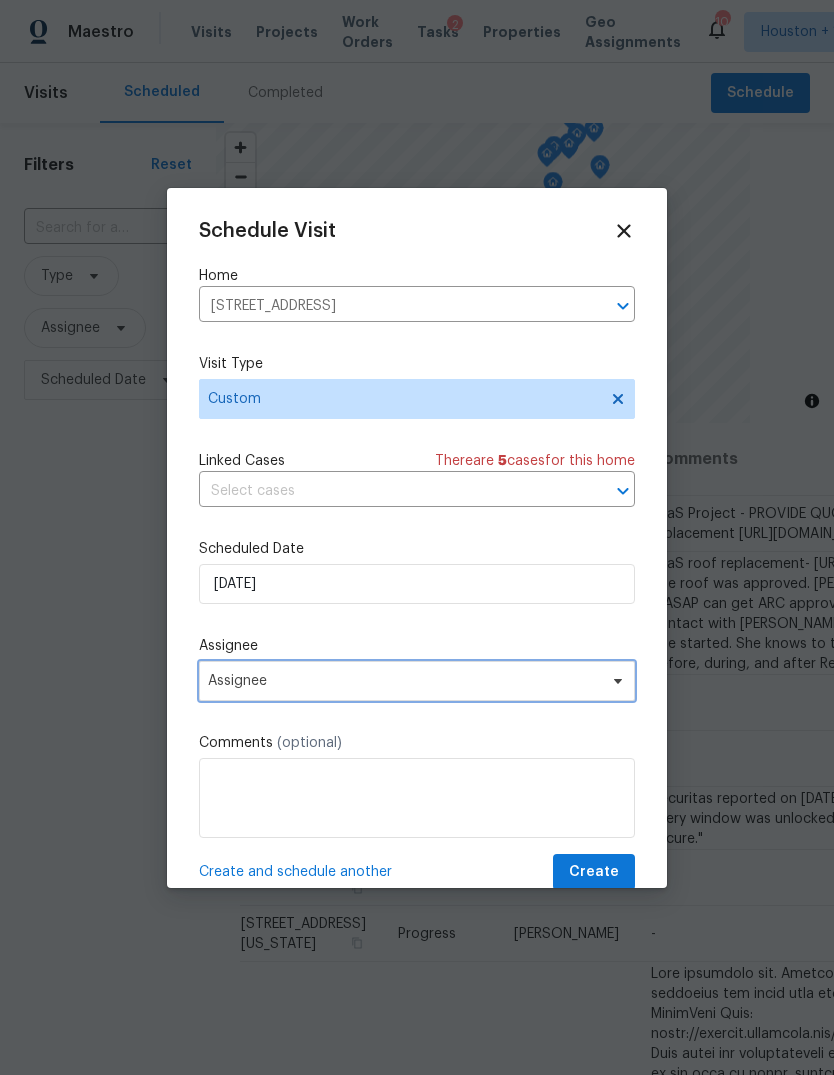 click on "Assignee" at bounding box center [404, 681] 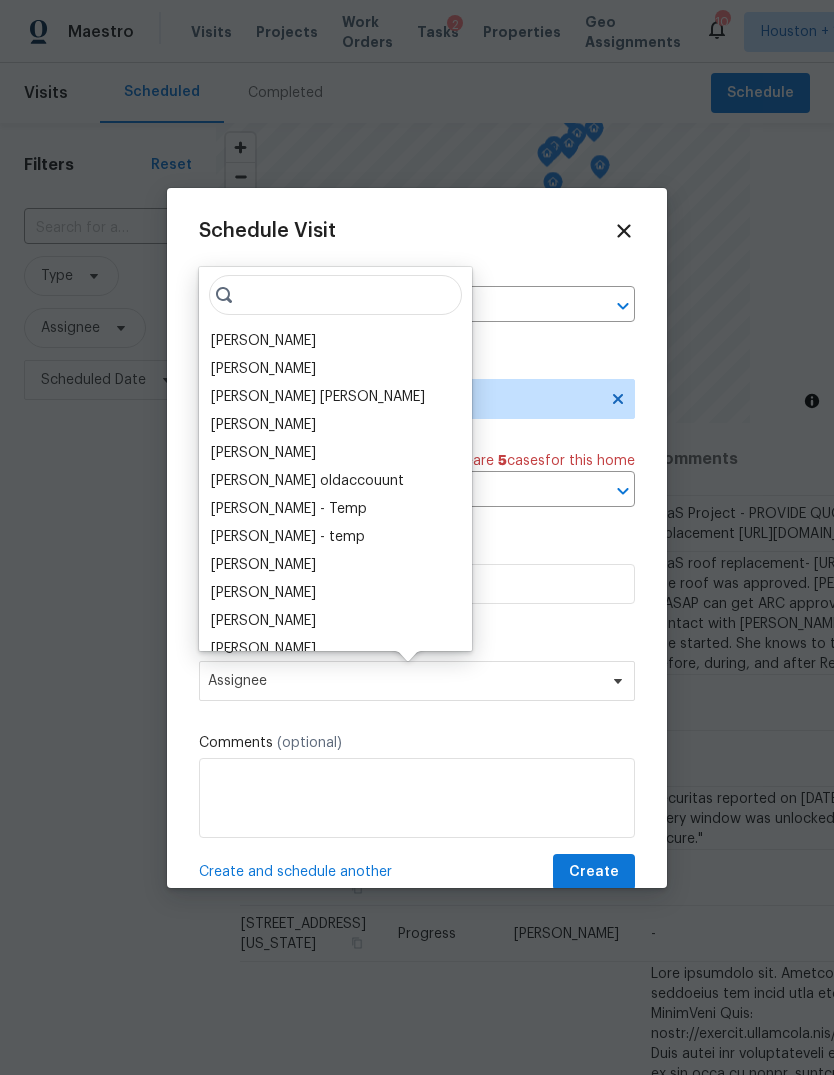 click on "[PERSON_NAME]" at bounding box center (263, 341) 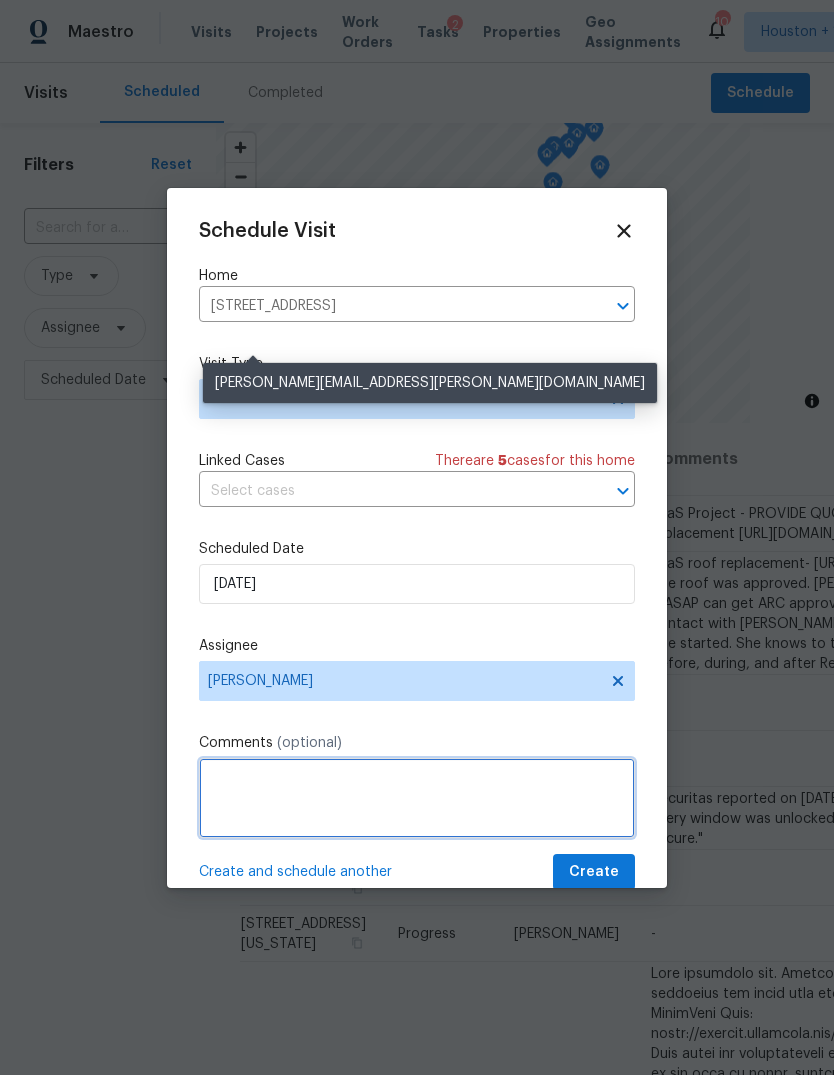 click at bounding box center (417, 798) 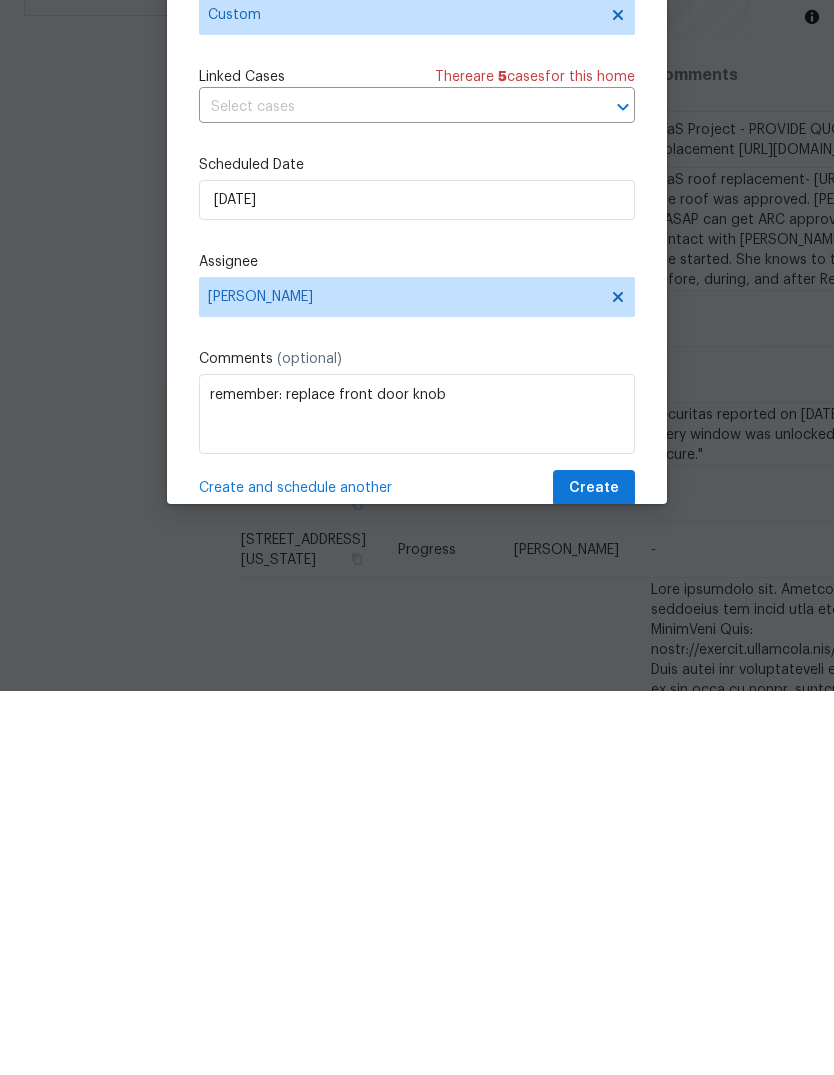 scroll, scrollTop: 75, scrollLeft: 0, axis: vertical 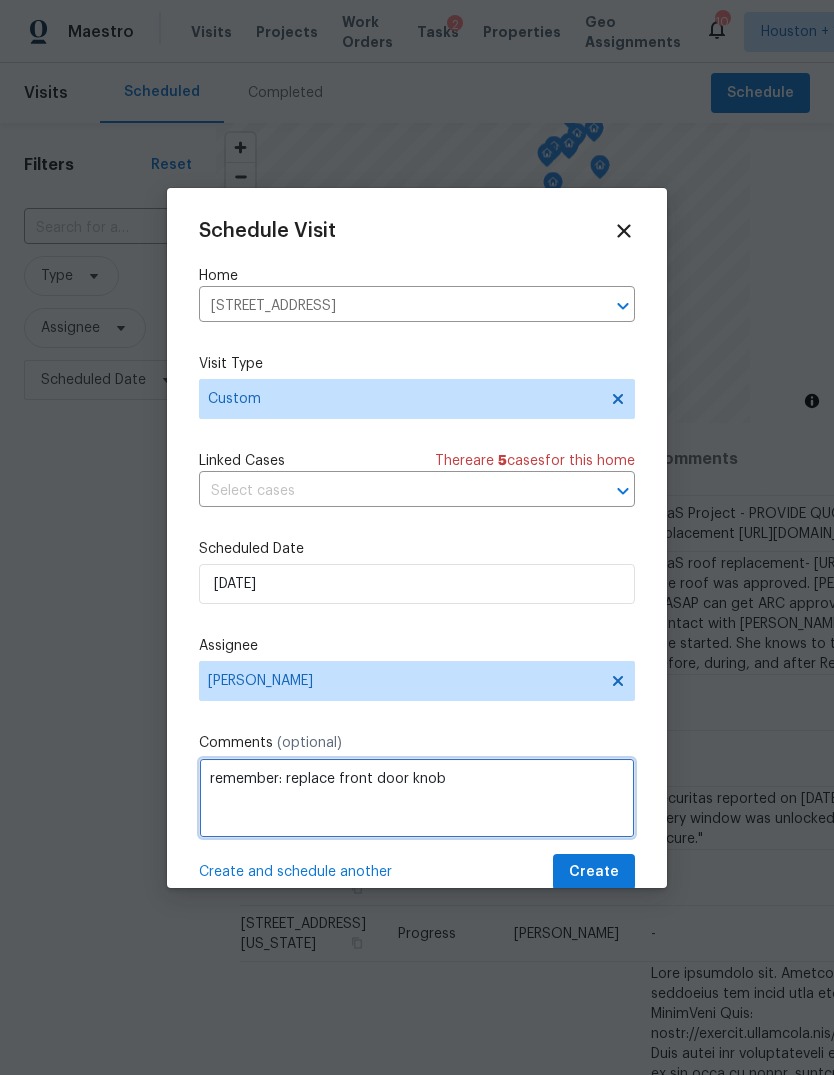 type on "remember: replace front door knob" 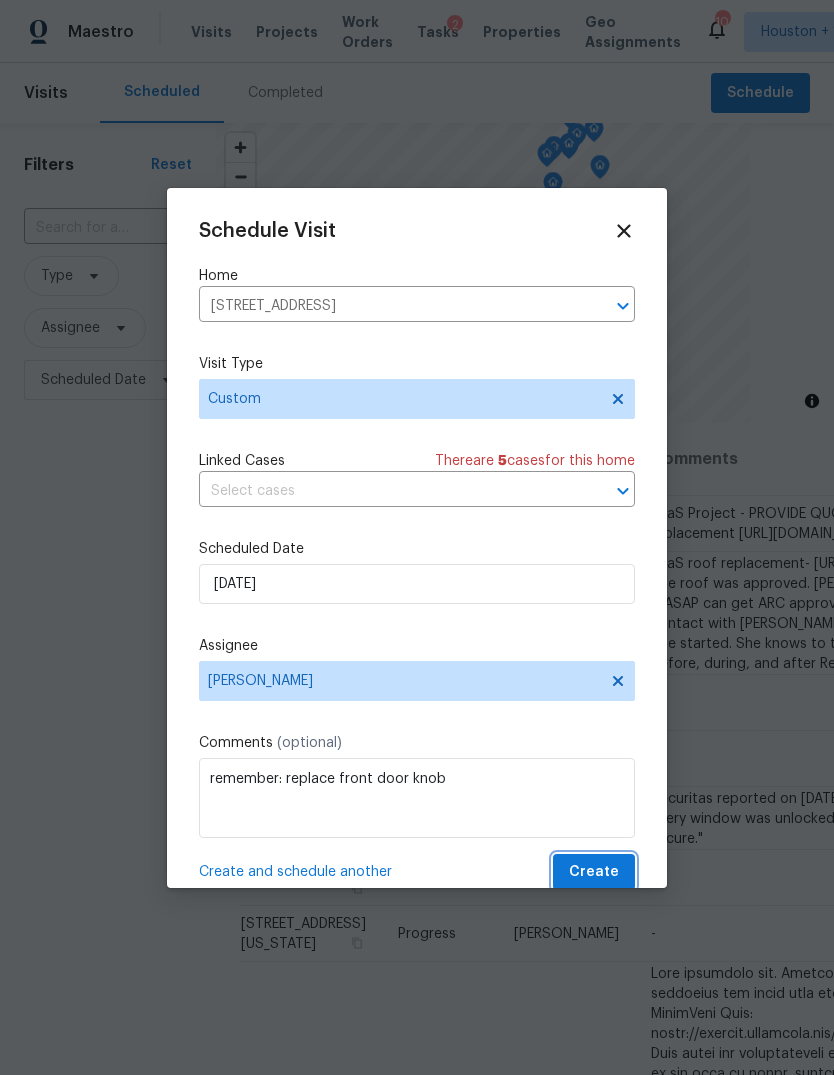 click on "Create" at bounding box center [594, 872] 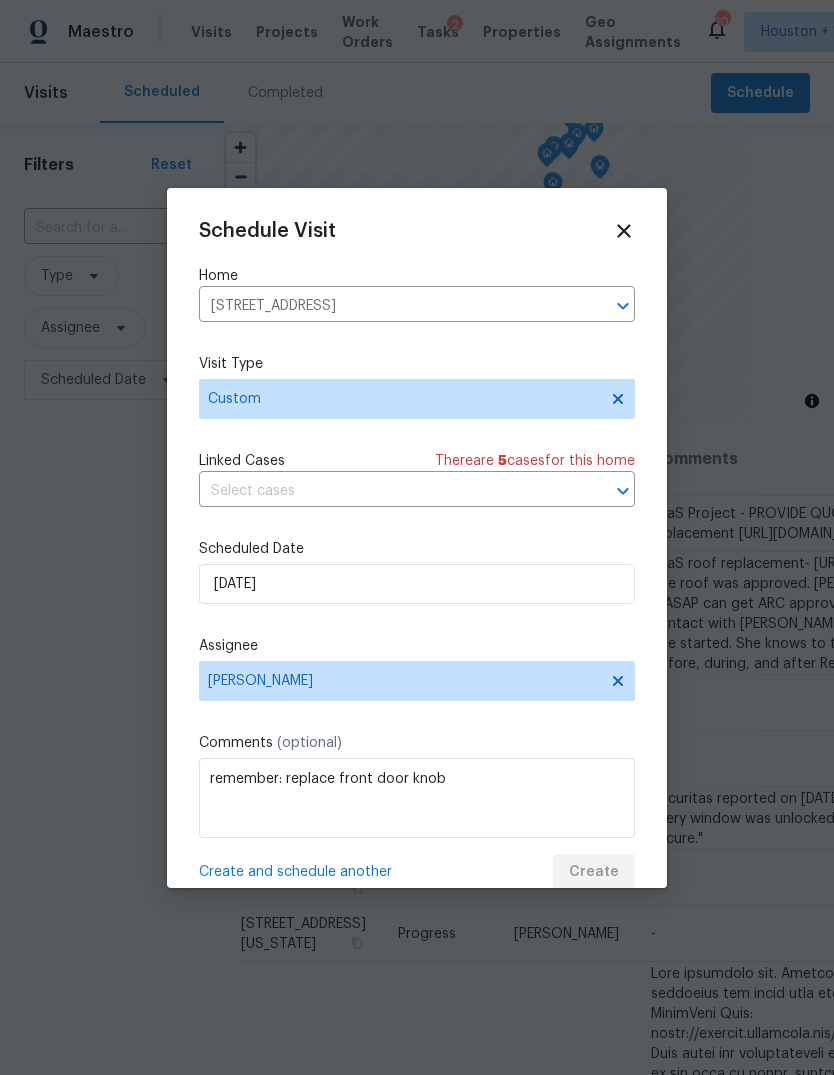 scroll, scrollTop: 0, scrollLeft: 0, axis: both 